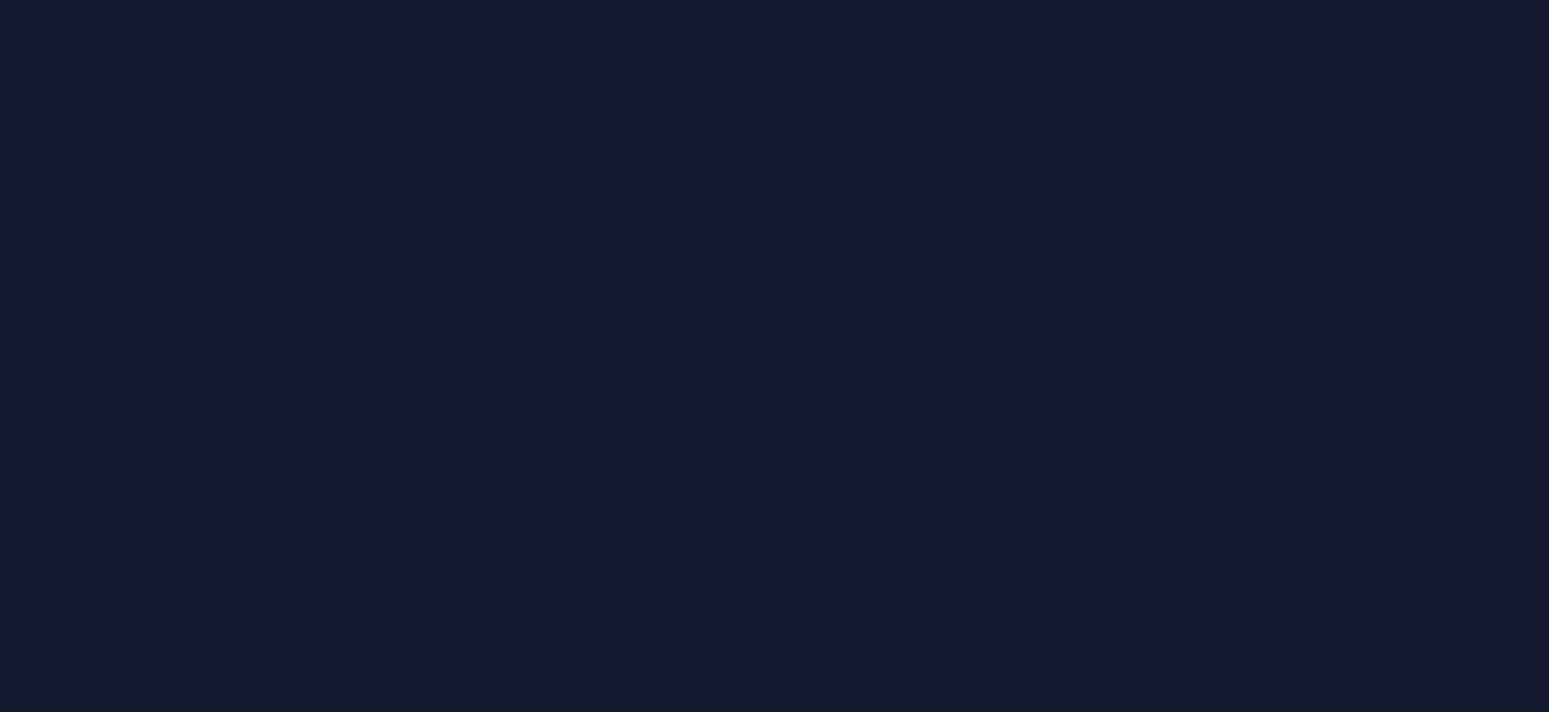 scroll, scrollTop: 0, scrollLeft: 0, axis: both 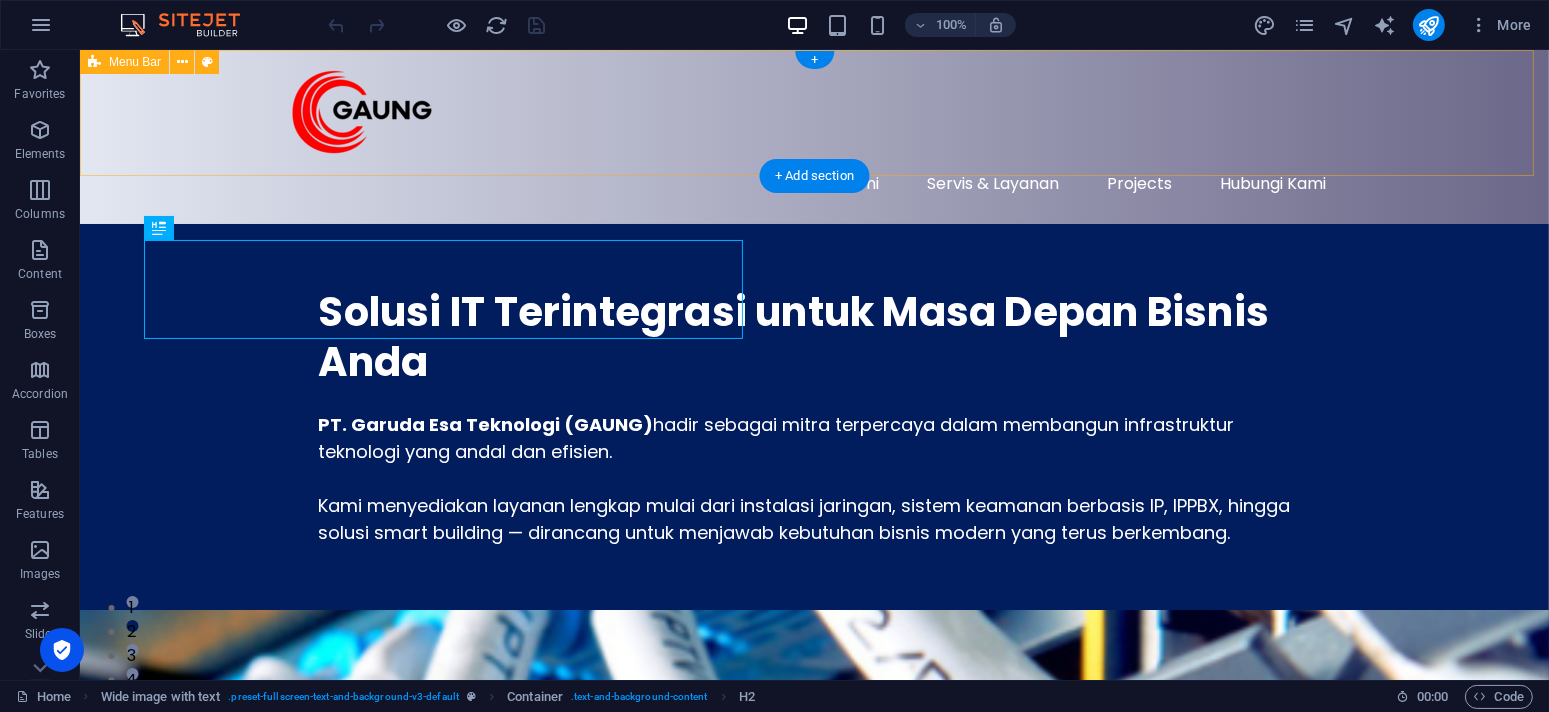 click on "Tentang Kami Servis & Layanan Projects Hubungi Kami" at bounding box center (813, 137) 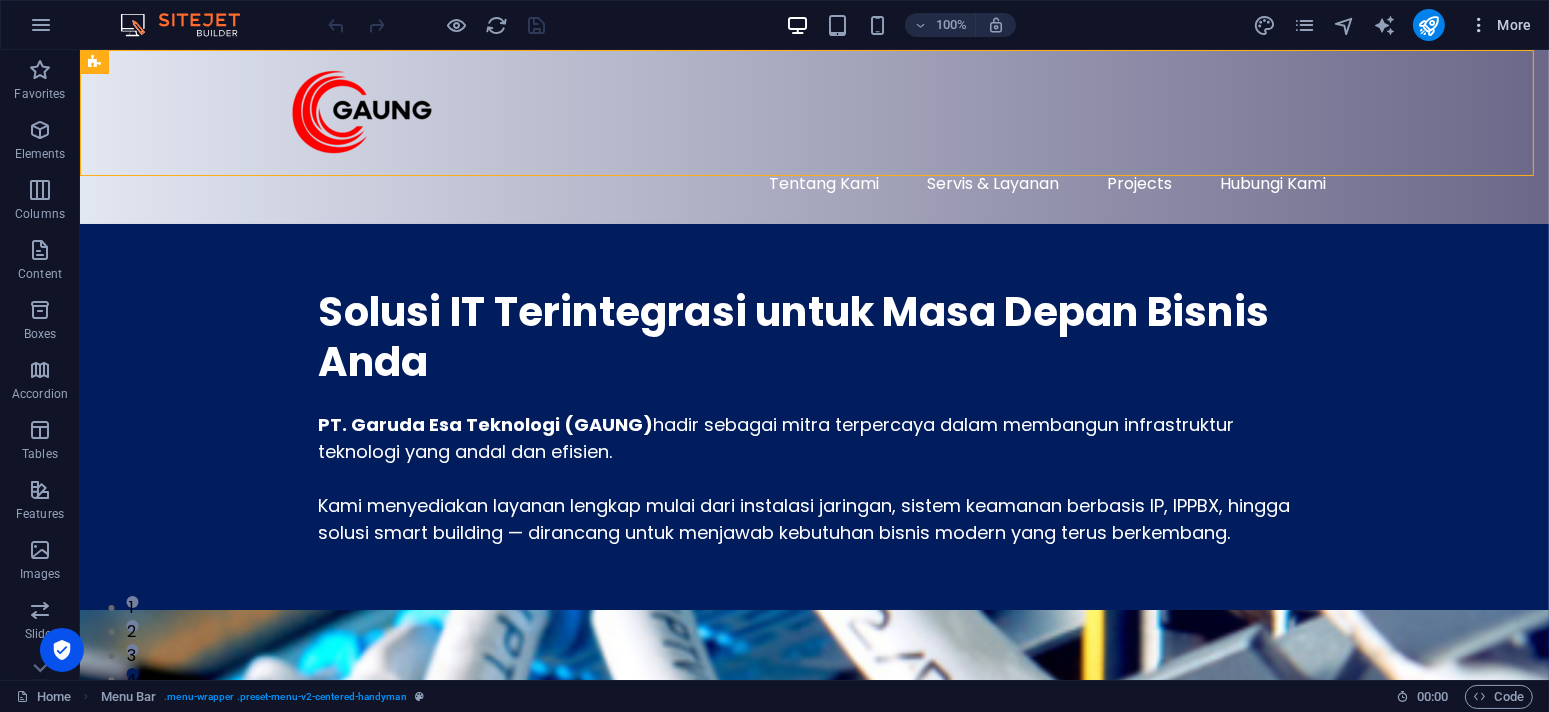 click at bounding box center (1479, 25) 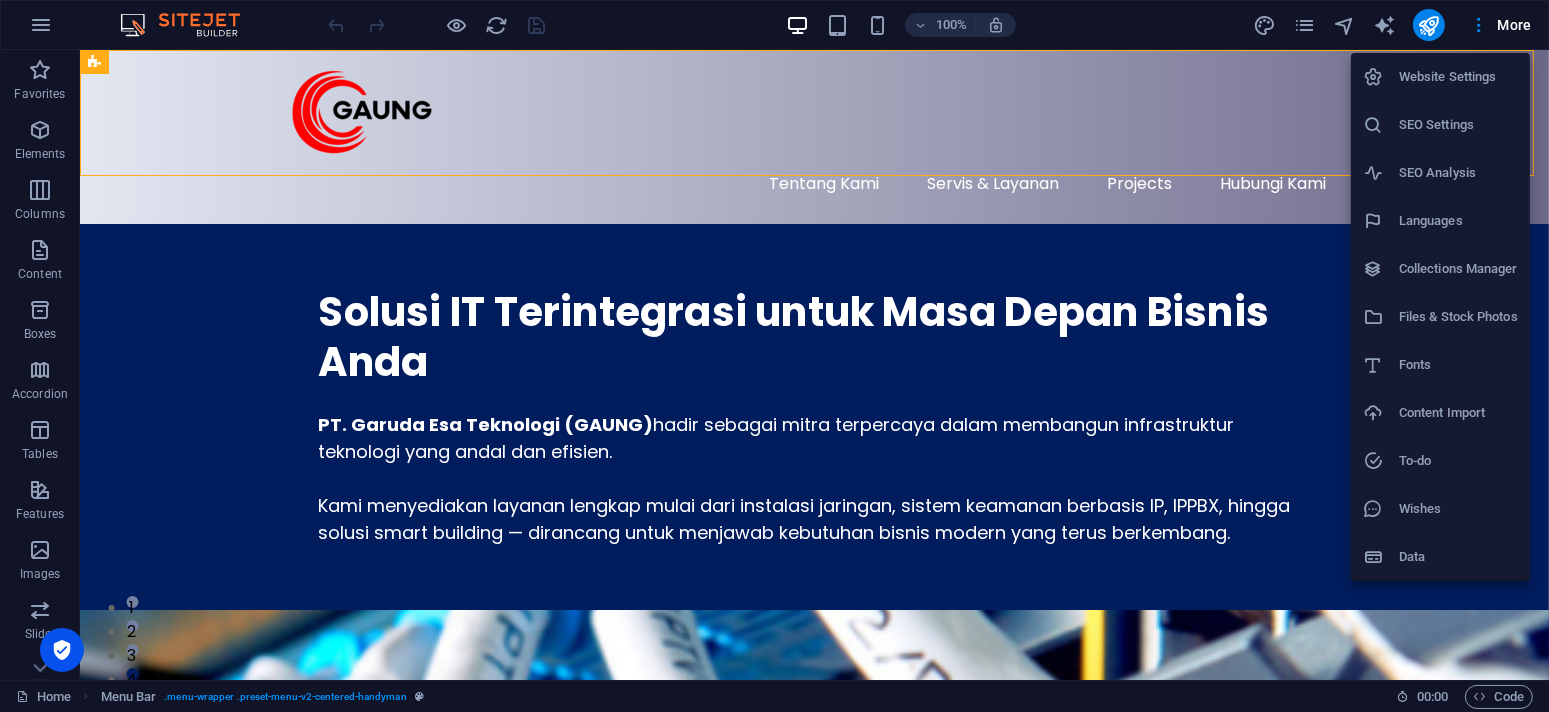 click on "Website Settings" at bounding box center (1458, 77) 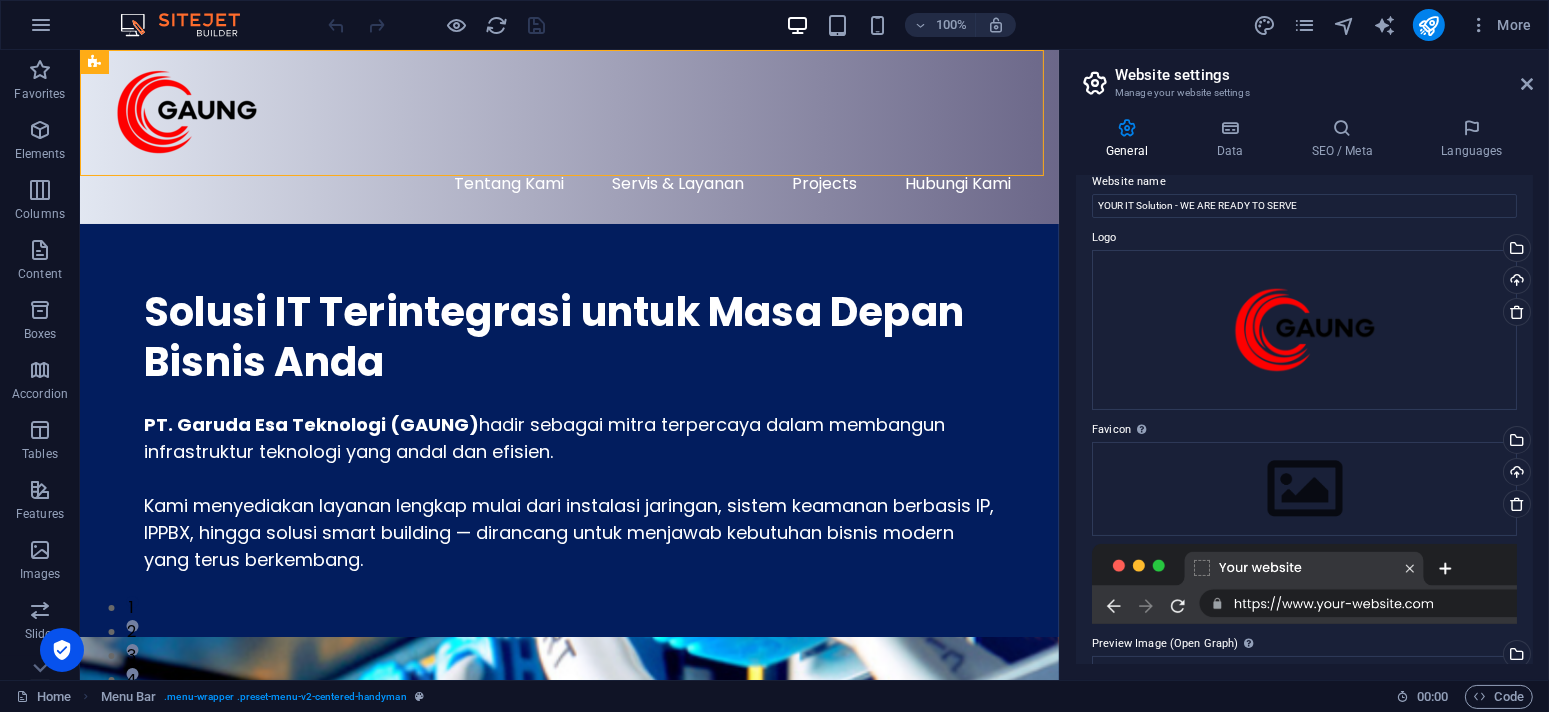 scroll, scrollTop: 0, scrollLeft: 0, axis: both 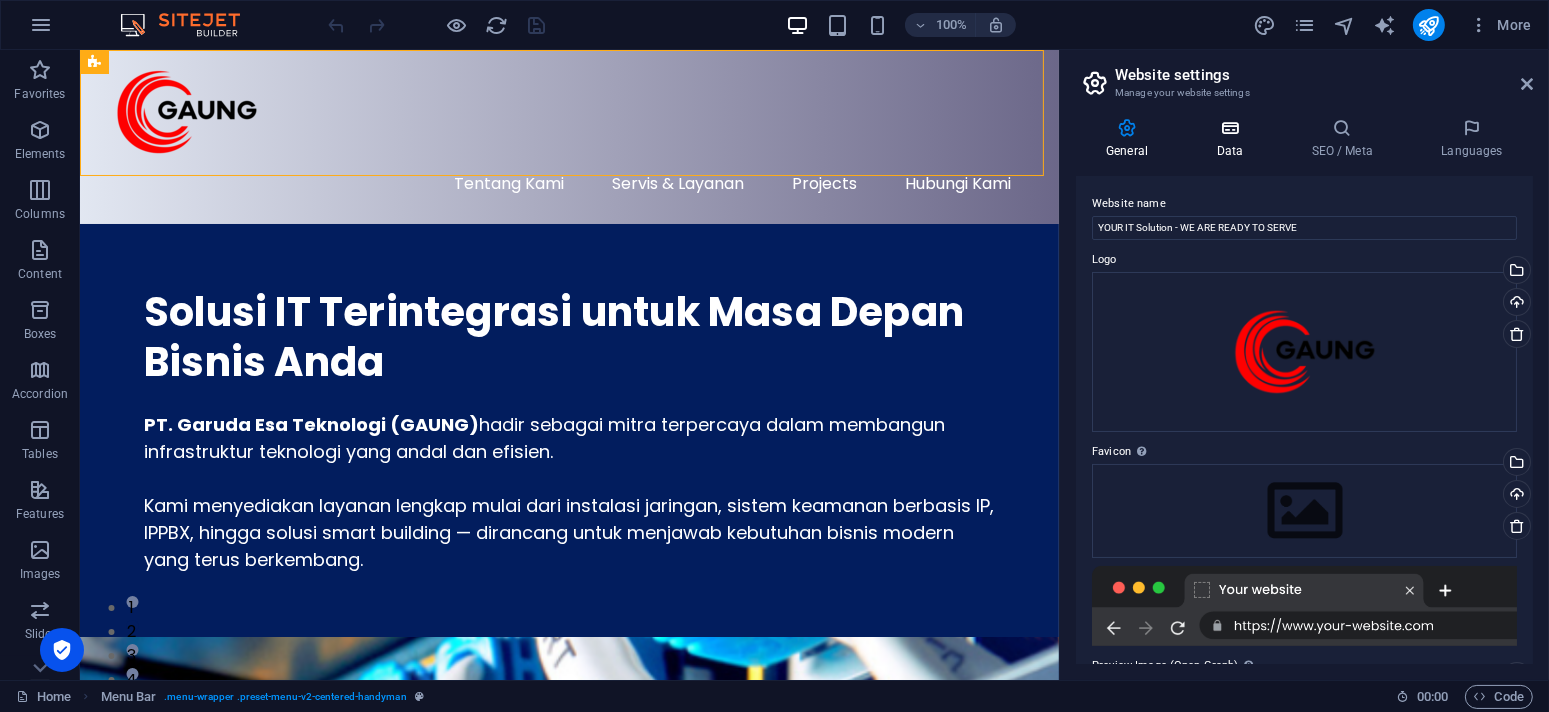 click on "Data" at bounding box center [1233, 139] 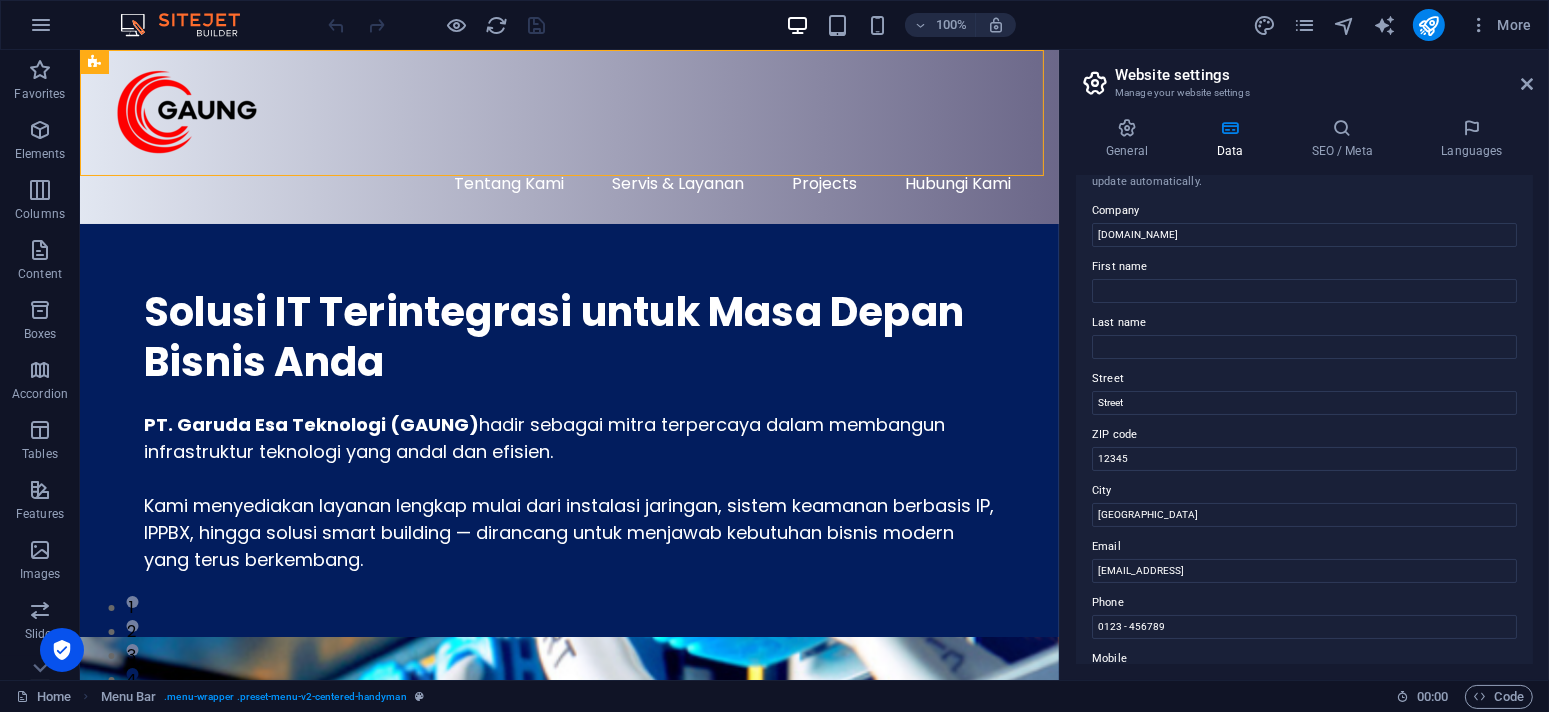 scroll, scrollTop: 0, scrollLeft: 0, axis: both 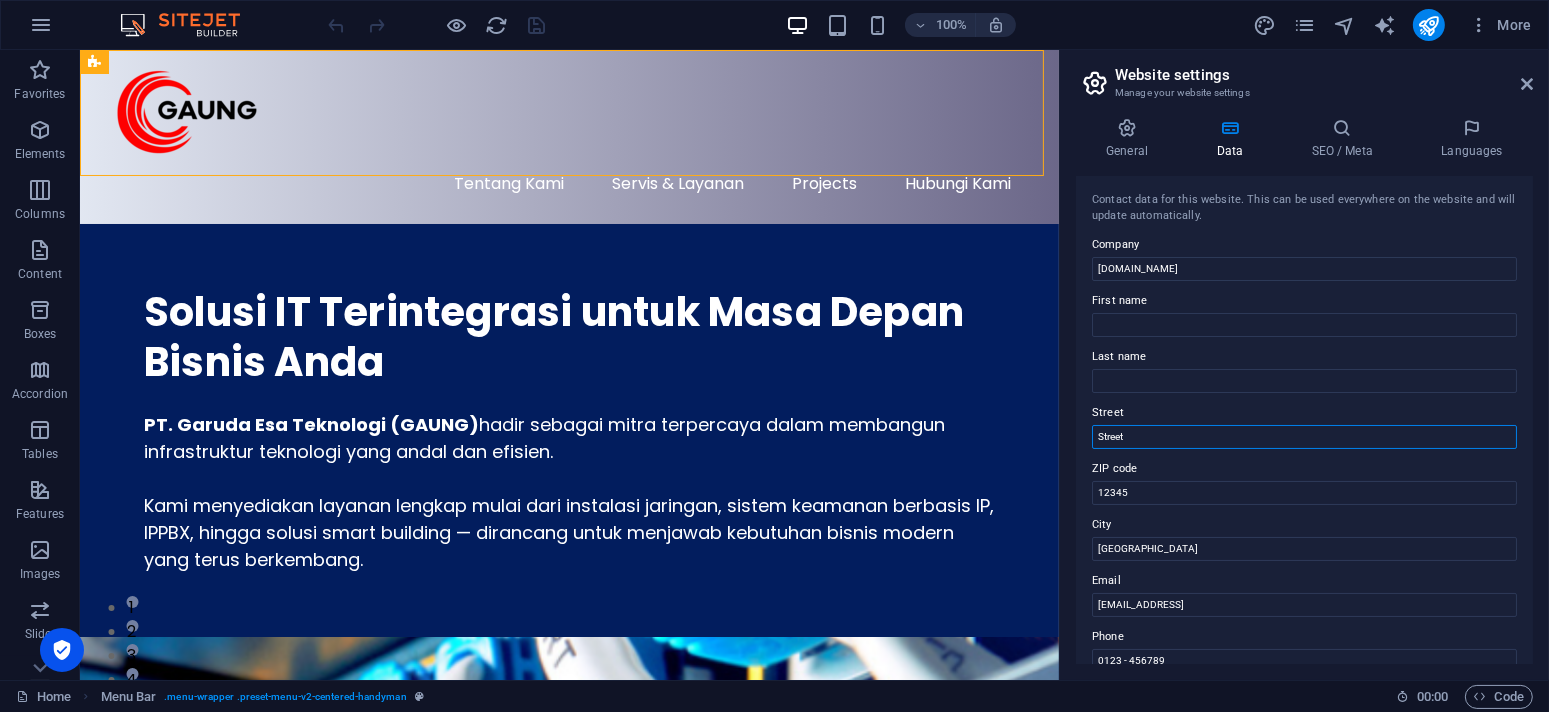 click on "Street" at bounding box center [1304, 437] 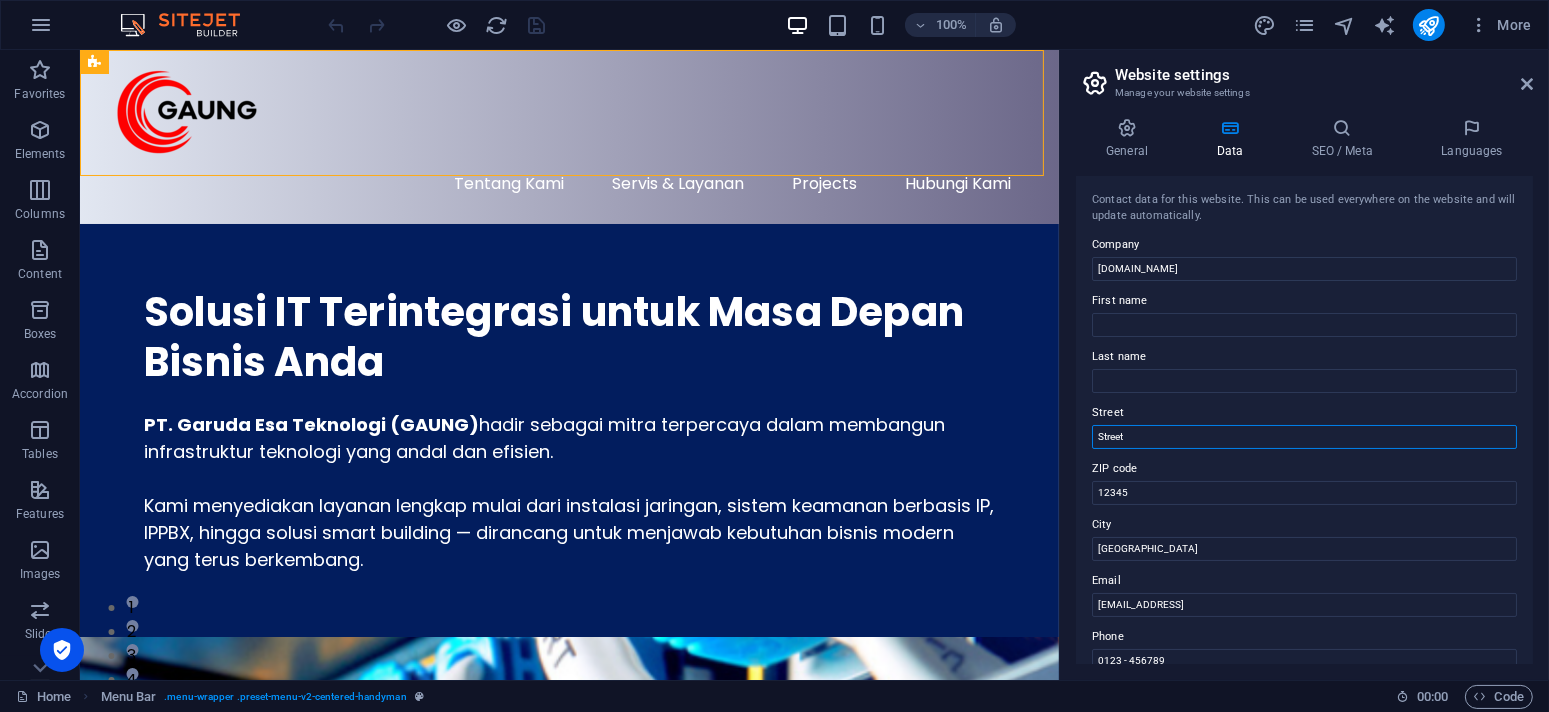click on "Street" at bounding box center (1304, 437) 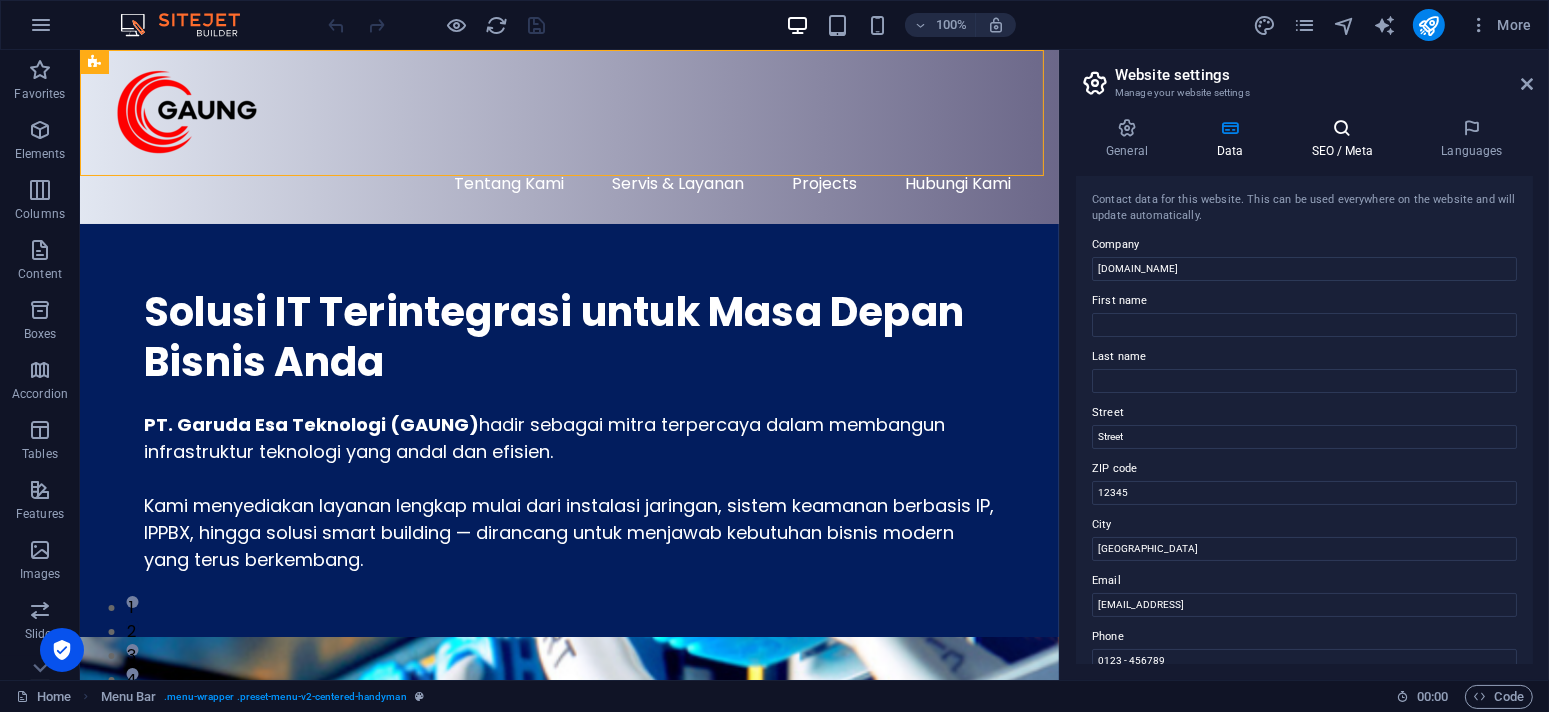click on "SEO / Meta" at bounding box center [1346, 139] 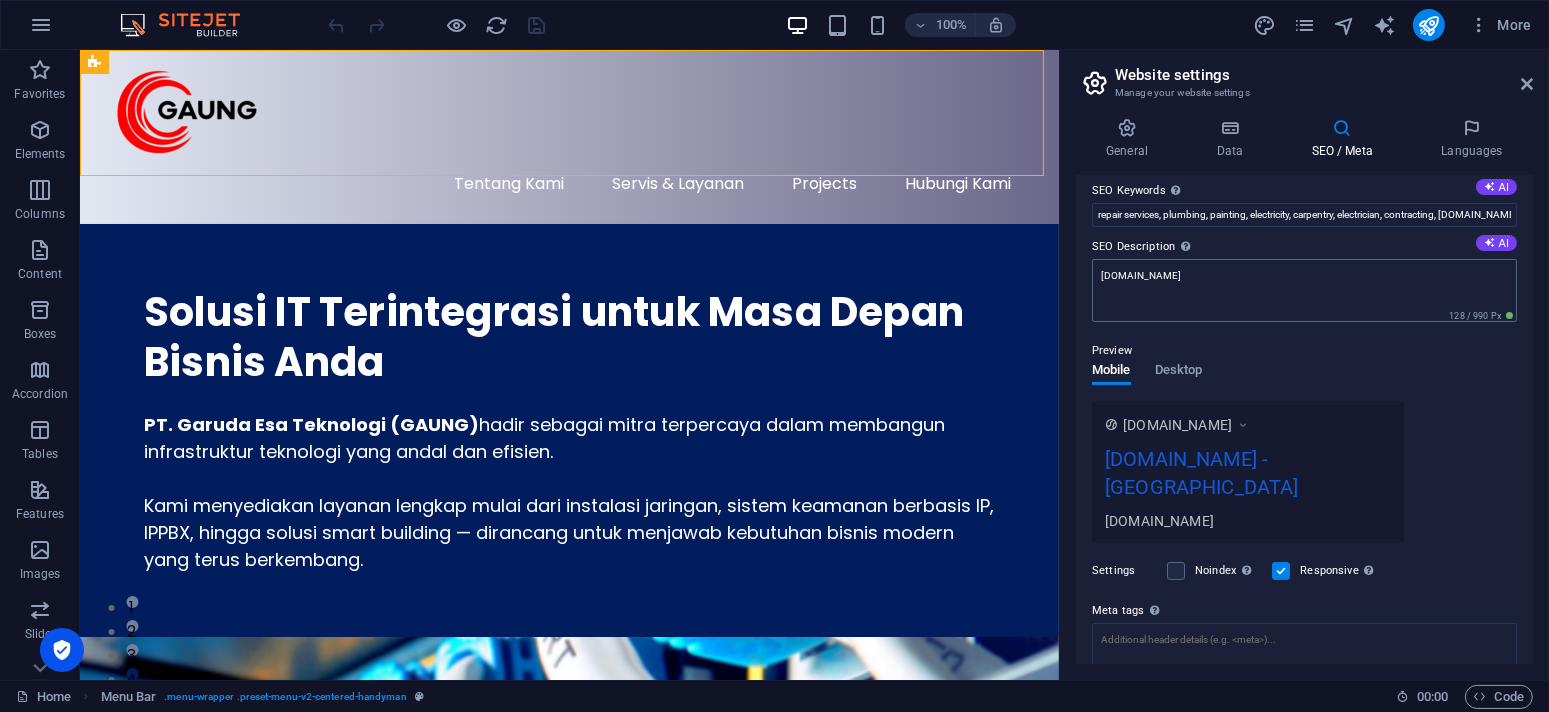 scroll, scrollTop: 200, scrollLeft: 0, axis: vertical 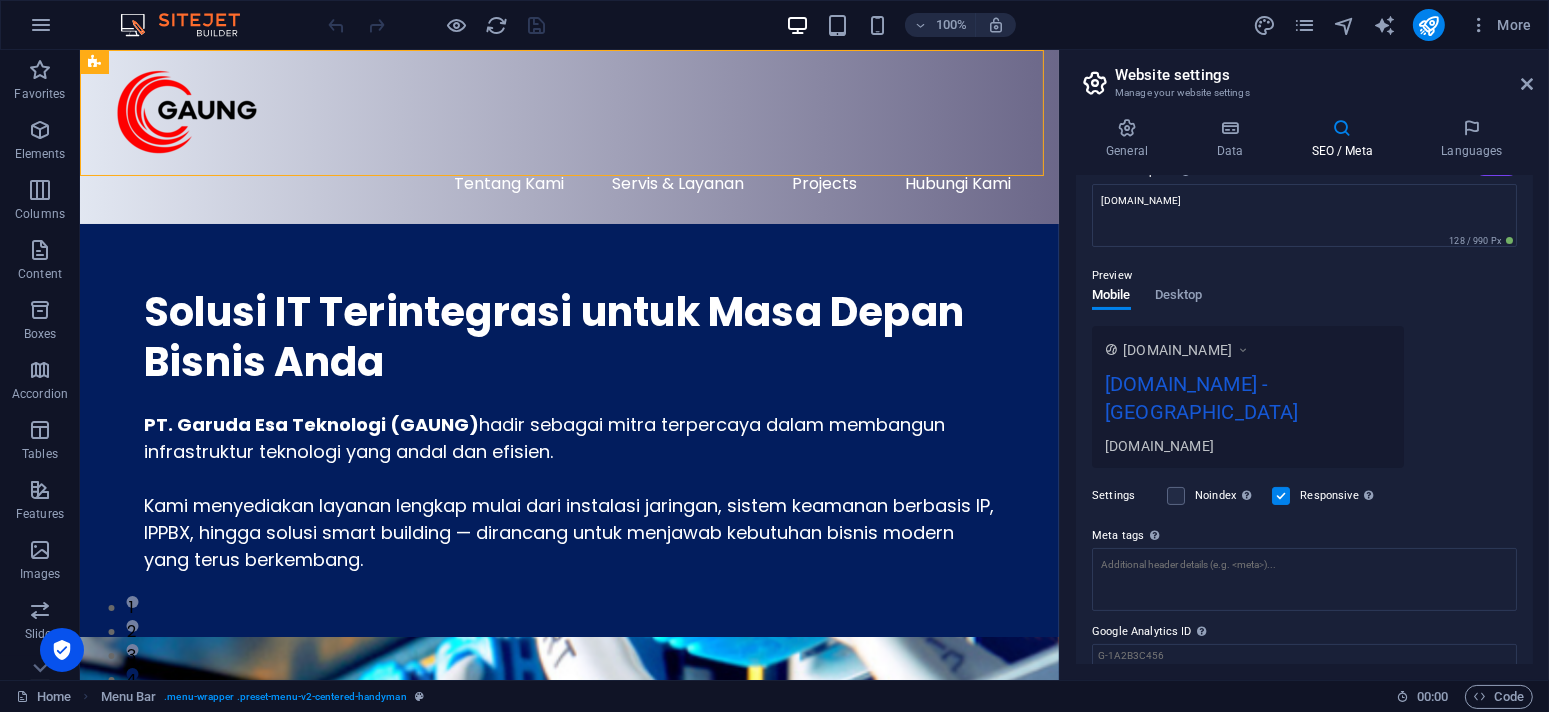 click on "[DOMAIN_NAME] - [GEOGRAPHIC_DATA]" at bounding box center [1248, 402] 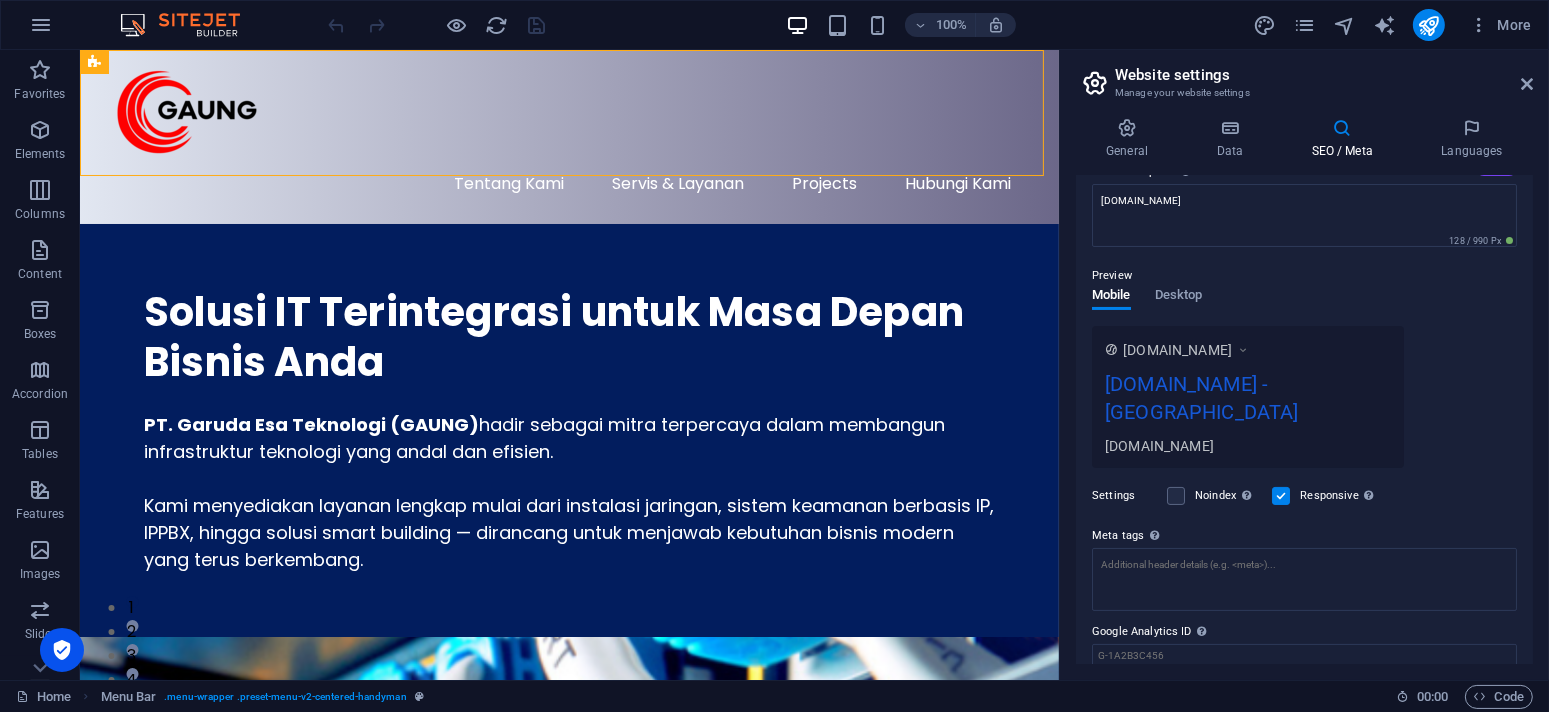 click at bounding box center [1281, 496] 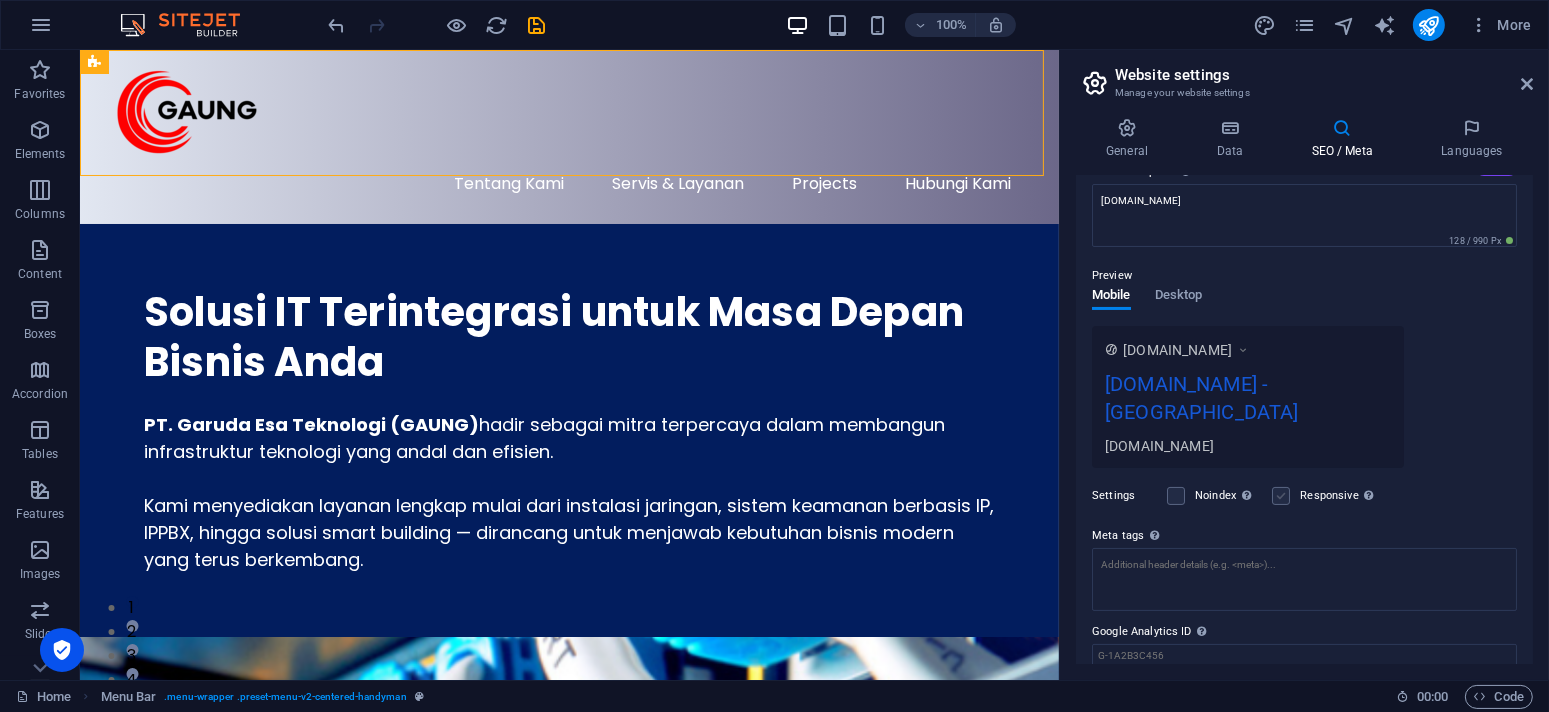 click at bounding box center (1281, 496) 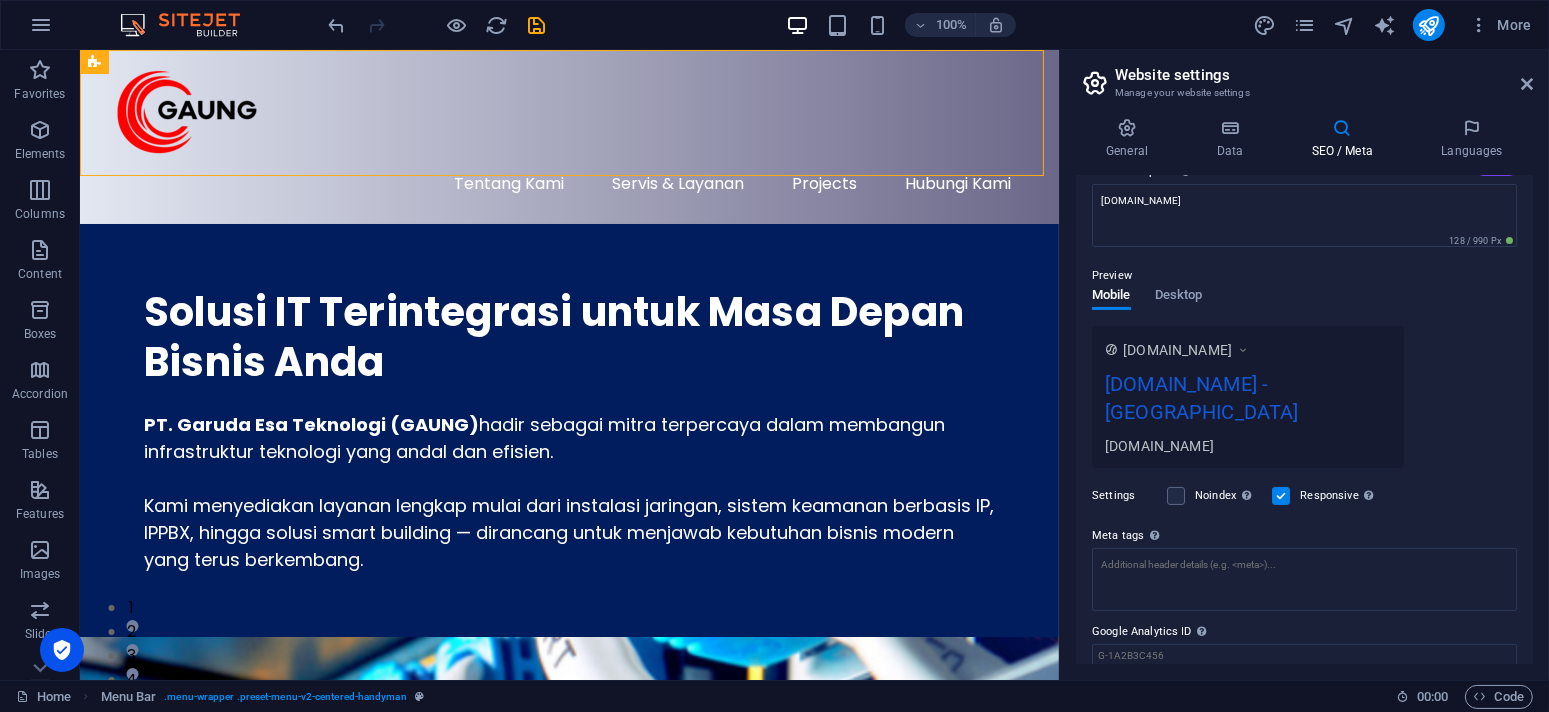 click on "[DOMAIN_NAME] - [GEOGRAPHIC_DATA]" at bounding box center [1248, 402] 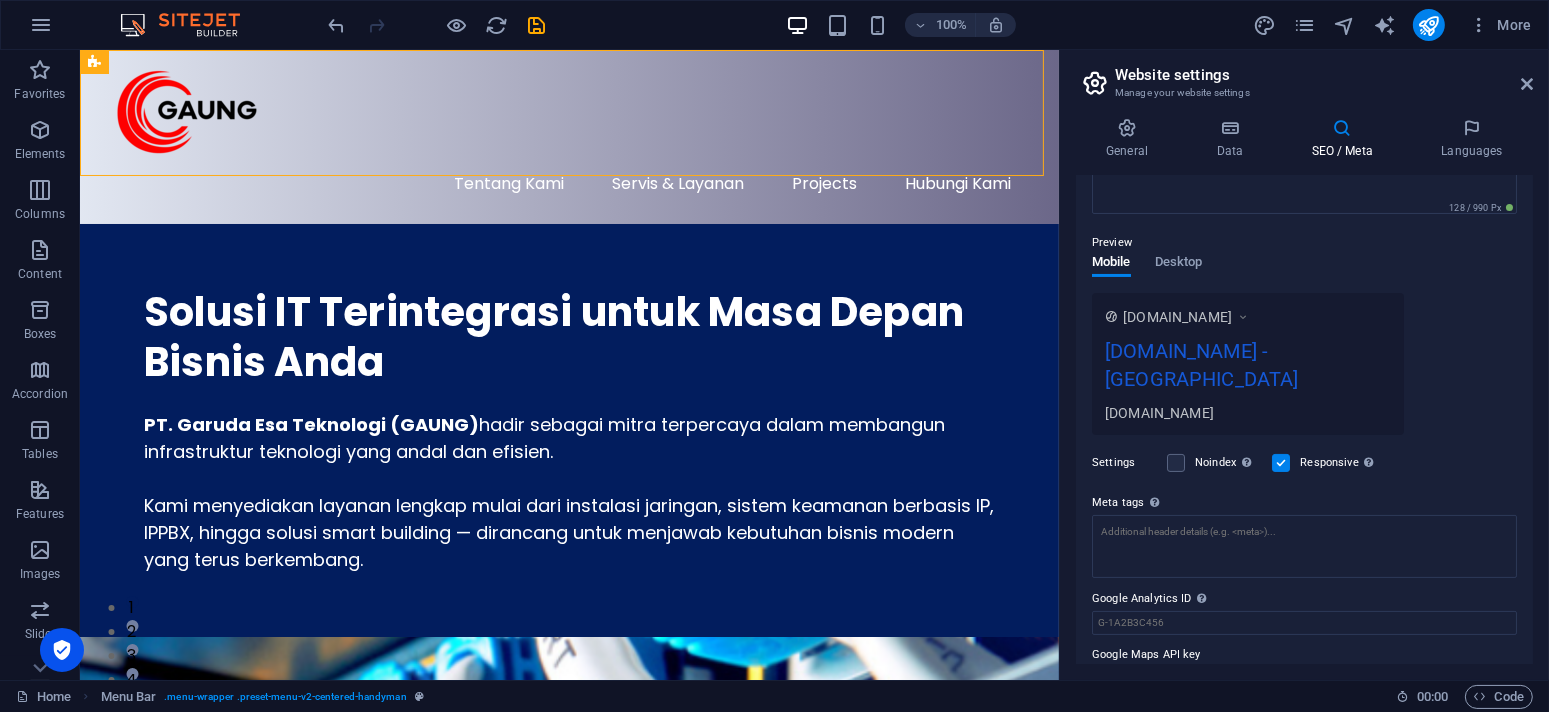 scroll, scrollTop: 245, scrollLeft: 0, axis: vertical 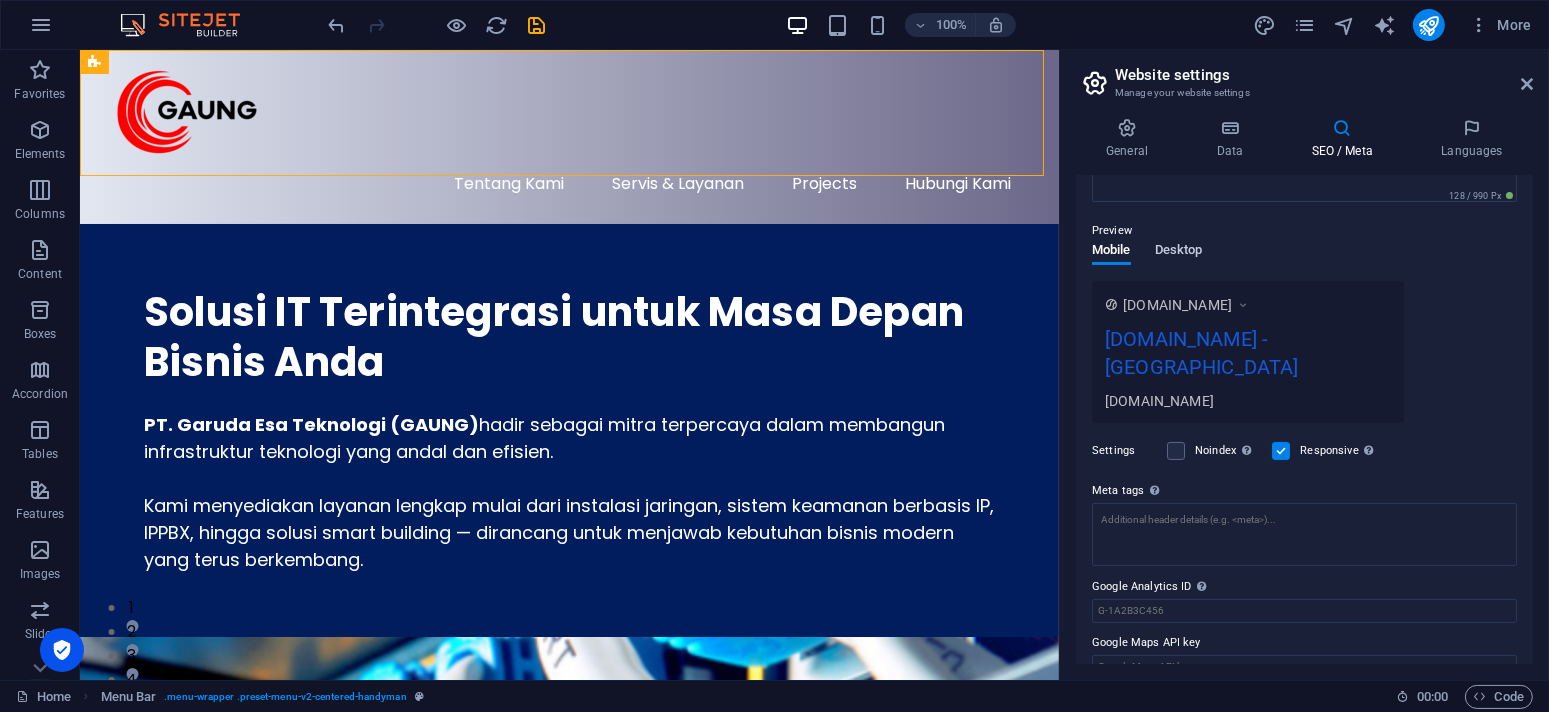 click on "Desktop" at bounding box center [1179, 252] 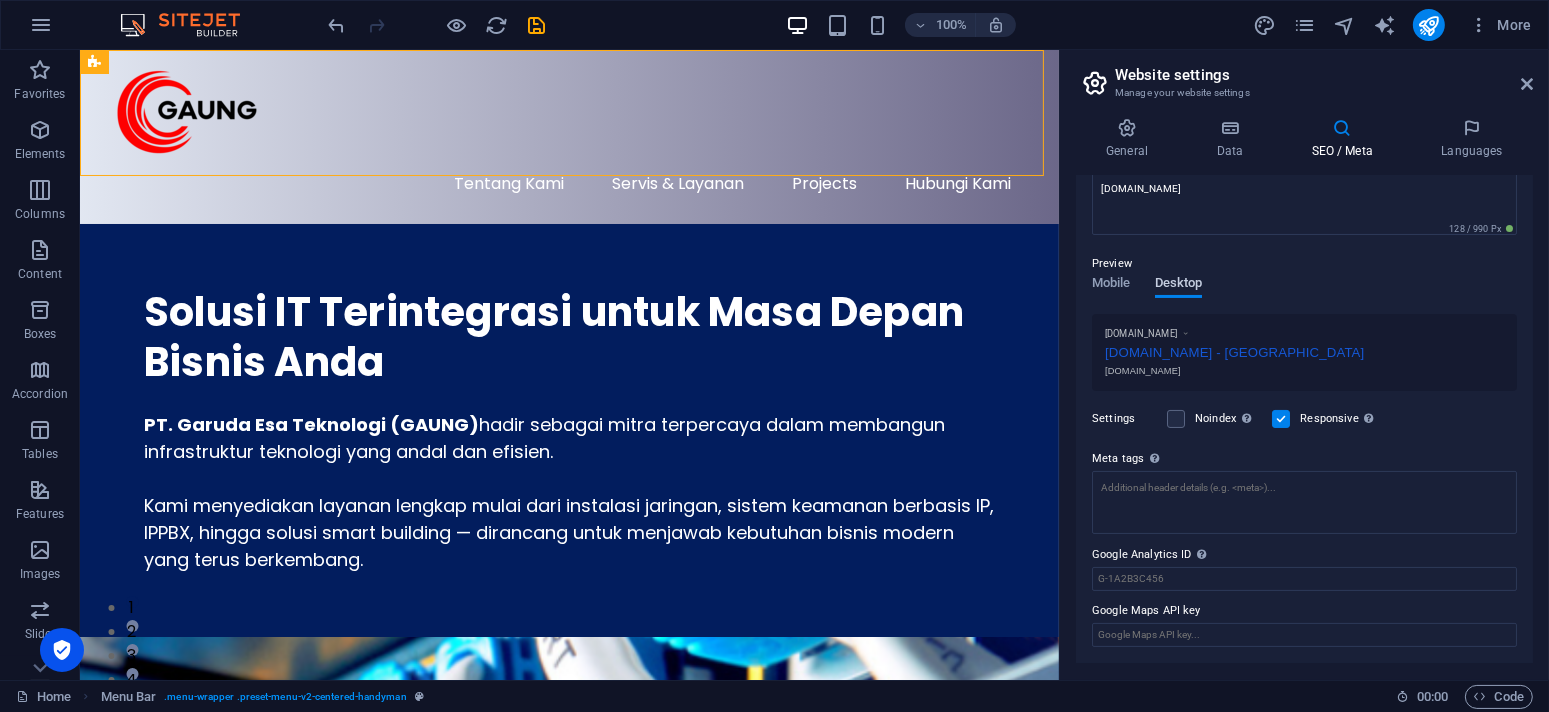 scroll, scrollTop: 209, scrollLeft: 0, axis: vertical 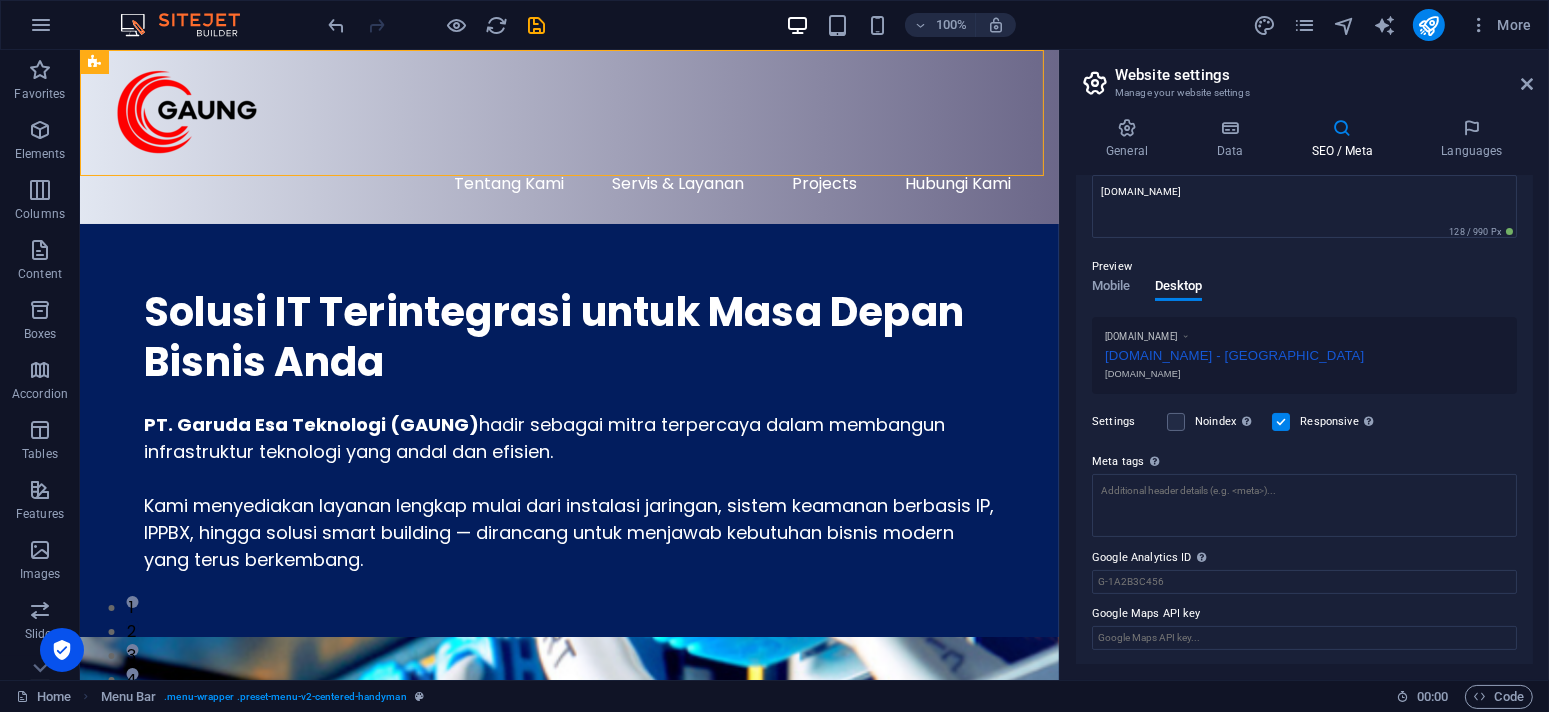 click on "[DOMAIN_NAME] - [GEOGRAPHIC_DATA]" at bounding box center (1304, 353) 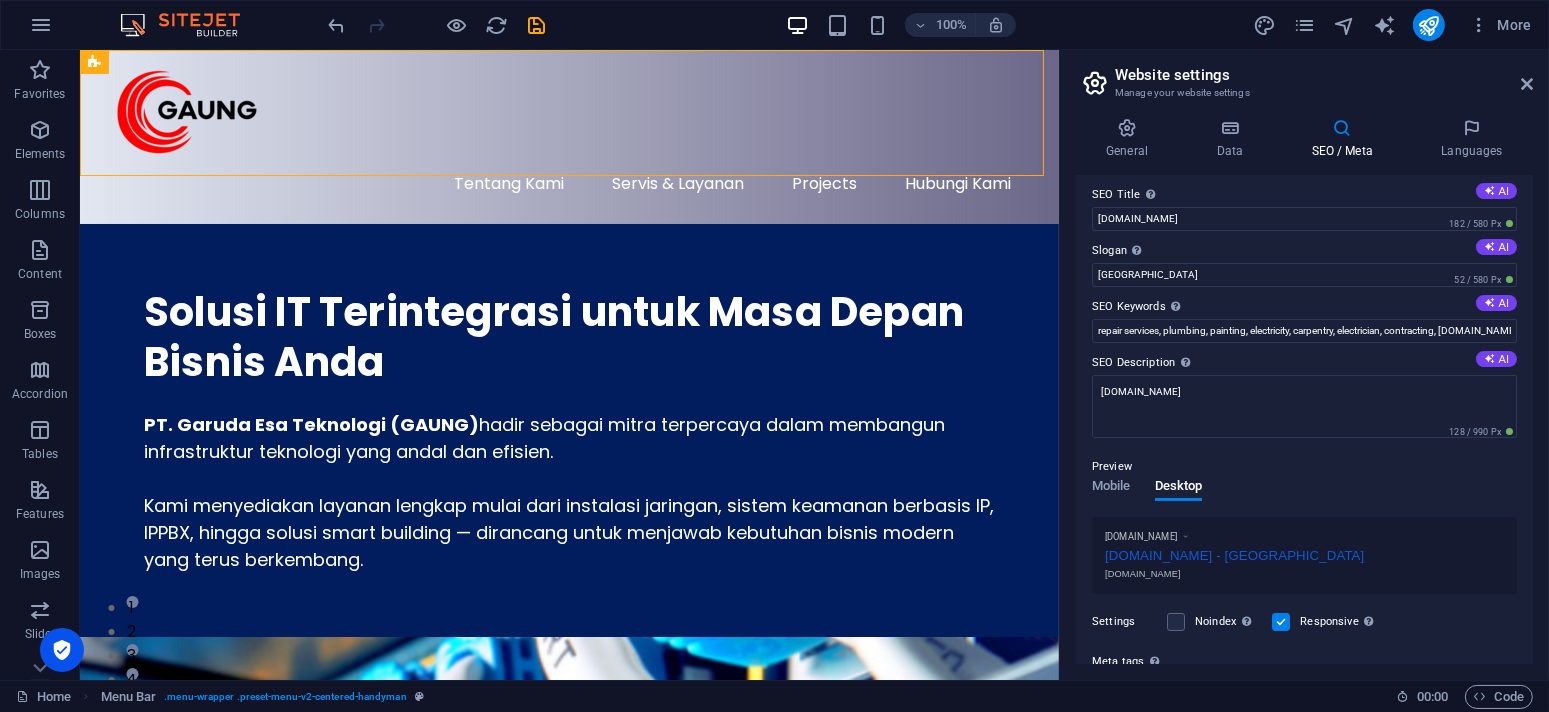 scroll, scrollTop: 0, scrollLeft: 0, axis: both 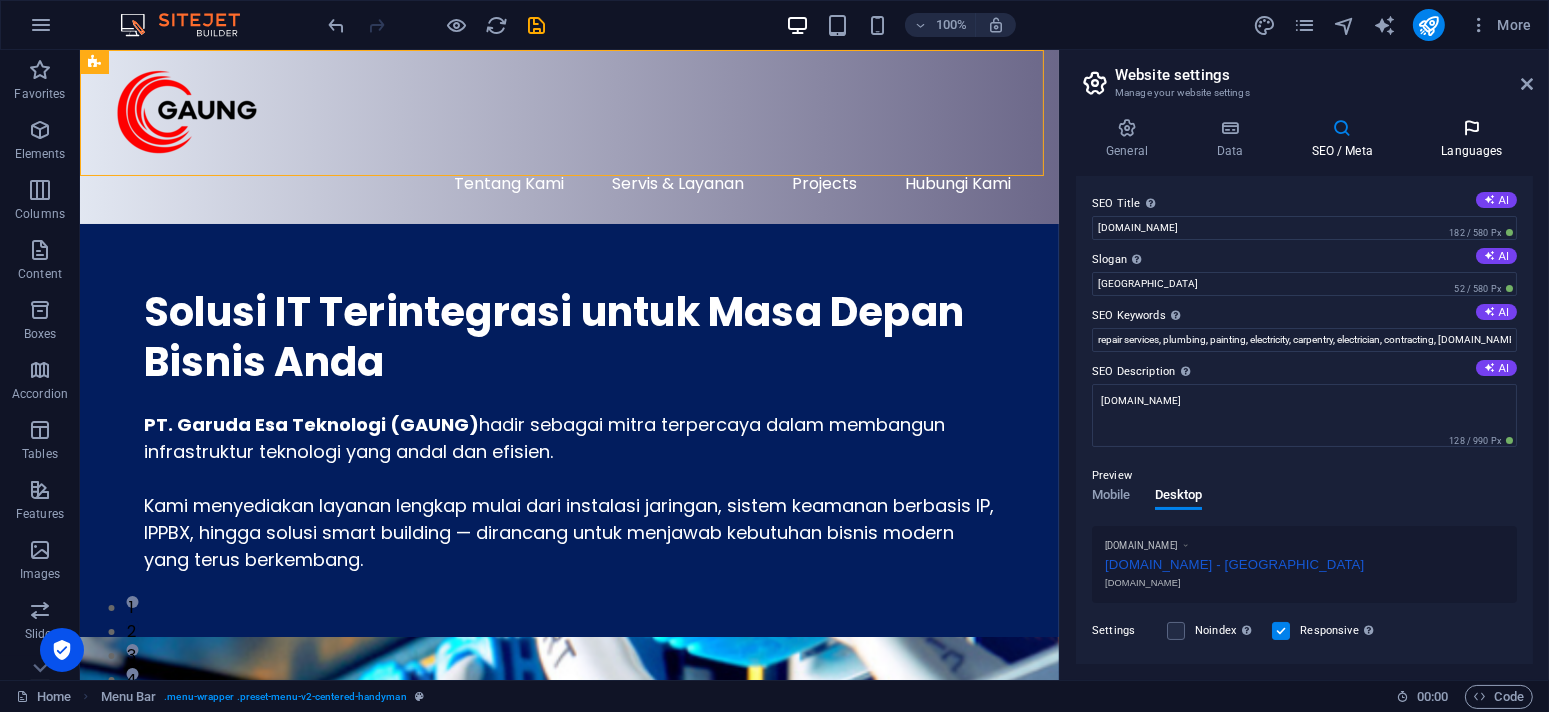 click at bounding box center [1472, 128] 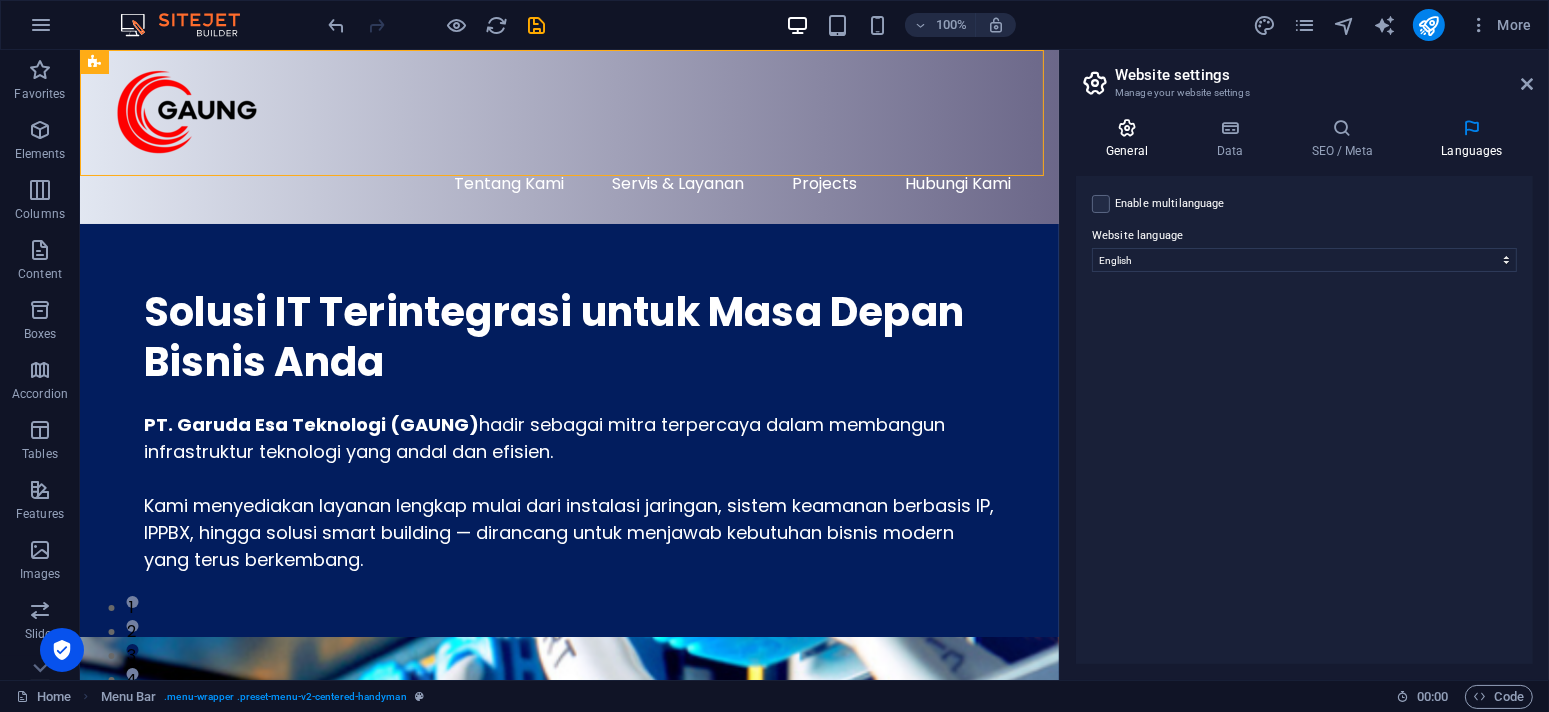 click at bounding box center [1127, 128] 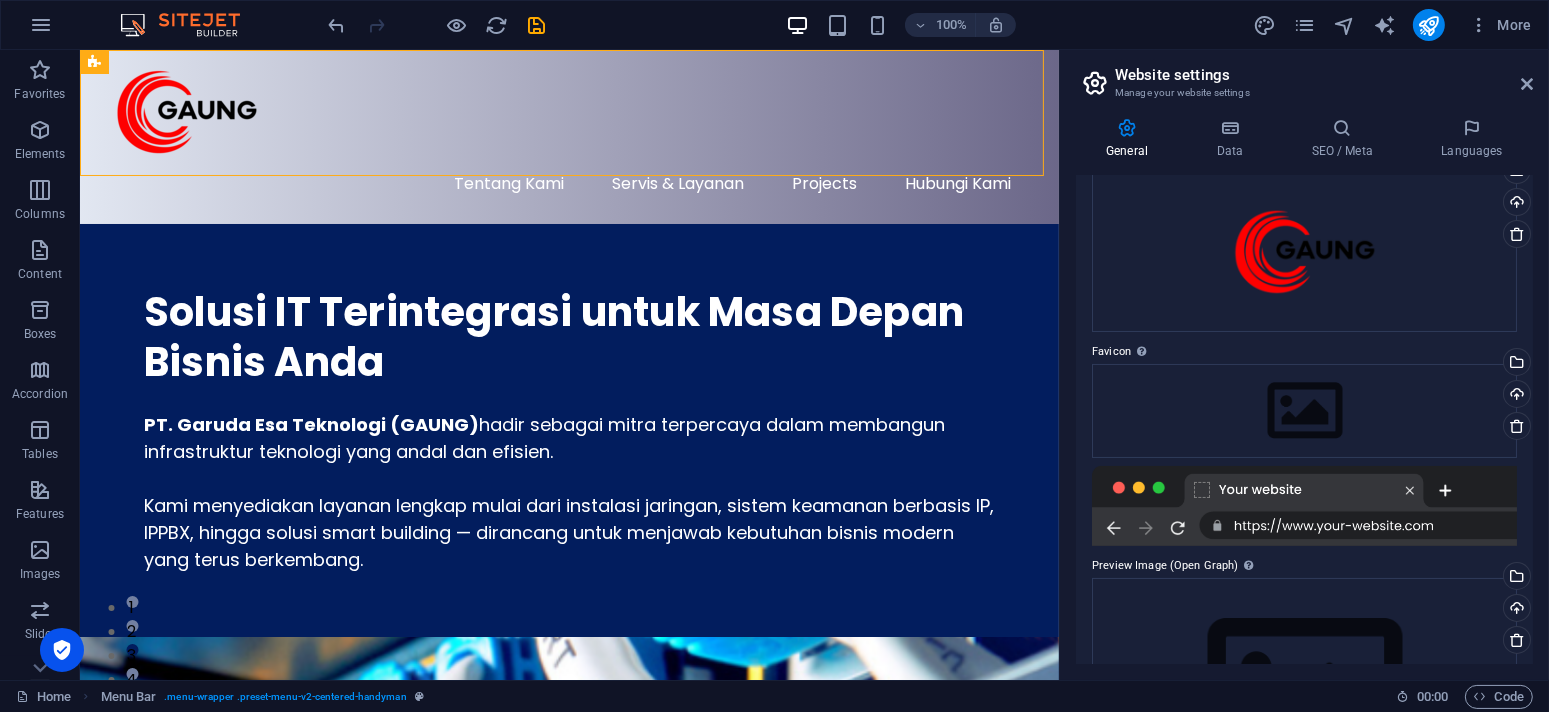 scroll, scrollTop: 200, scrollLeft: 0, axis: vertical 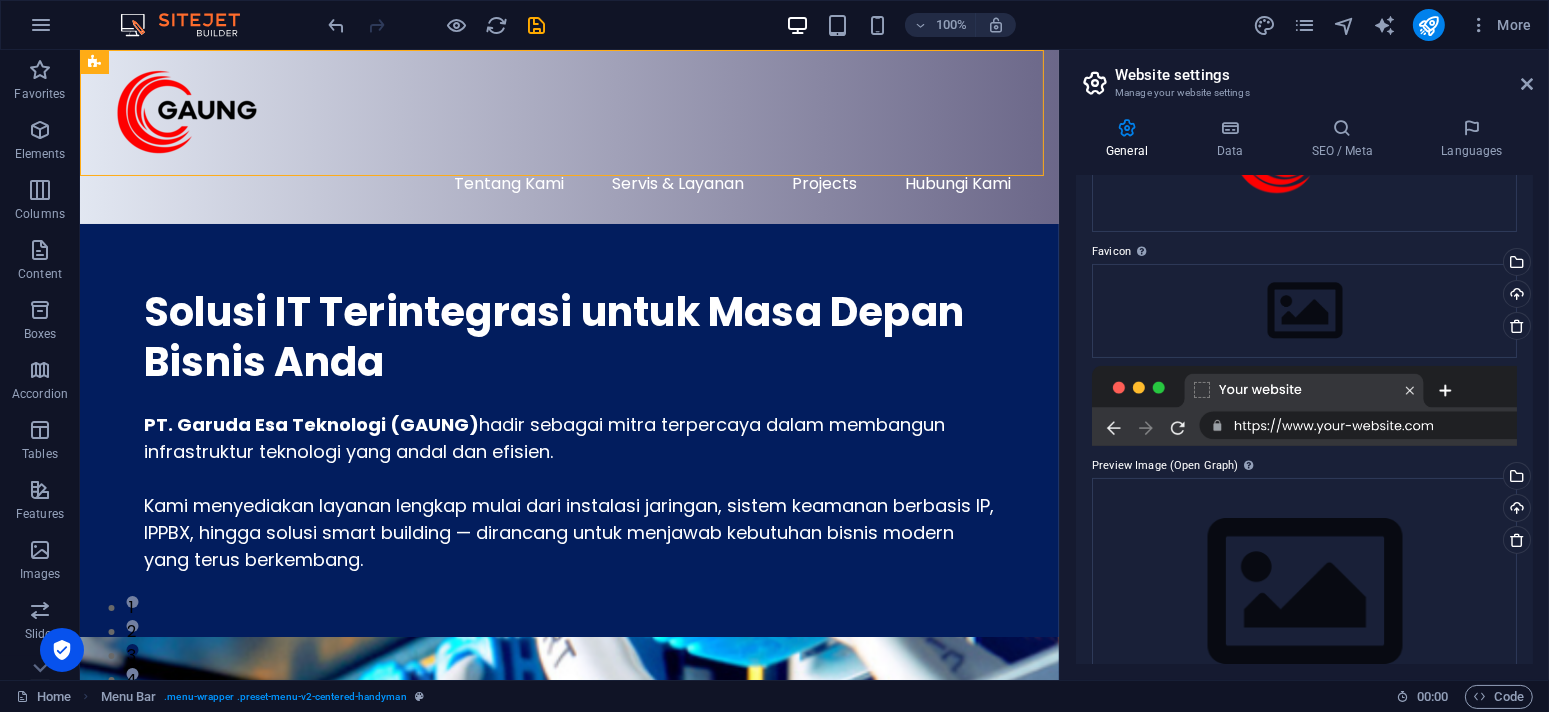 click at bounding box center (1304, 406) 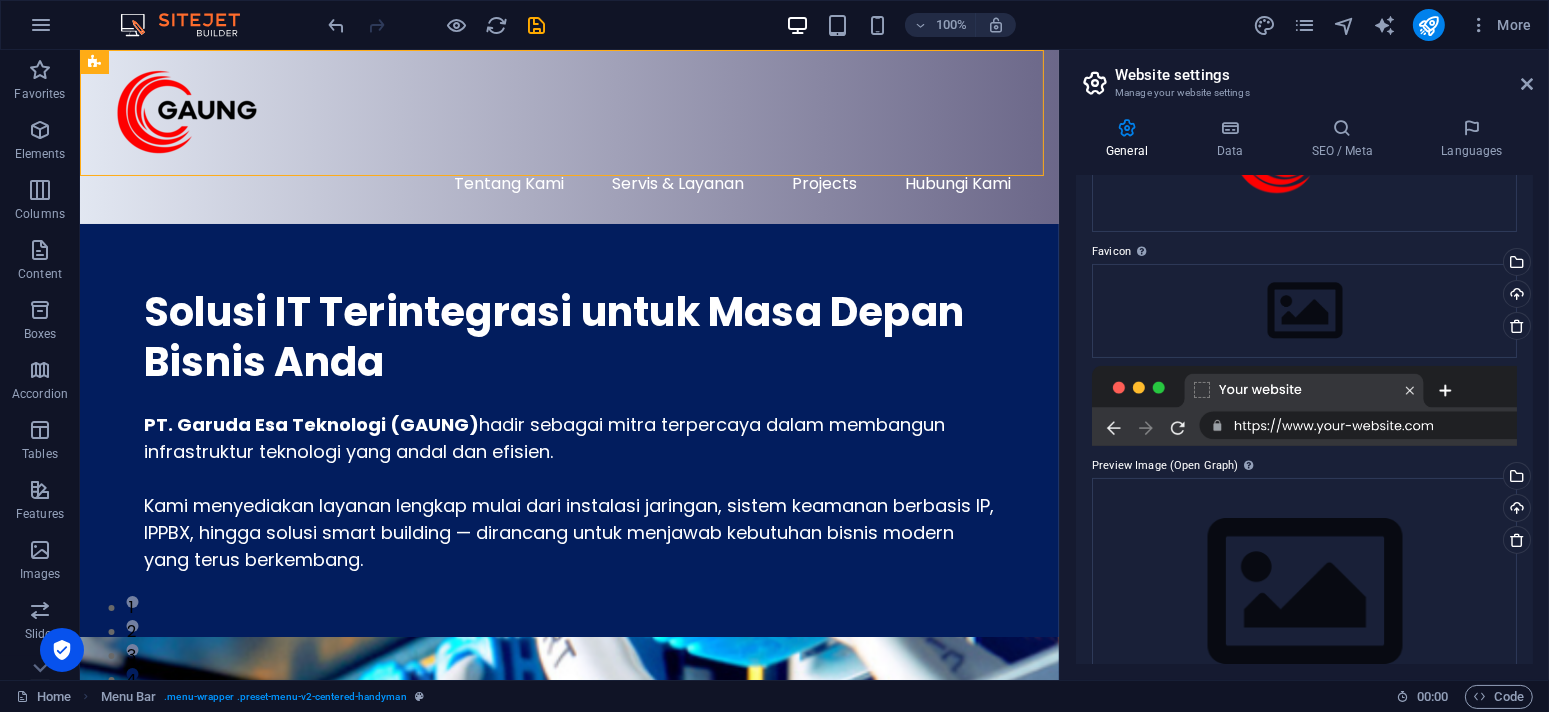 click at bounding box center [1304, 406] 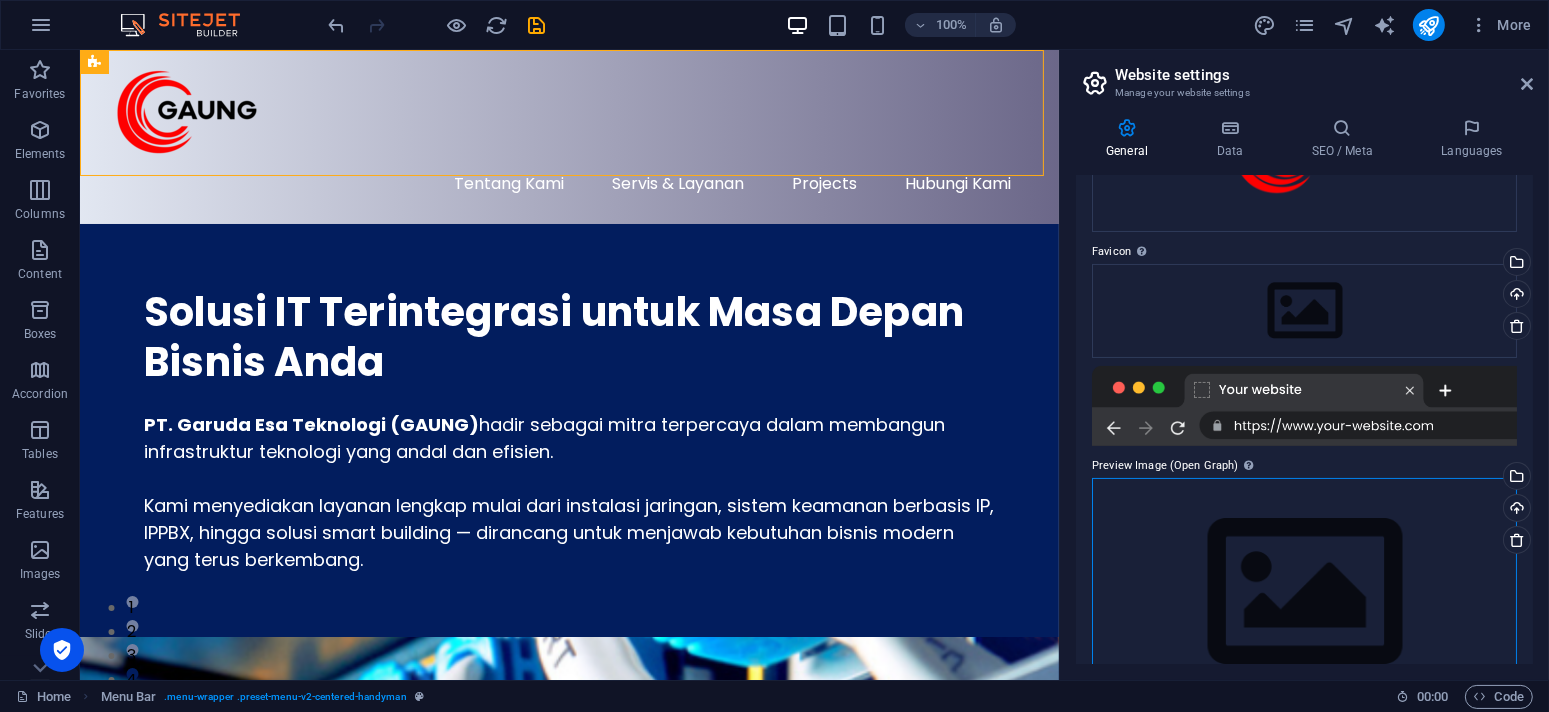 click on "Drag files here, click to choose files or select files from Files or our free stock photos & videos" at bounding box center (1304, 592) 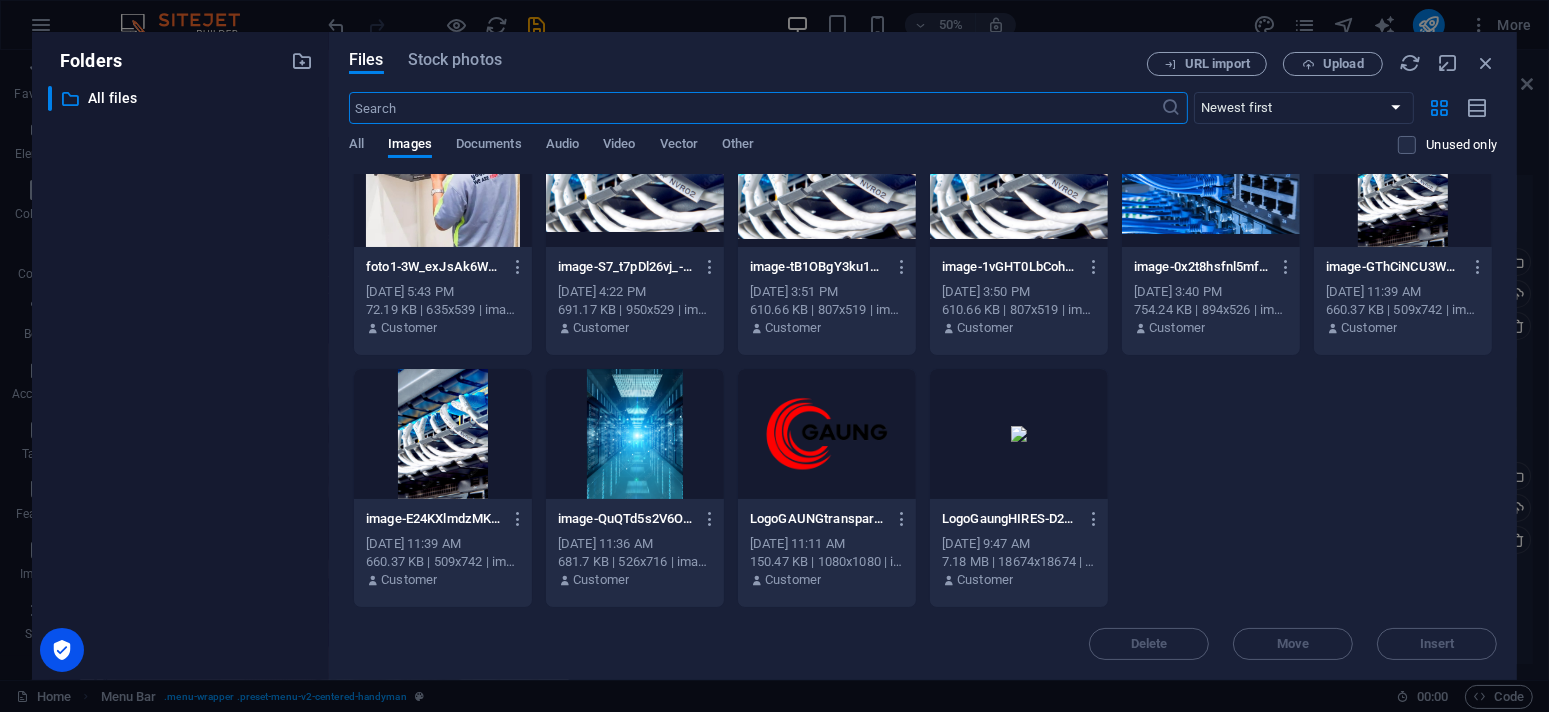 scroll, scrollTop: 400, scrollLeft: 0, axis: vertical 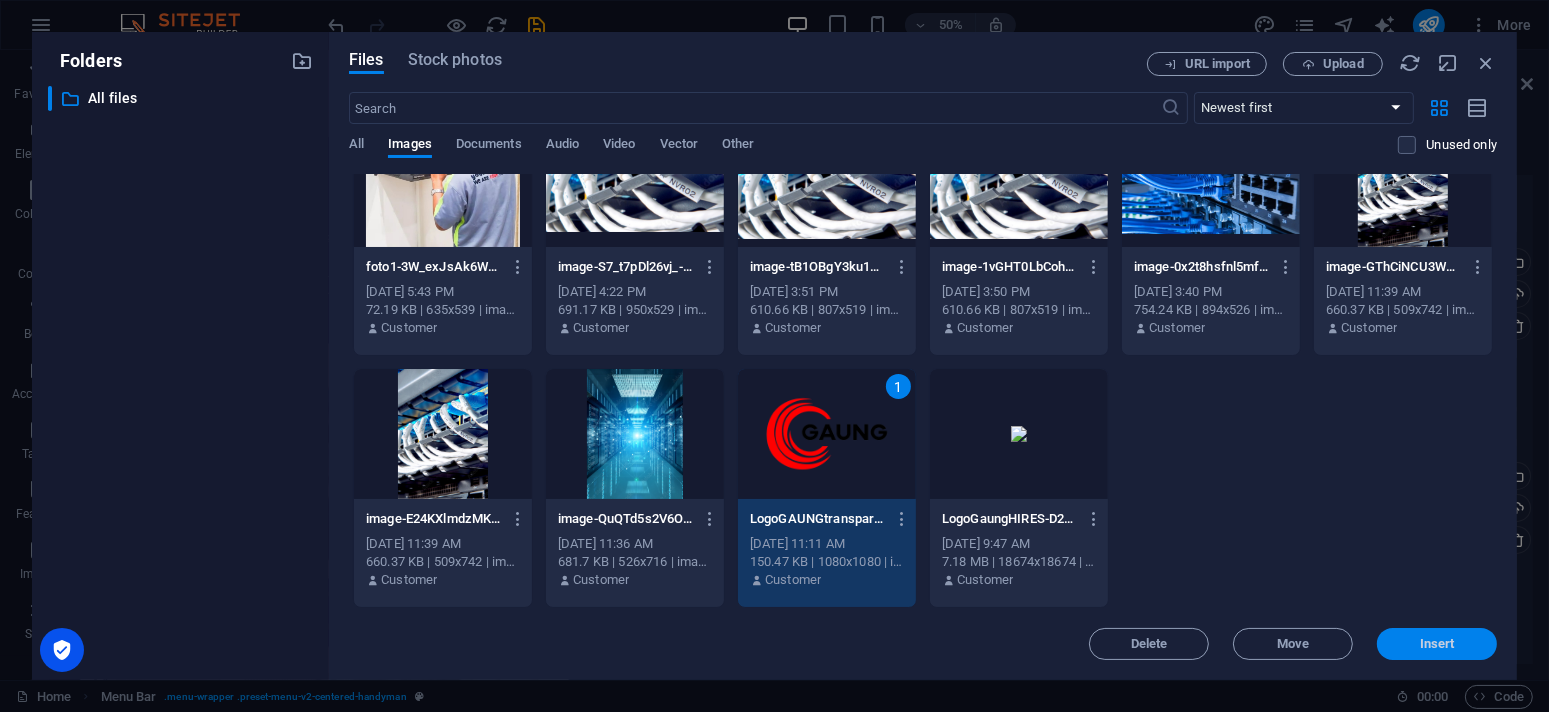 click on "Insert" at bounding box center [1437, 644] 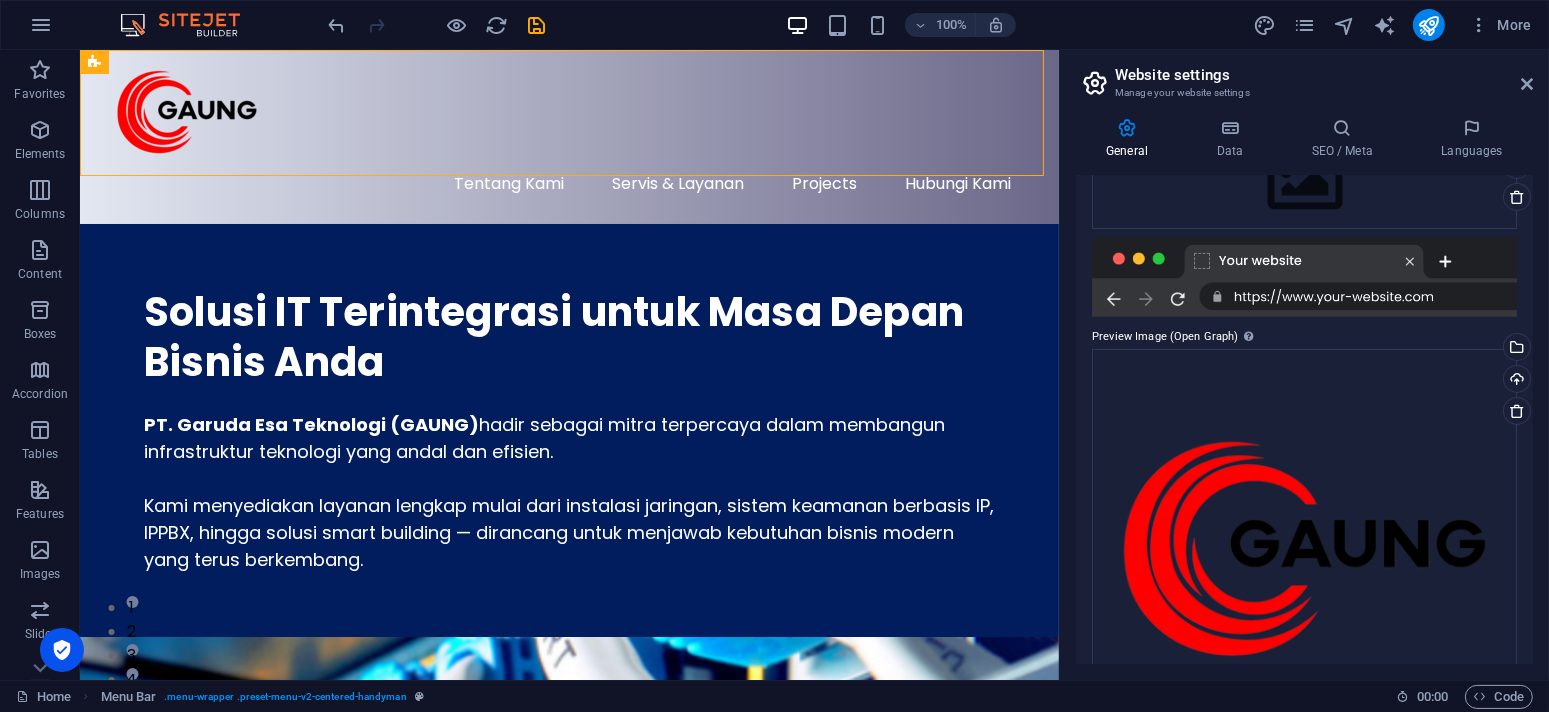 scroll, scrollTop: 429, scrollLeft: 0, axis: vertical 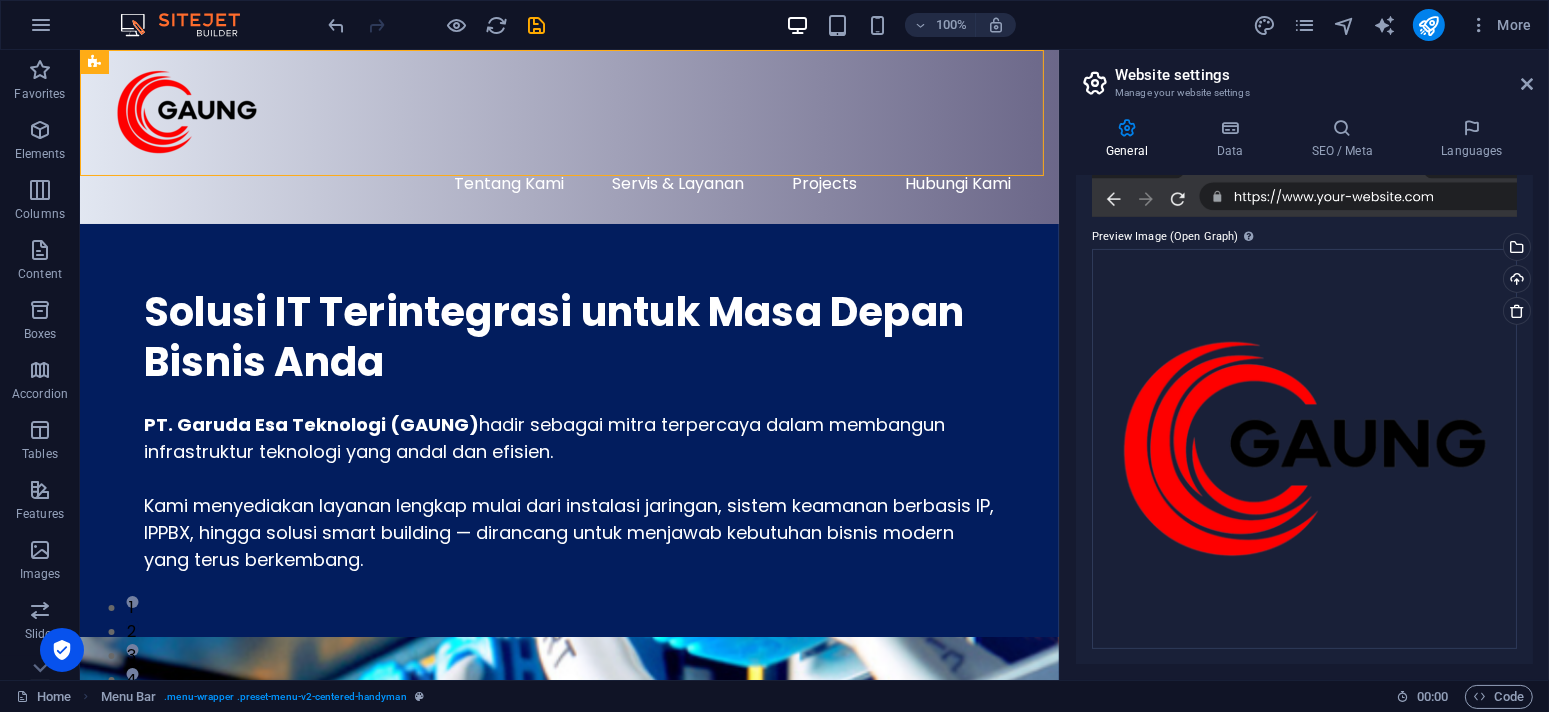 drag, startPoint x: 1320, startPoint y: 434, endPoint x: 1516, endPoint y: 311, distance: 231.39792 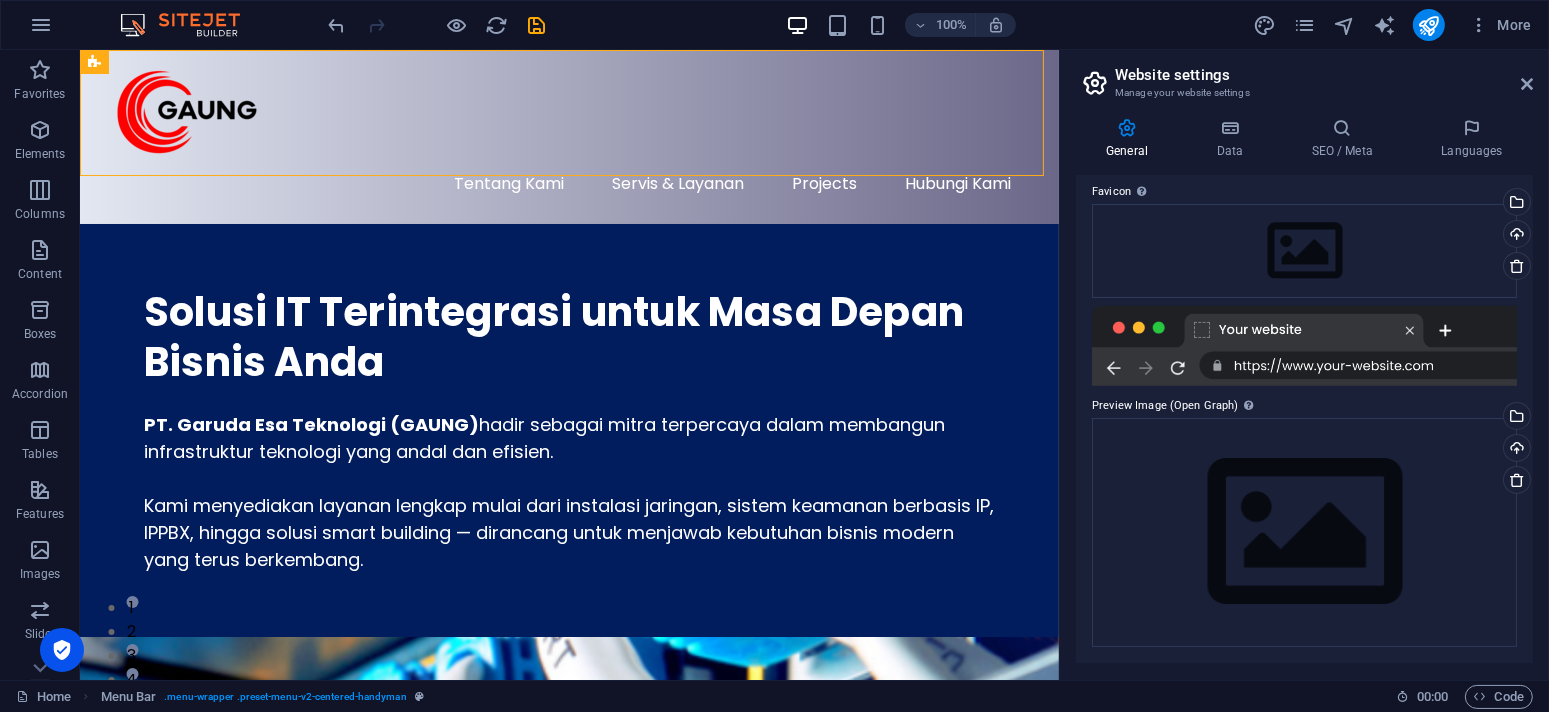 scroll, scrollTop: 258, scrollLeft: 0, axis: vertical 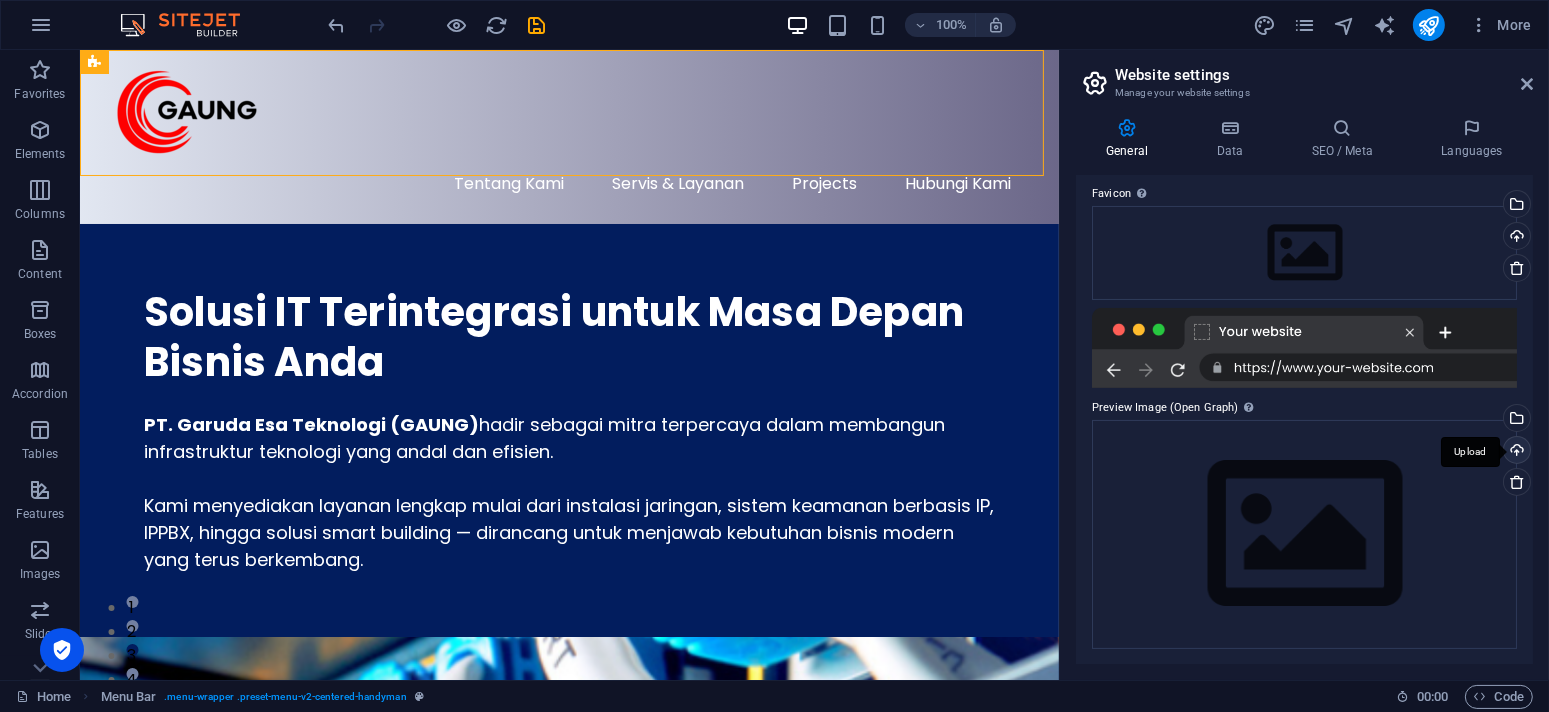 click on "Upload" at bounding box center [1515, 452] 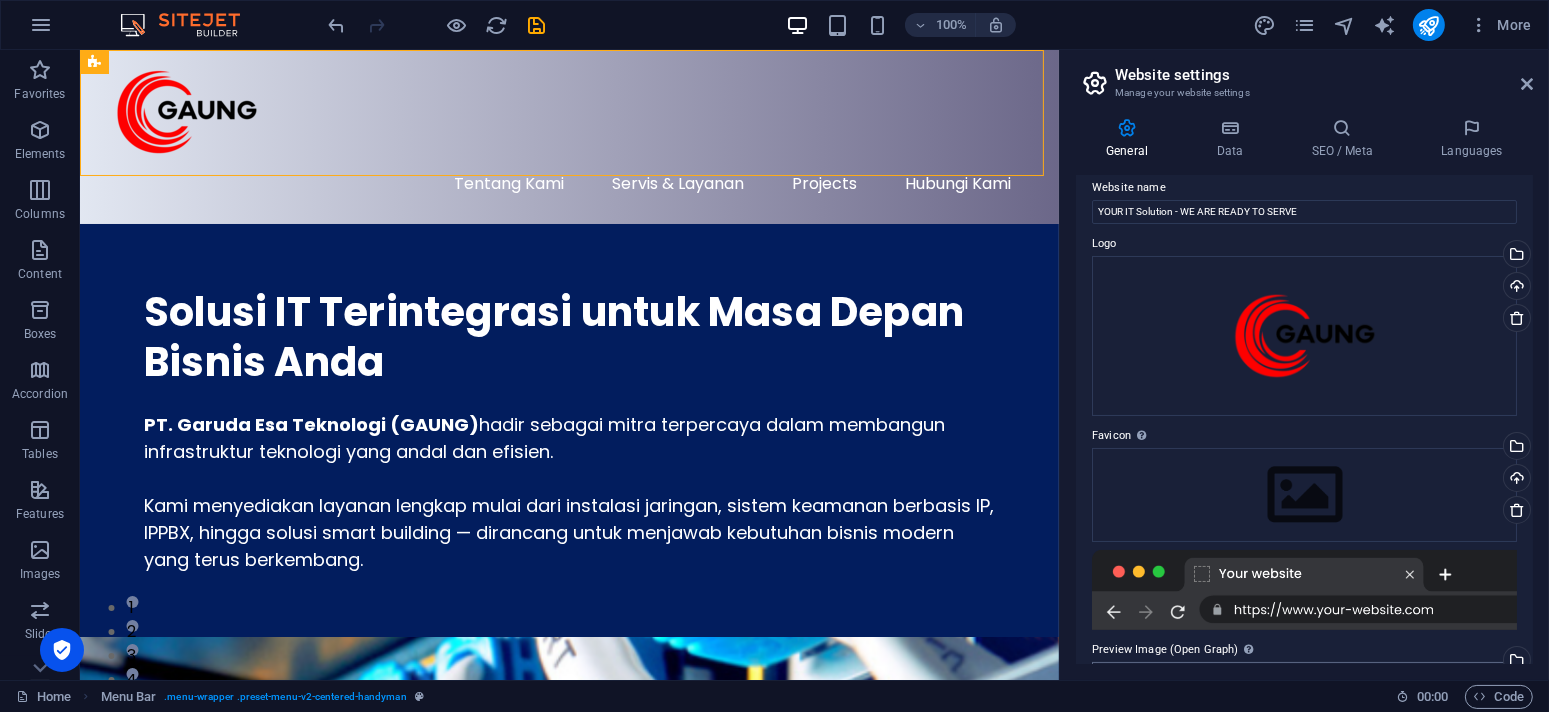 scroll, scrollTop: 0, scrollLeft: 0, axis: both 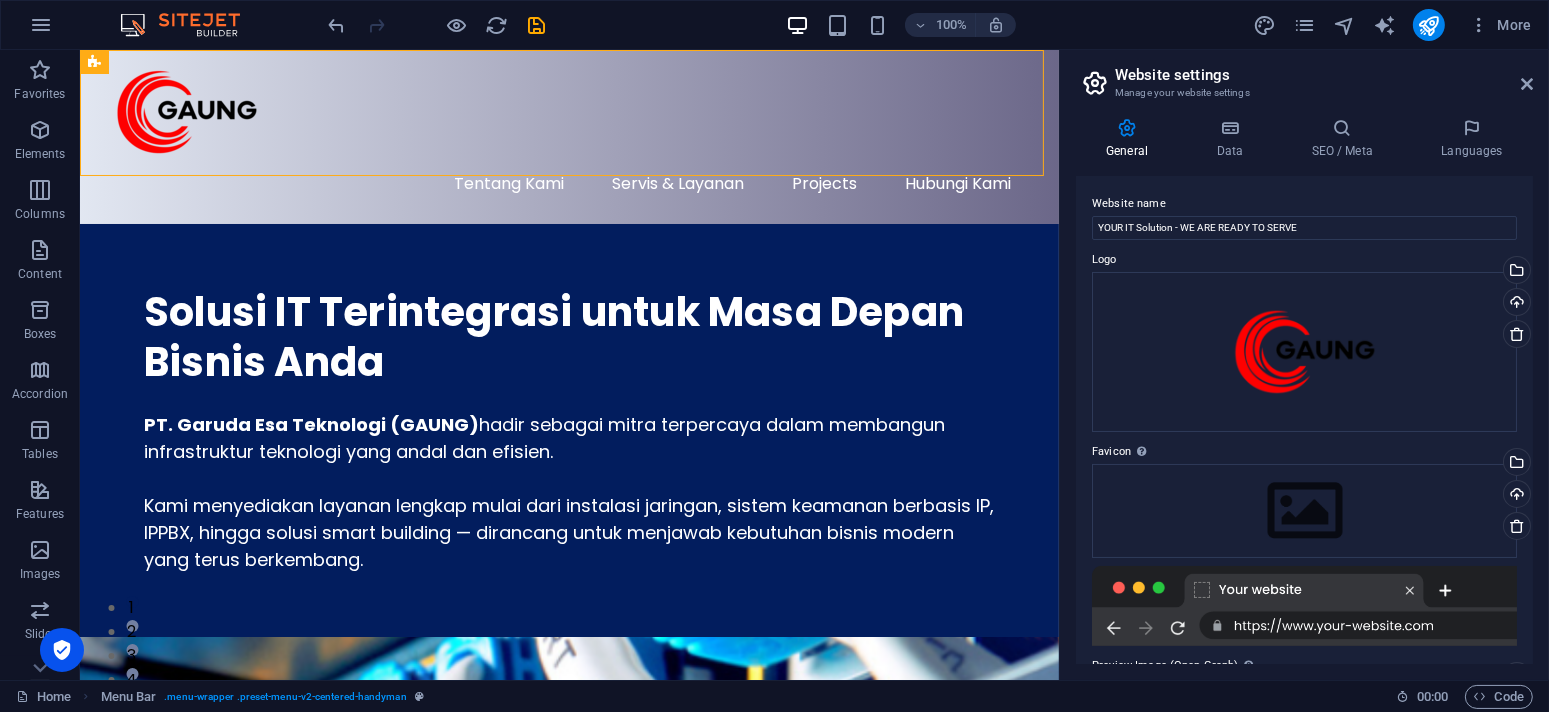 click on "Website settings Manage your website settings  General  Data  SEO / Meta  Languages Website name YOUR IT Solution - WE ARE READY TO SERVE Logo Drag files here, click to choose files or select files from Files or our free stock photos & videos Select files from the file manager, stock photos, or upload file(s) Upload Favicon Set the favicon of your website here. A favicon is a small icon shown in the browser tab next to your website title. It helps visitors identify your website. Drag files here, click to choose files or select files from Files or our free stock photos & videos Select files from the file manager, stock photos, or upload file(s) Upload Preview Image (Open Graph) This image will be shown when the website is shared on social networks Drag files here, click to choose files or select files from Files or our free stock photos & videos Select files from the file manager, stock photos, or upload file(s) Upload Company [DOMAIN_NAME] First name Last name Street Street ZIP code 12345 City Berlin Fax" at bounding box center [1304, 365] 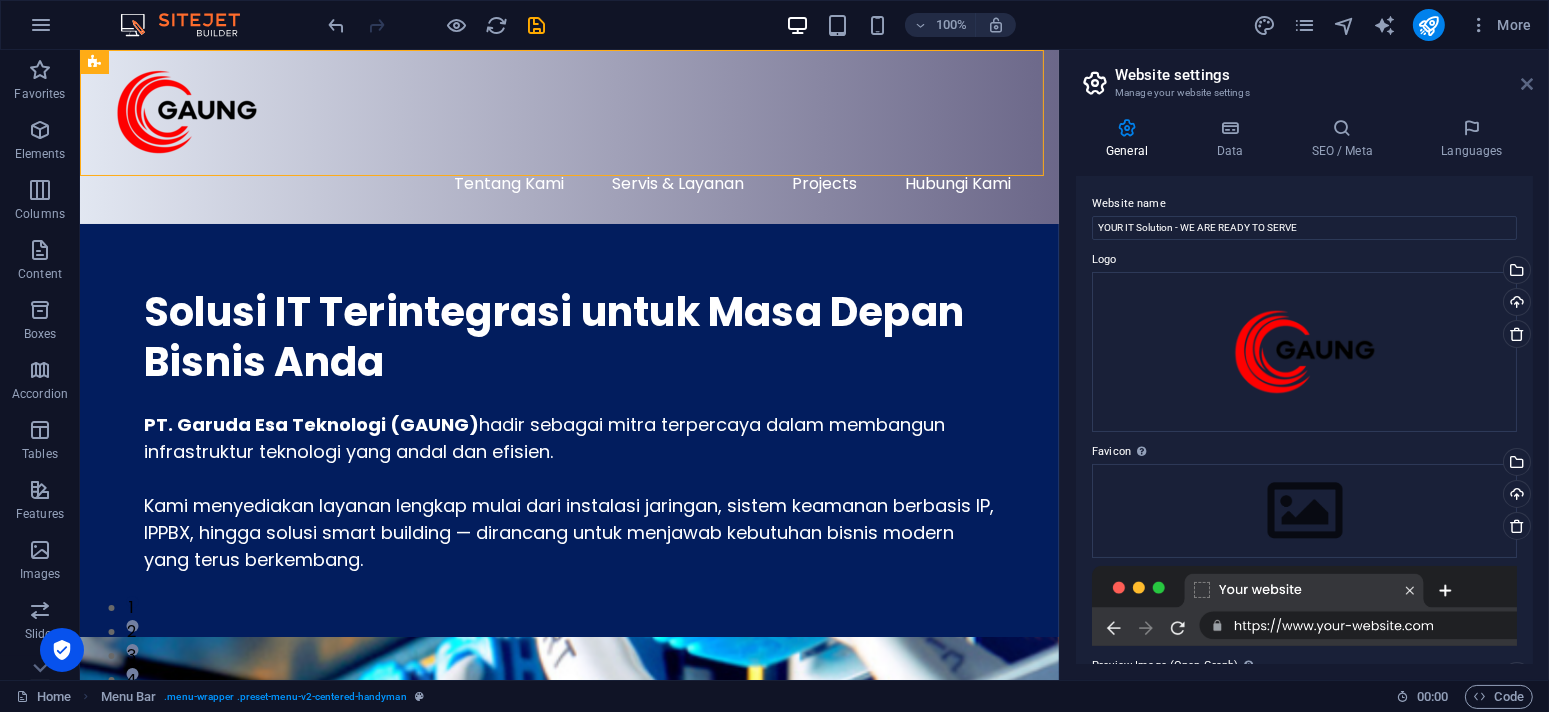 click at bounding box center [1527, 84] 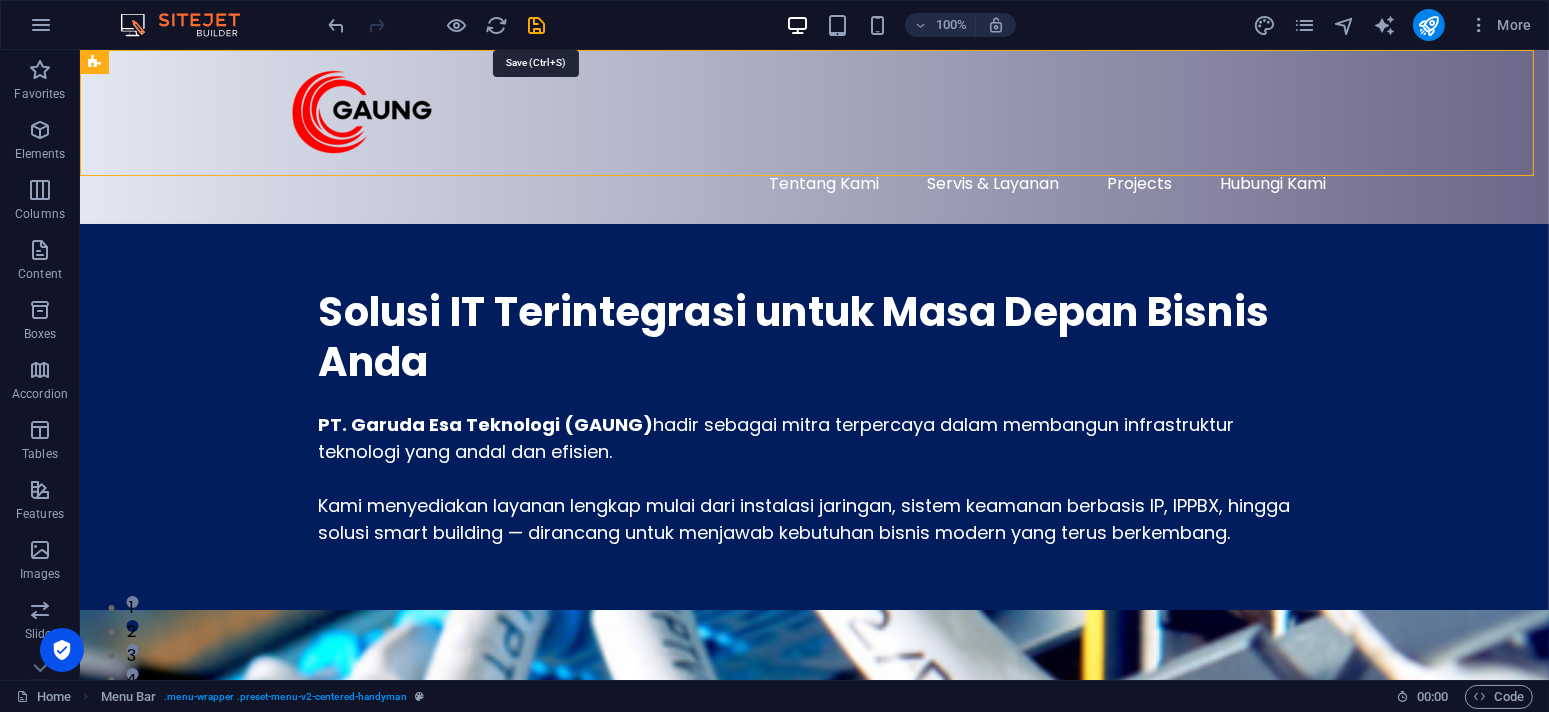 click at bounding box center (537, 25) 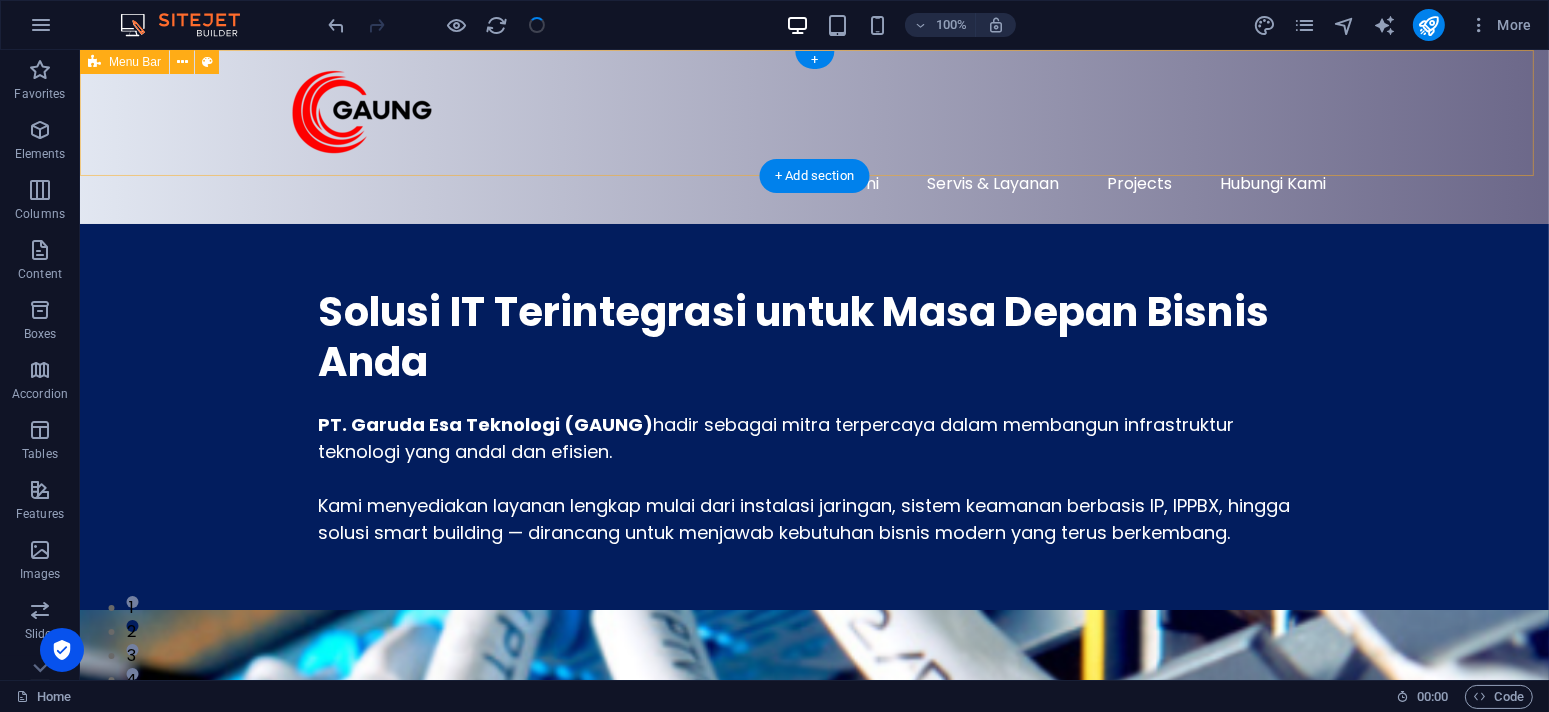 click on "Tentang Kami Servis & Layanan Projects Hubungi Kami" at bounding box center (813, 137) 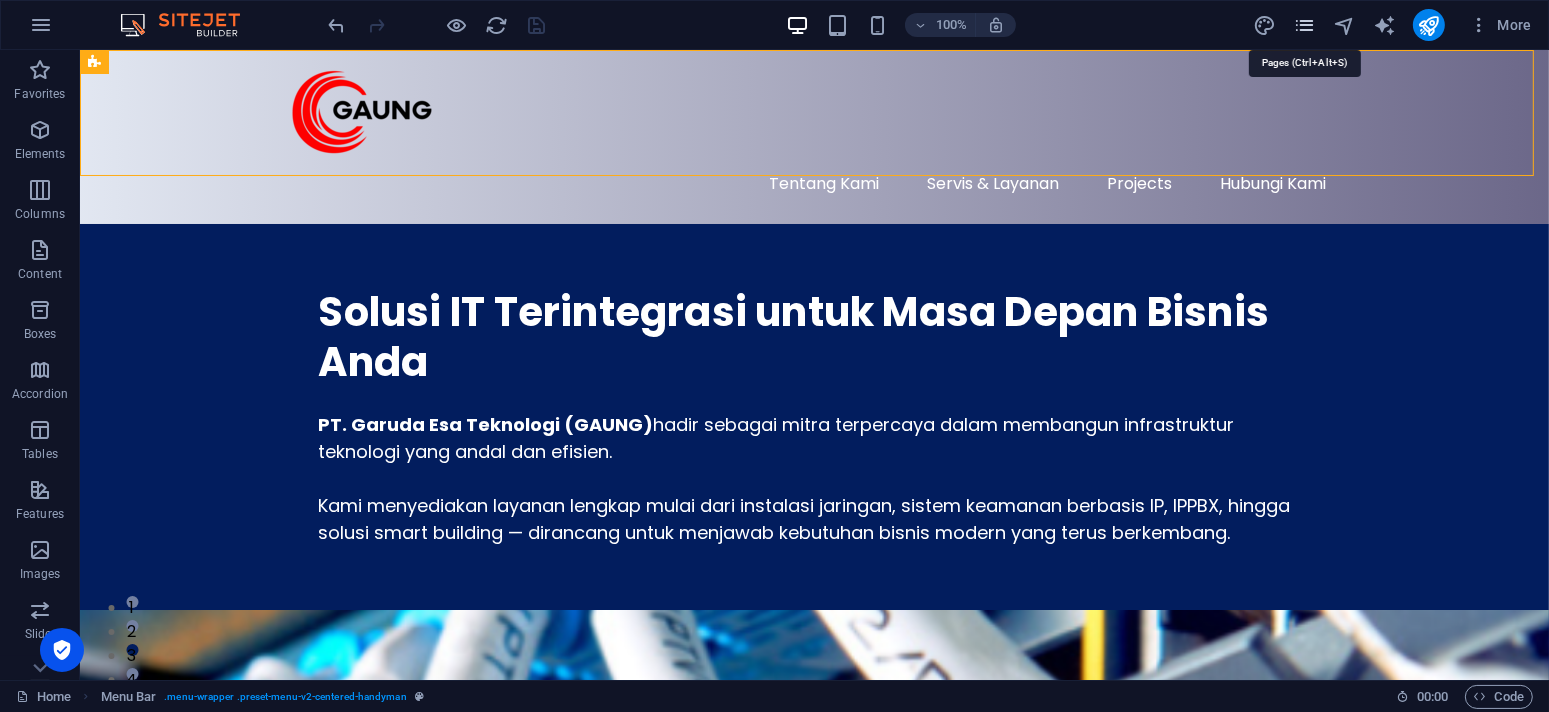 click at bounding box center [1304, 25] 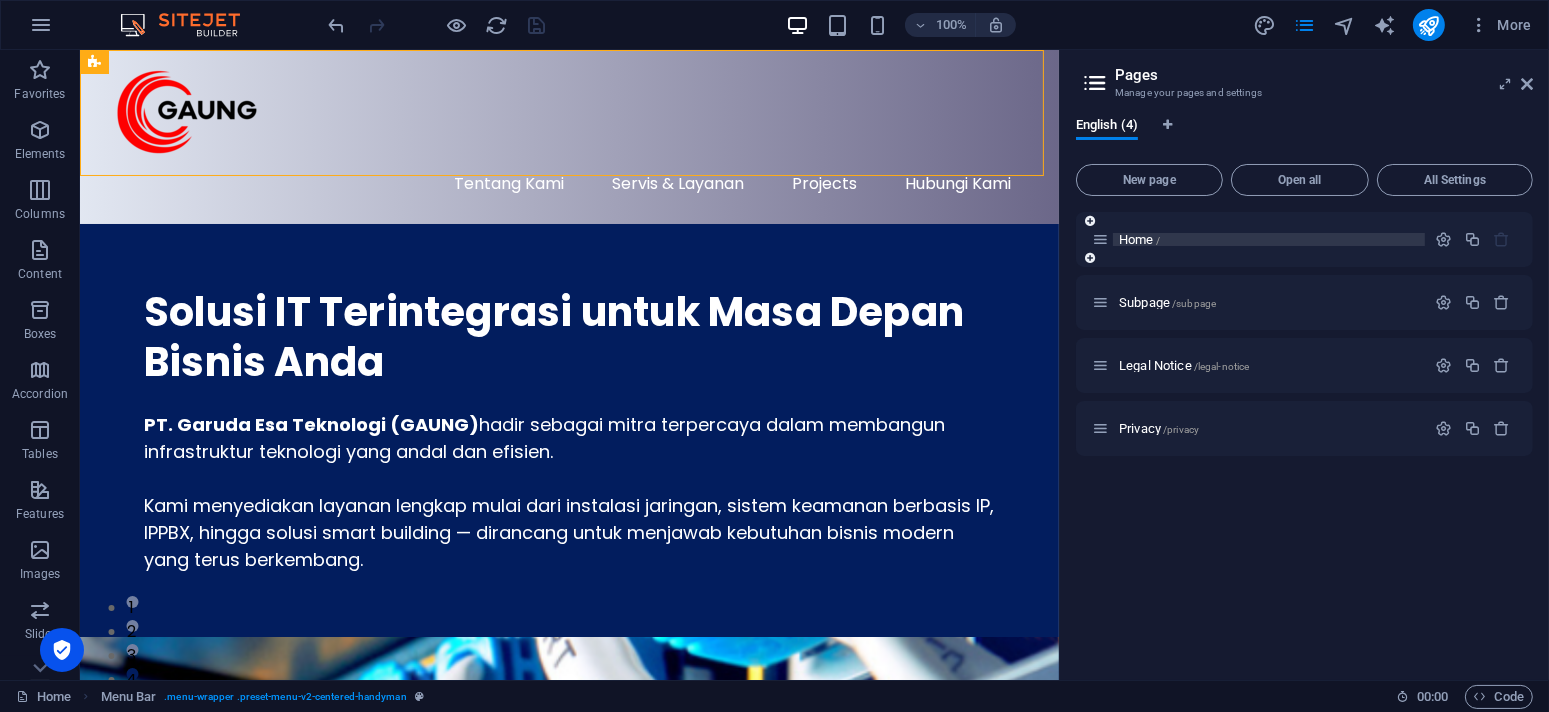 click on "Home /" at bounding box center [1139, 239] 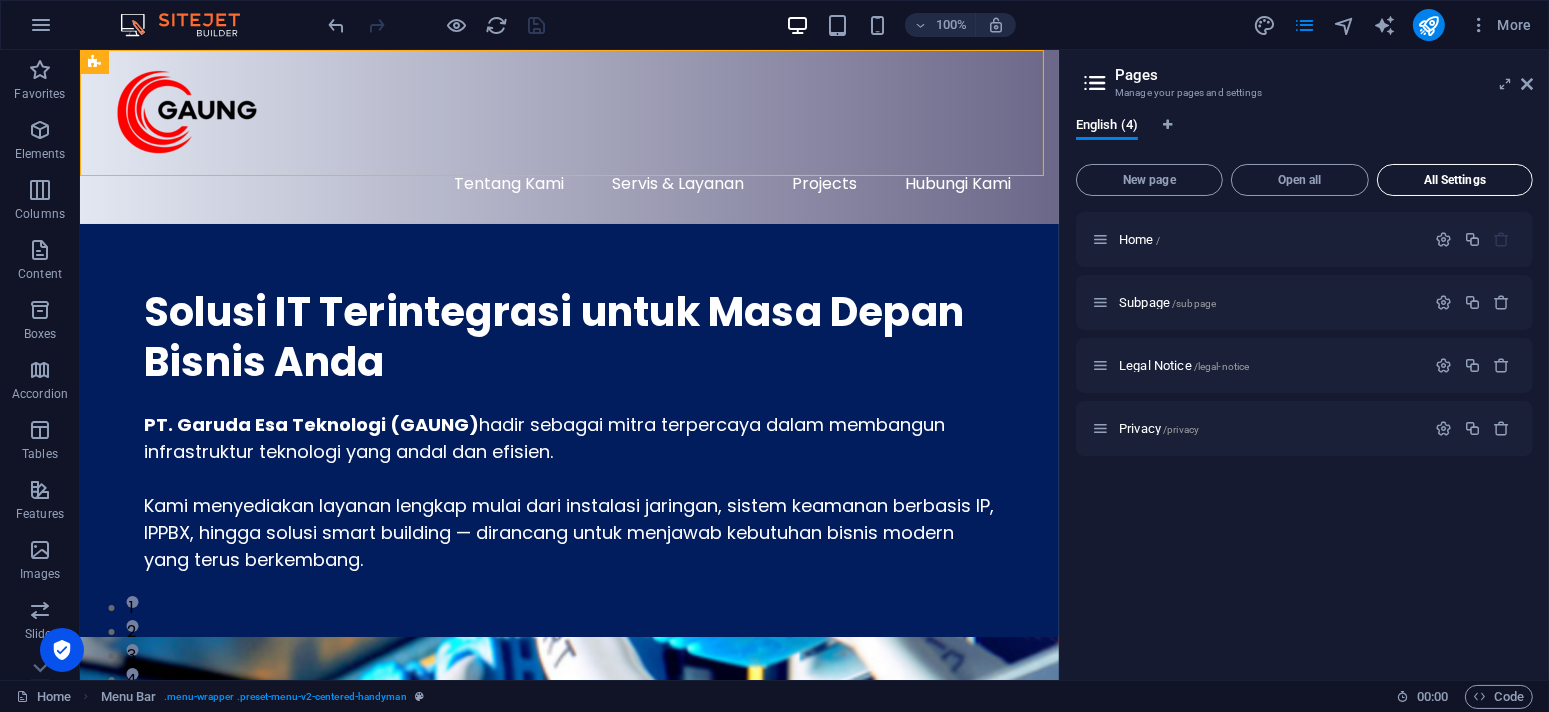 click on "All Settings" at bounding box center (1455, 180) 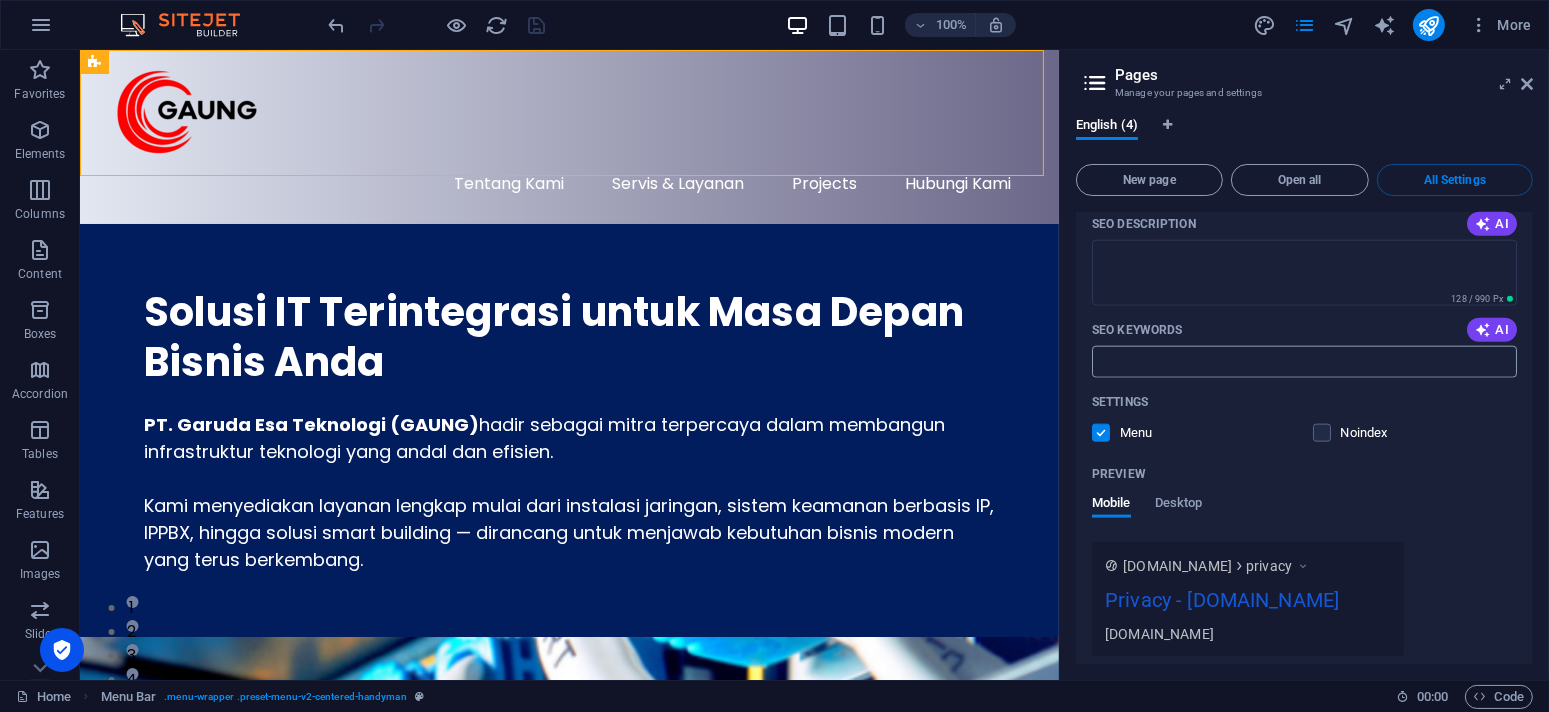 scroll, scrollTop: 2806, scrollLeft: 0, axis: vertical 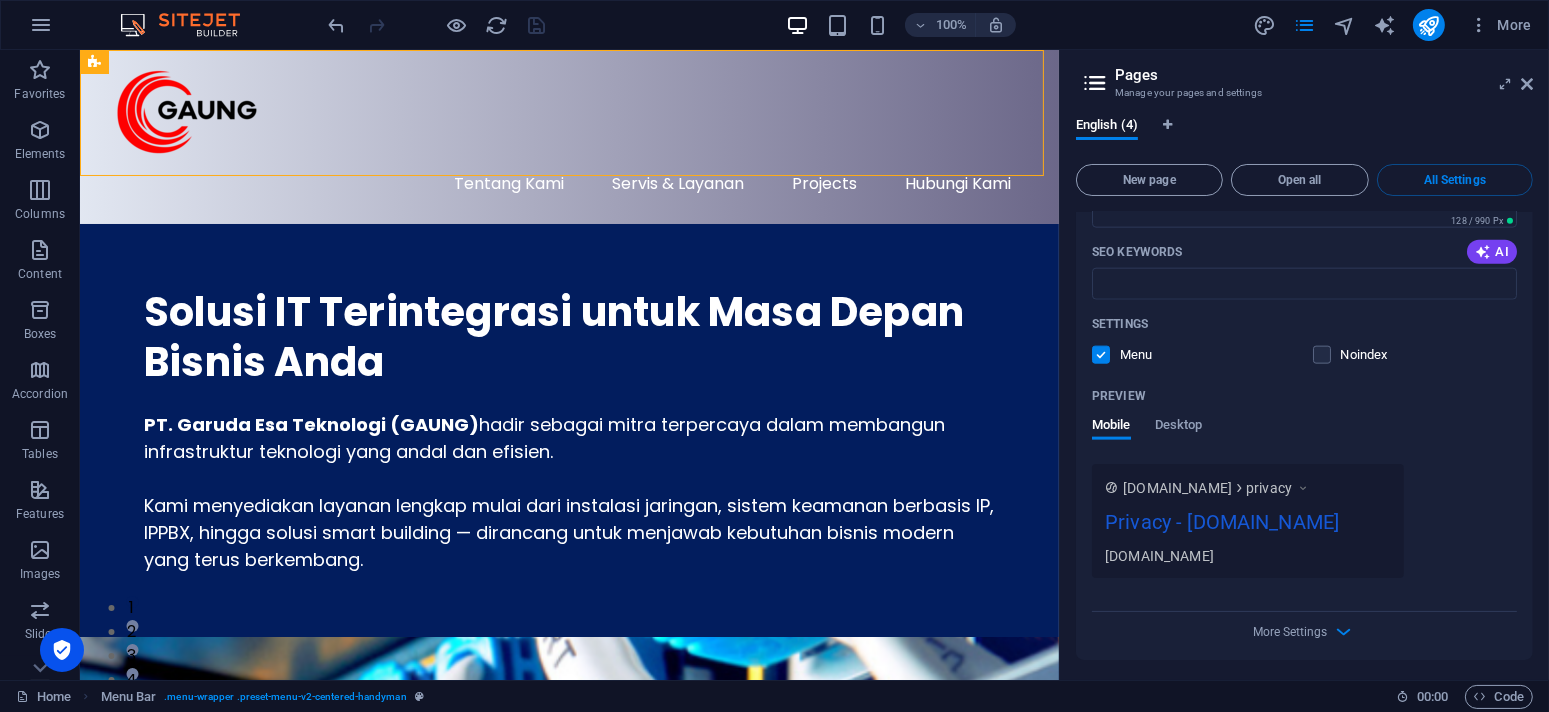 click on "Privacy - [DOMAIN_NAME]" at bounding box center (1248, 526) 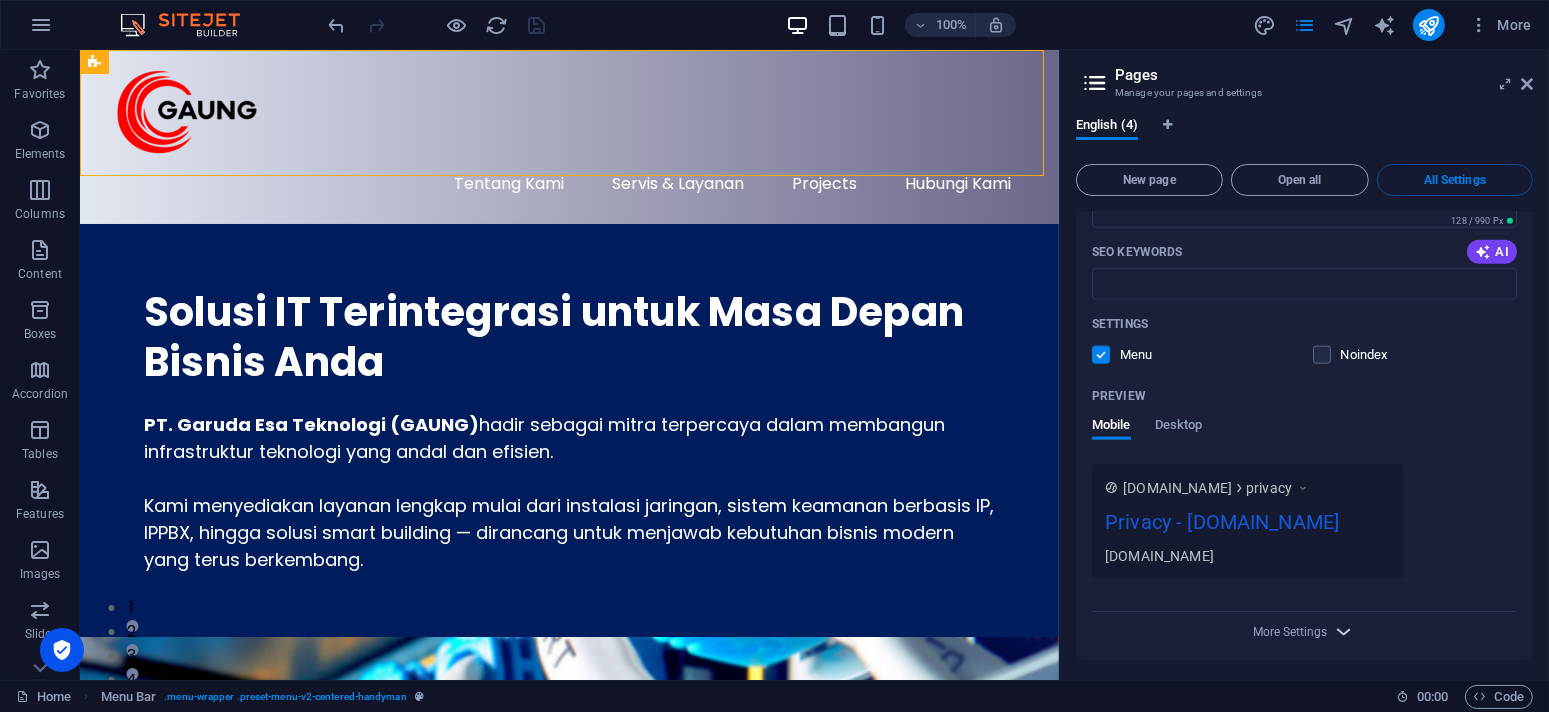 click at bounding box center [1344, 631] 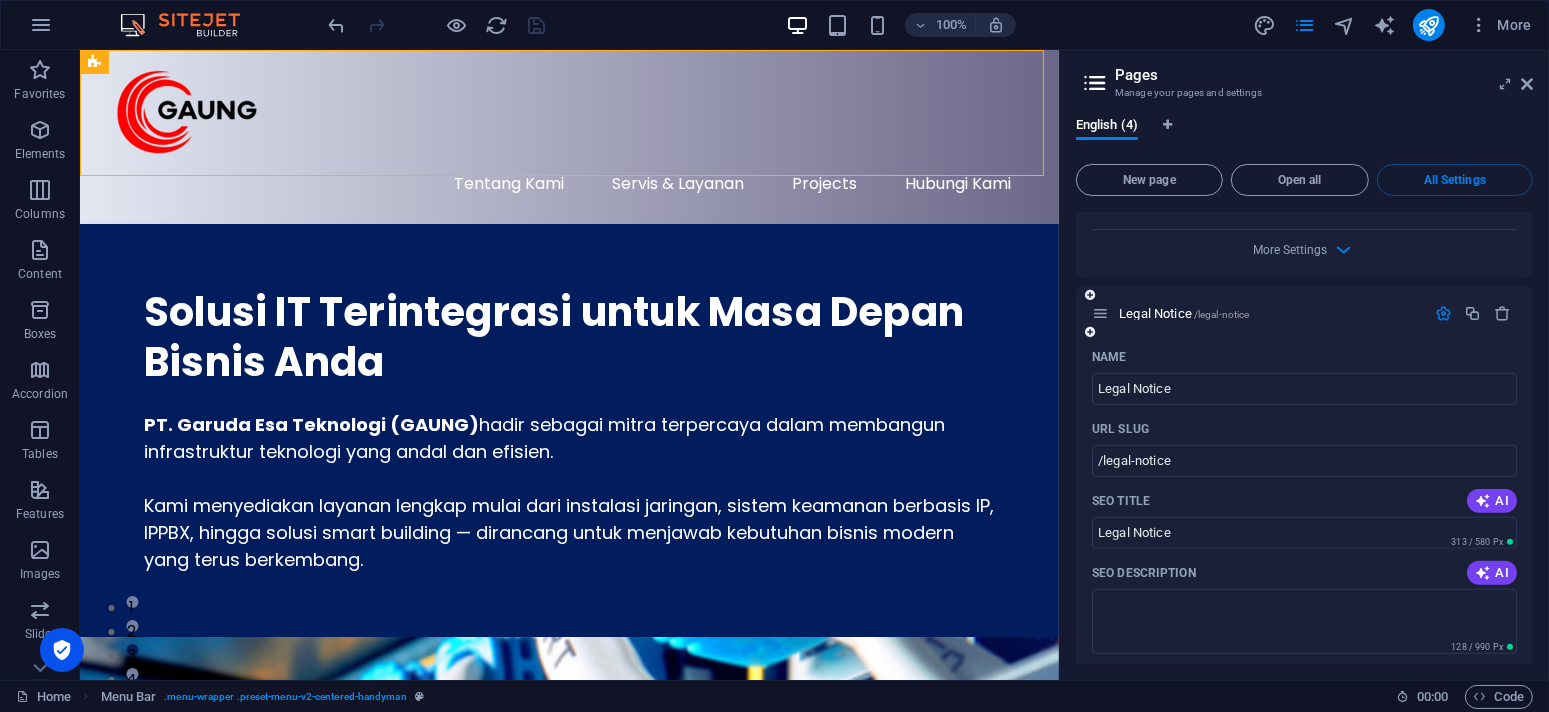 scroll, scrollTop: 1492, scrollLeft: 0, axis: vertical 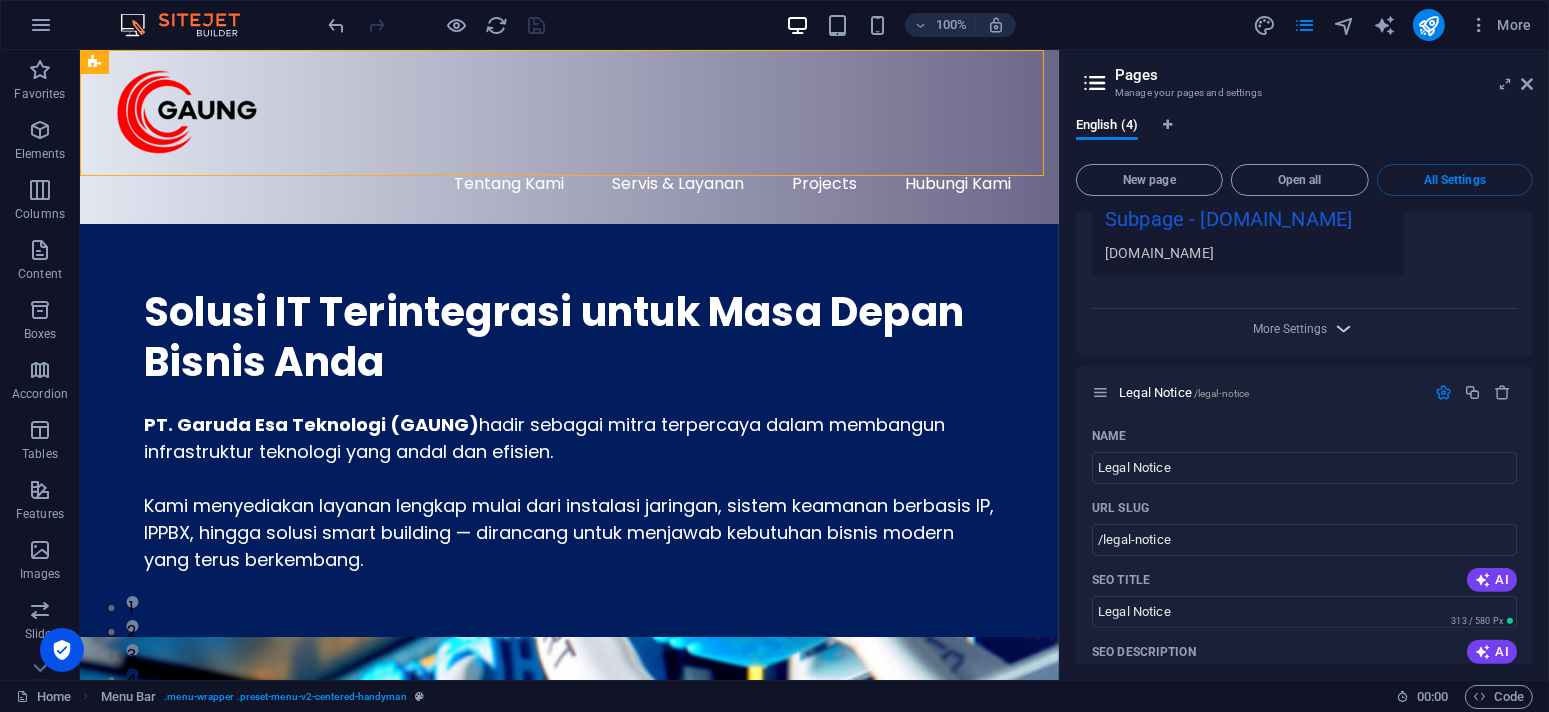 click at bounding box center (1344, 328) 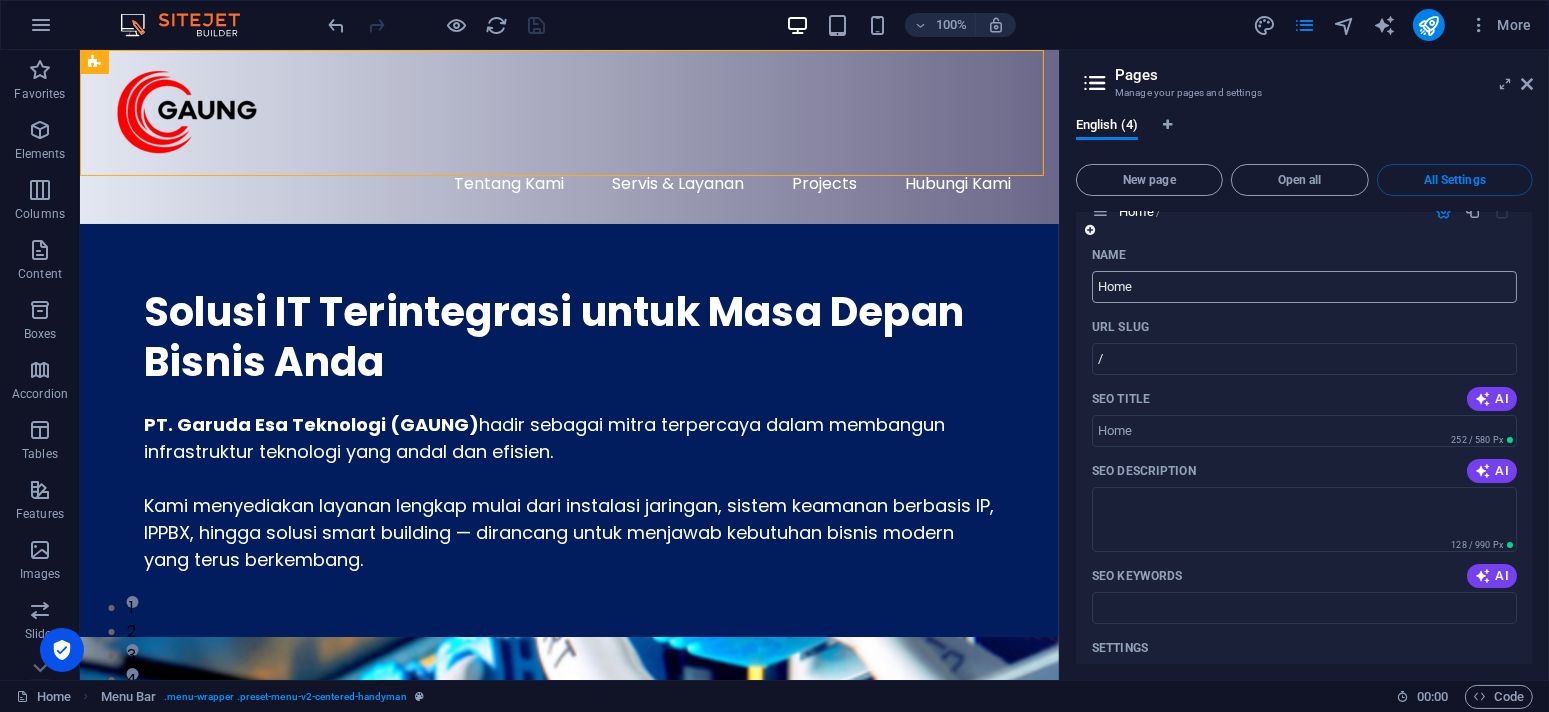 scroll, scrollTop: 0, scrollLeft: 0, axis: both 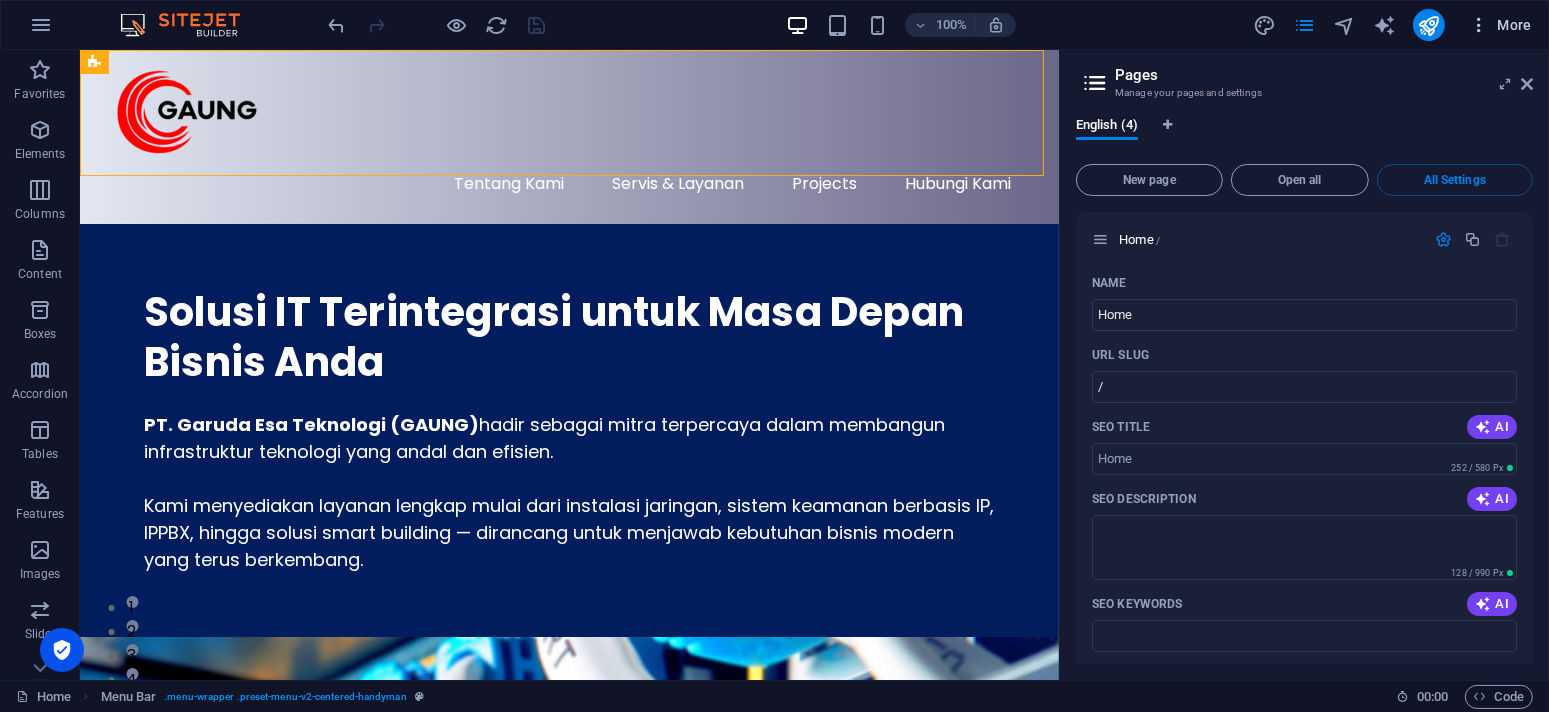 click at bounding box center [1479, 25] 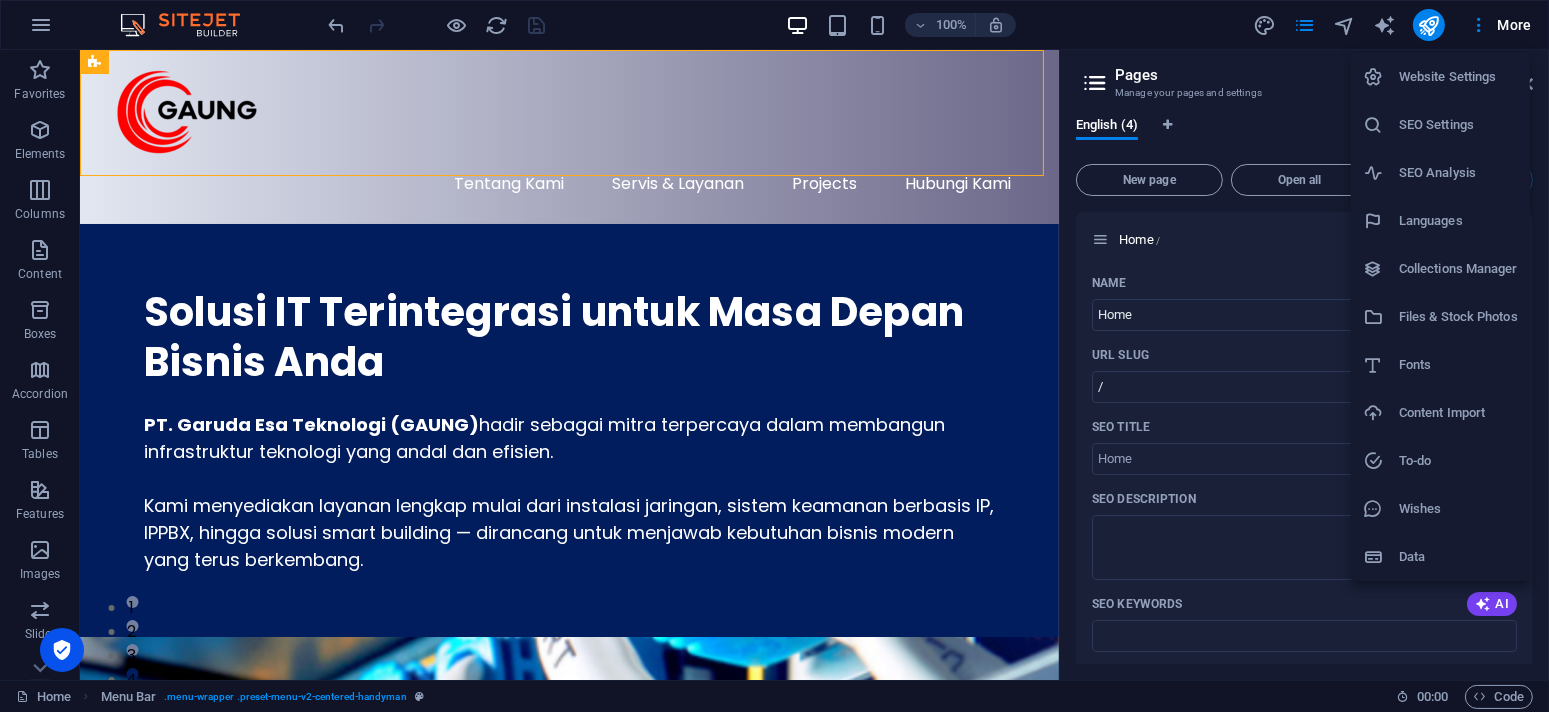 click at bounding box center [774, 356] 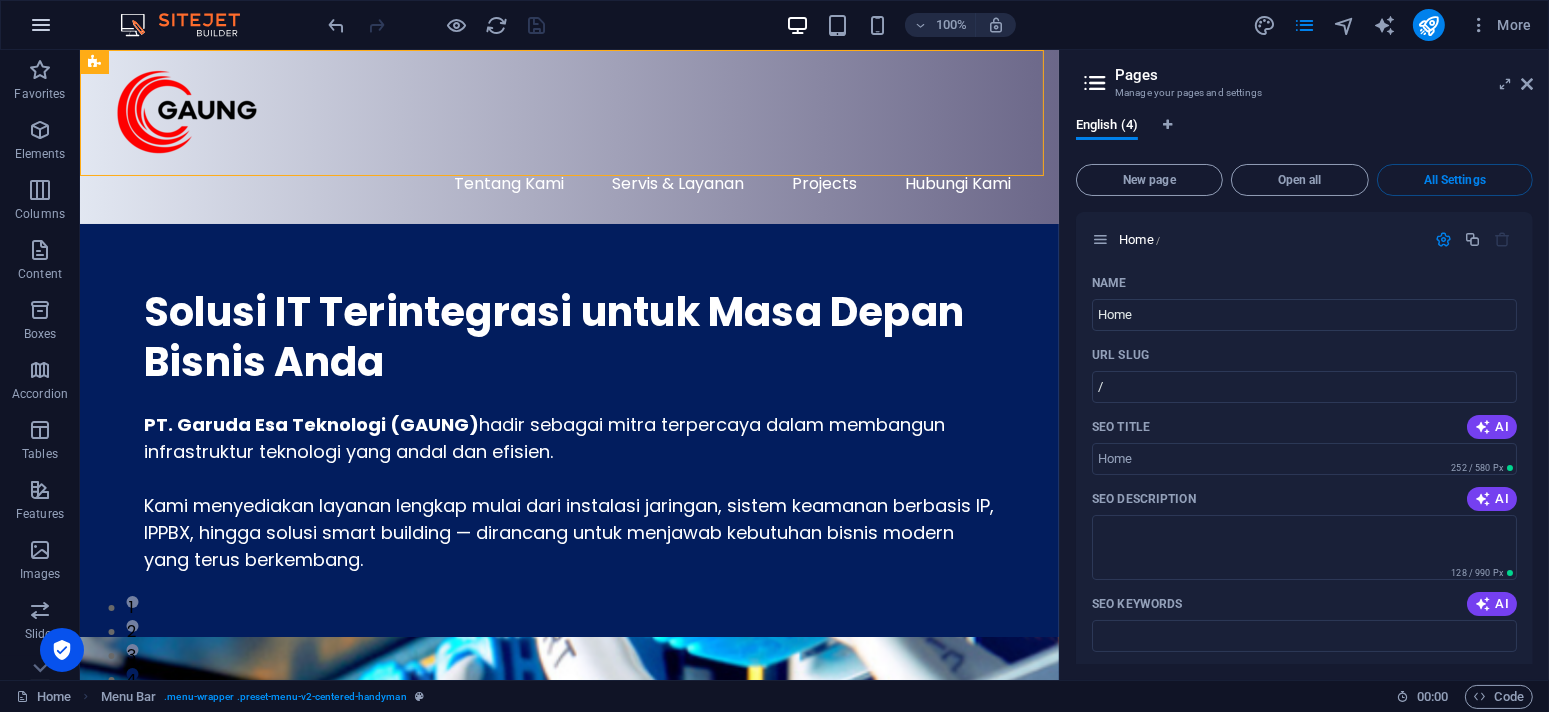 click at bounding box center [41, 25] 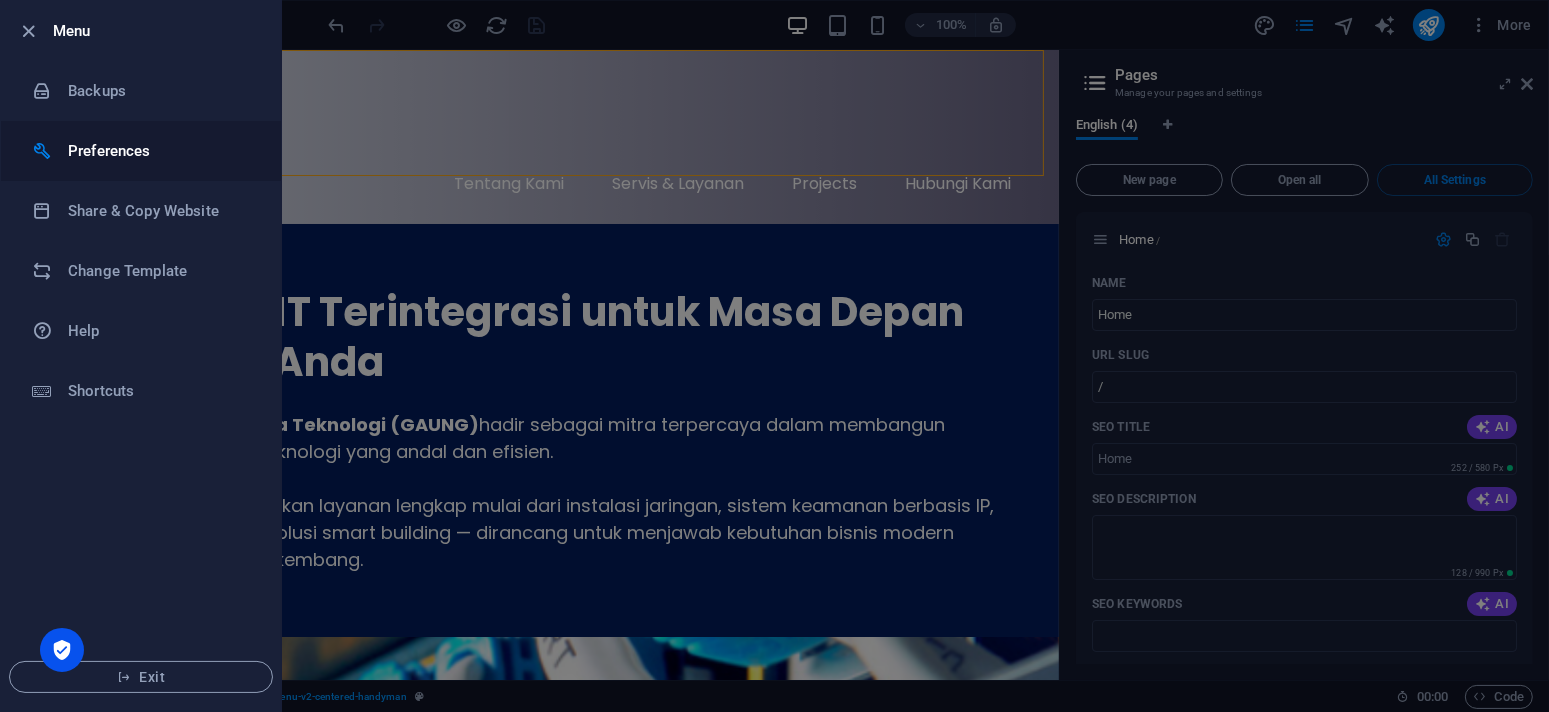 click on "Preferences" at bounding box center [160, 151] 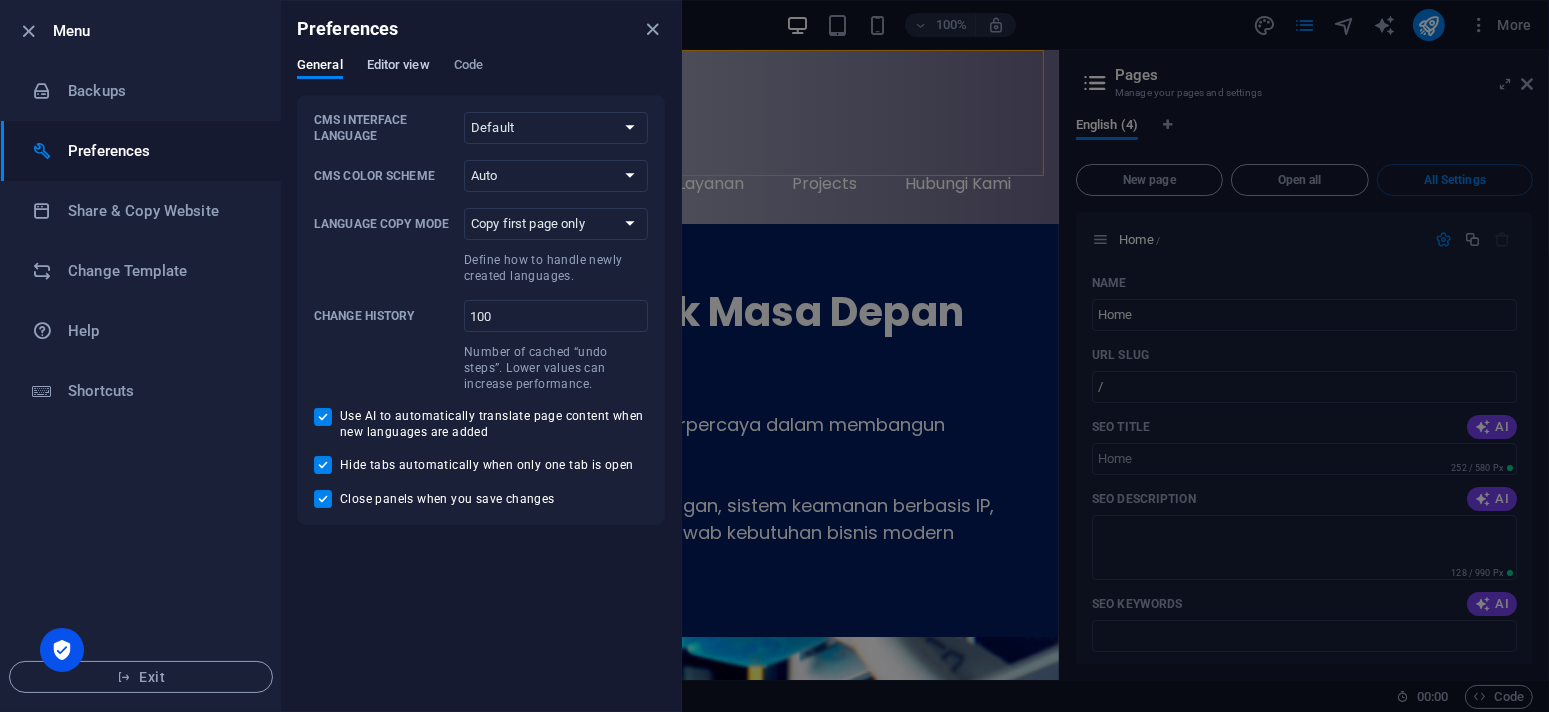click on "Editor view" at bounding box center (398, 67) 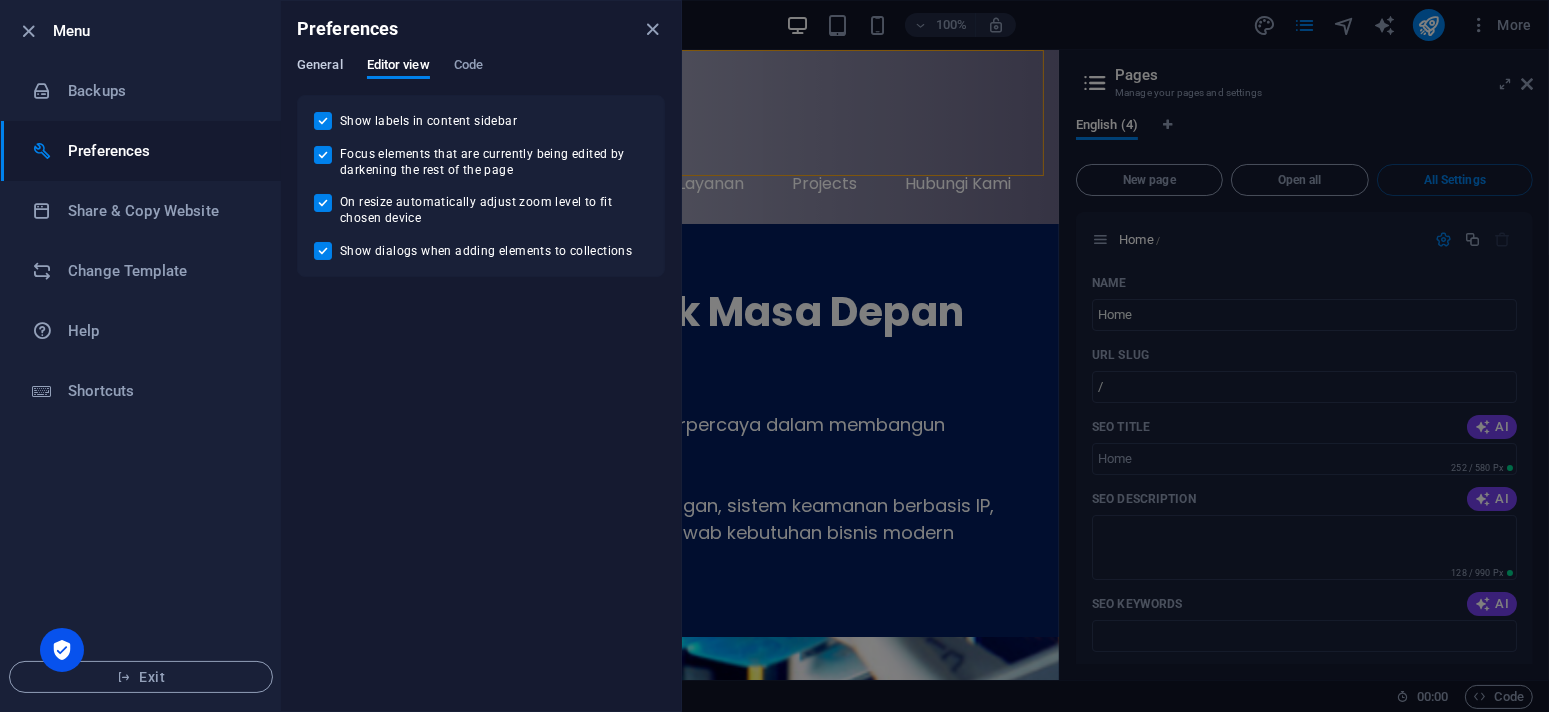click on "General" at bounding box center (320, 67) 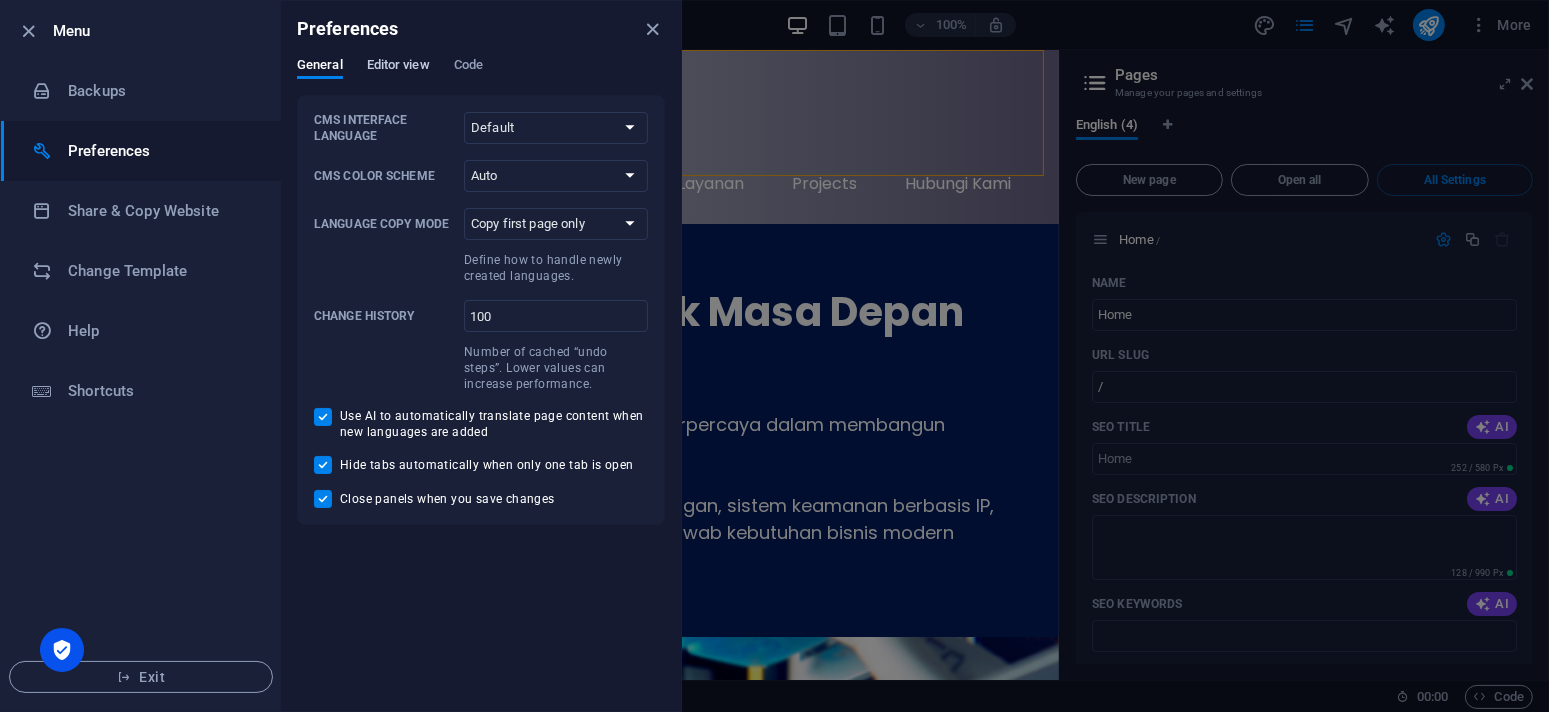 click on "Editor view" at bounding box center [398, 67] 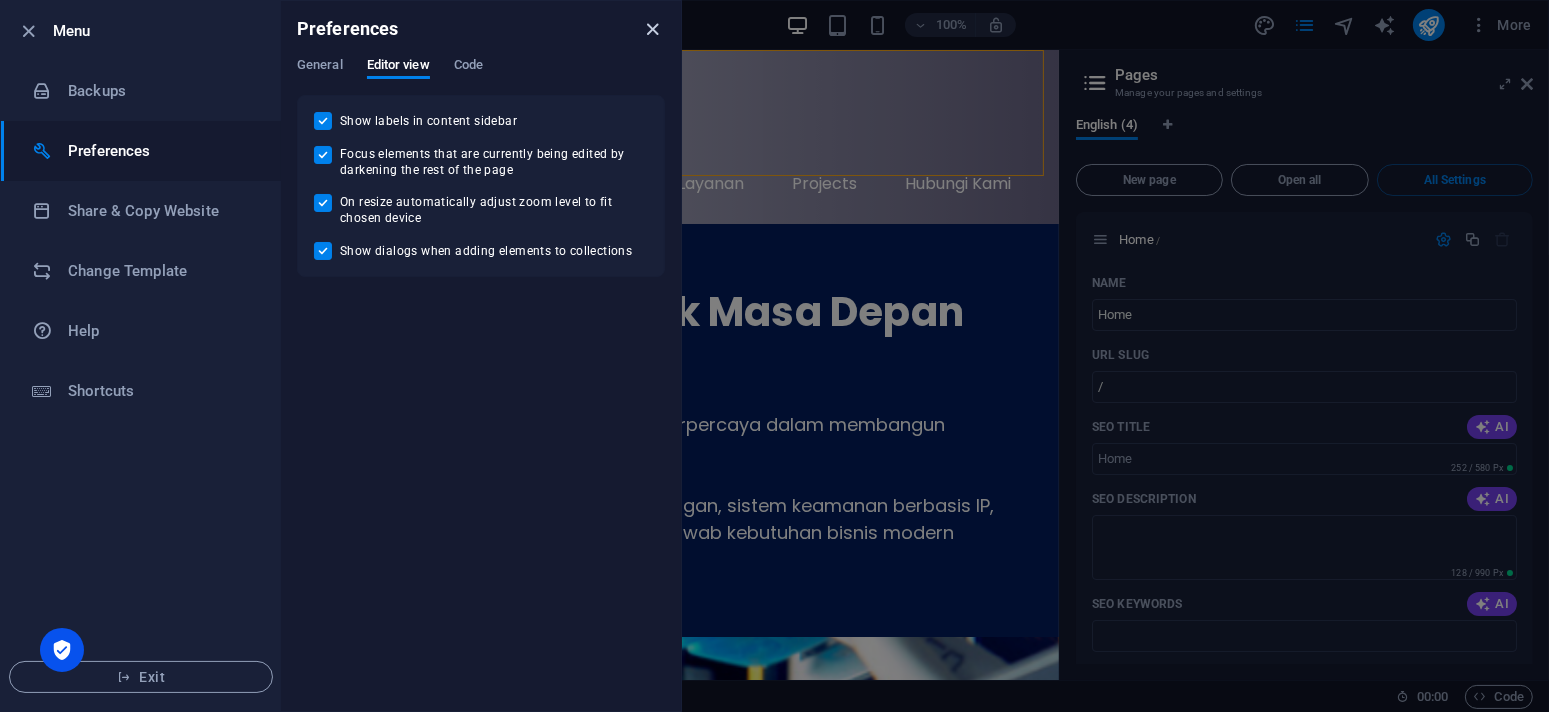 click at bounding box center [653, 29] 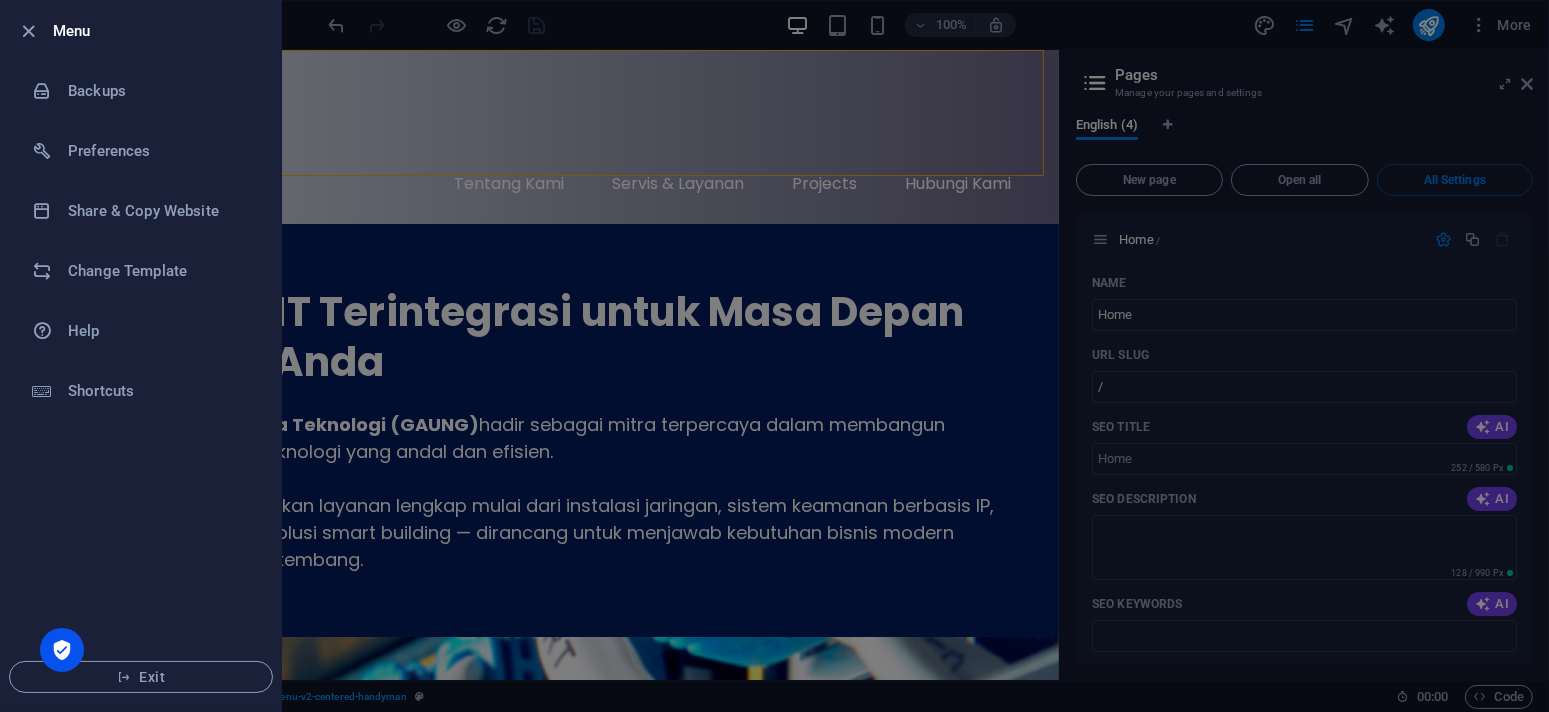 type 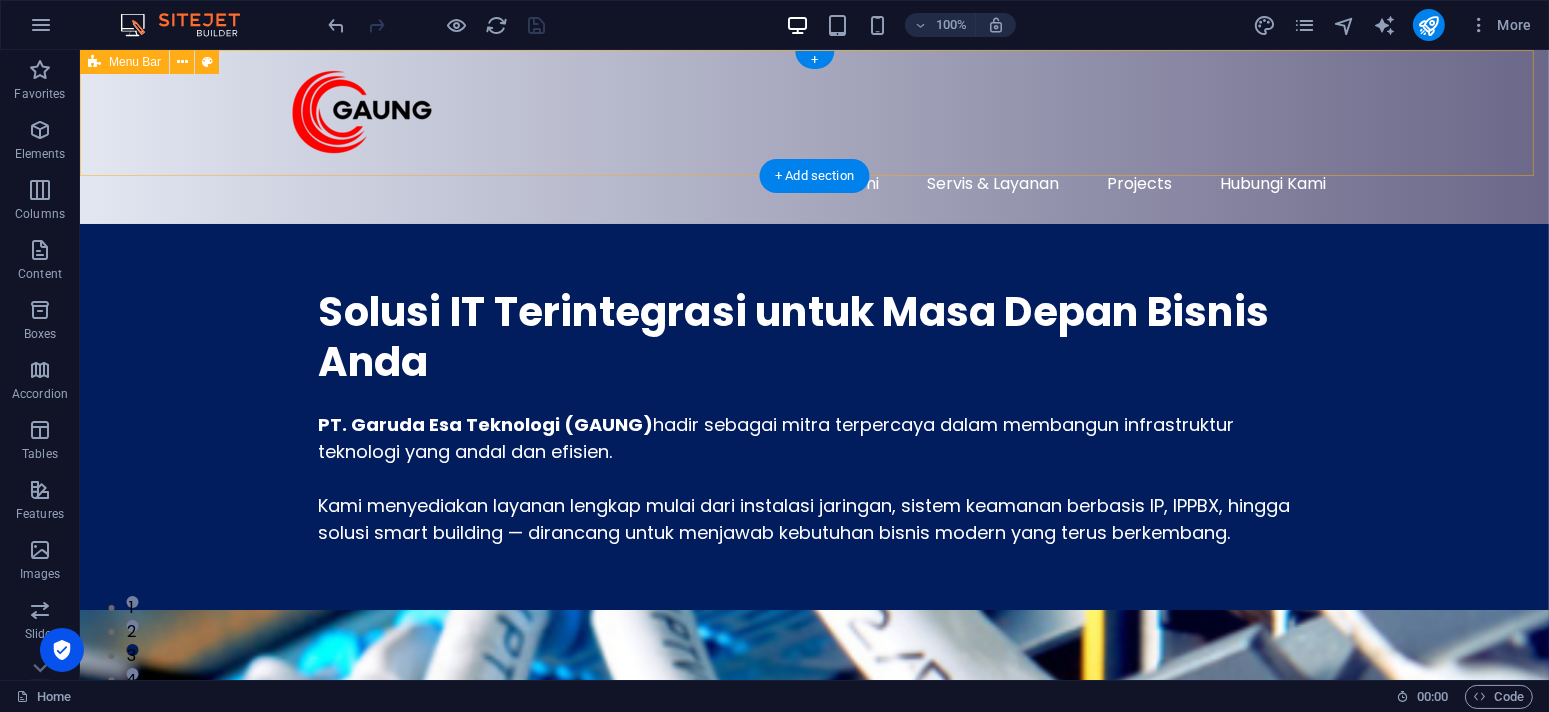 click on "Tentang Kami Servis & Layanan Projects Hubungi Kami" at bounding box center (813, 137) 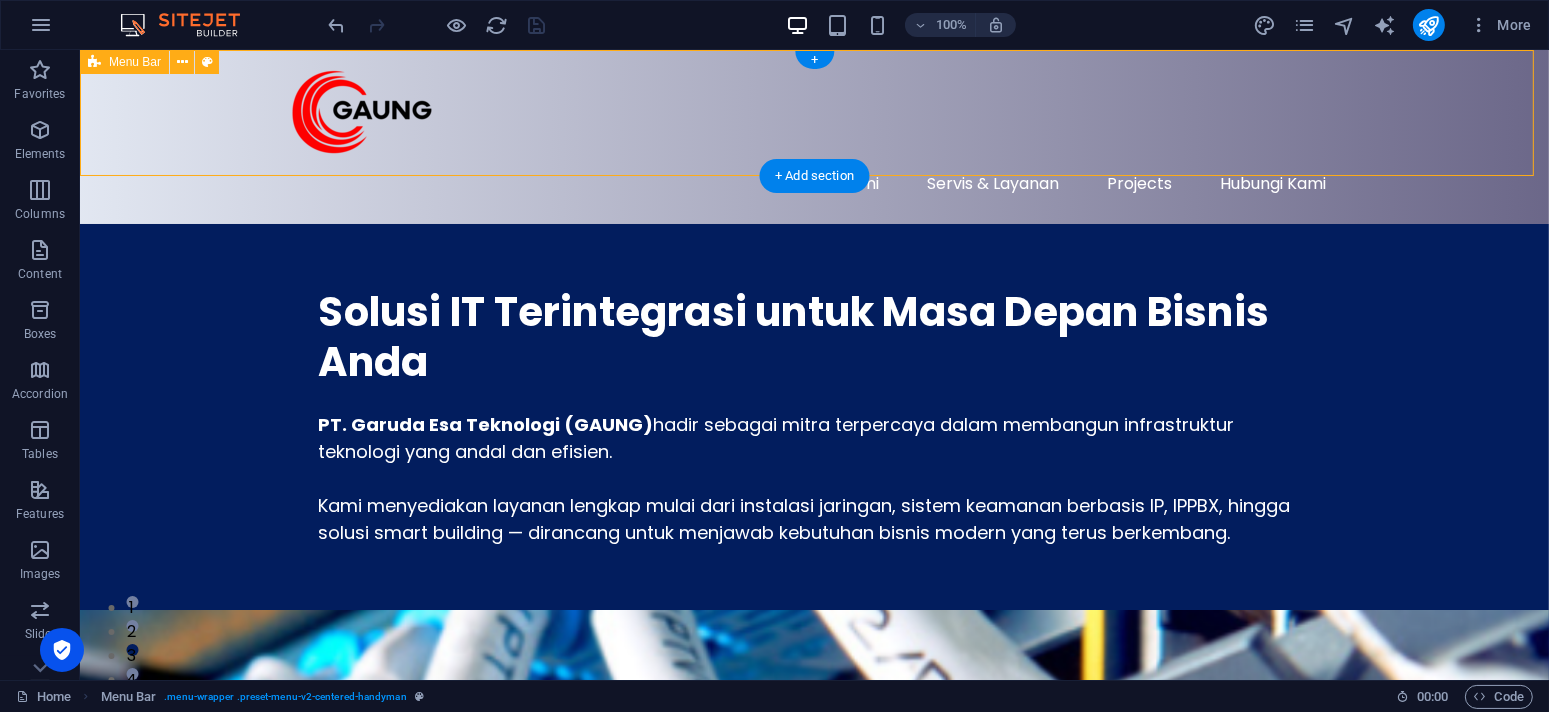 click on "Tentang Kami Servis & Layanan Projects Hubungi Kami" at bounding box center (813, 137) 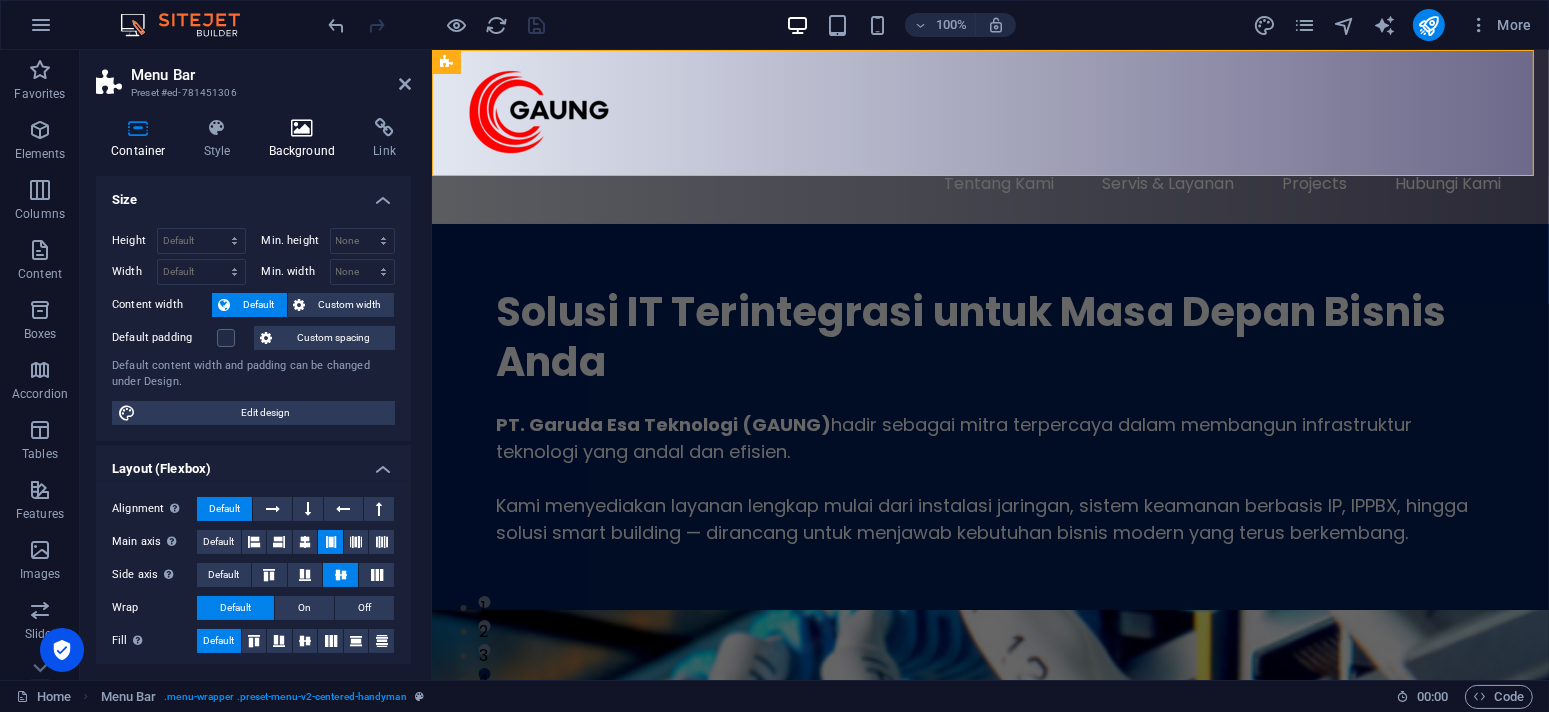 click at bounding box center (302, 128) 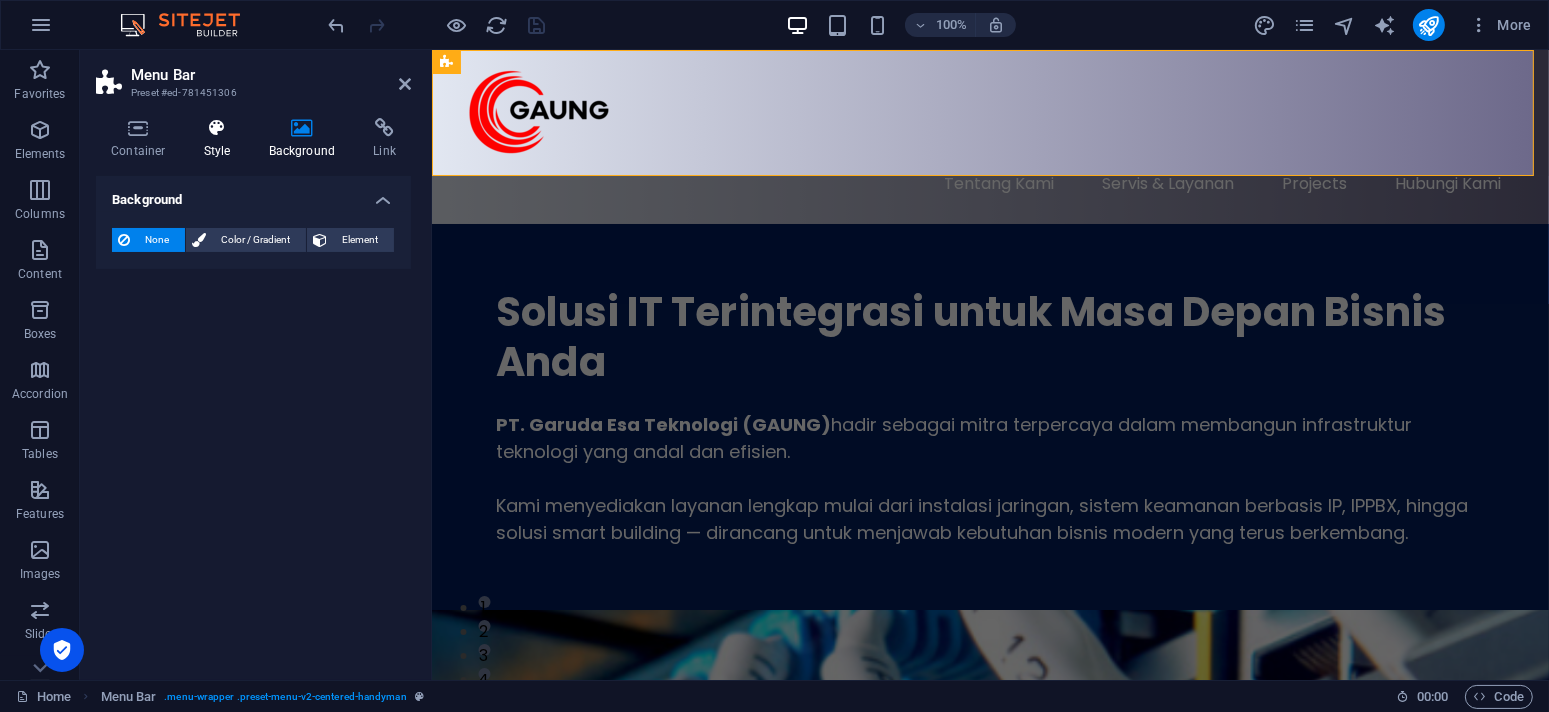 click at bounding box center [217, 128] 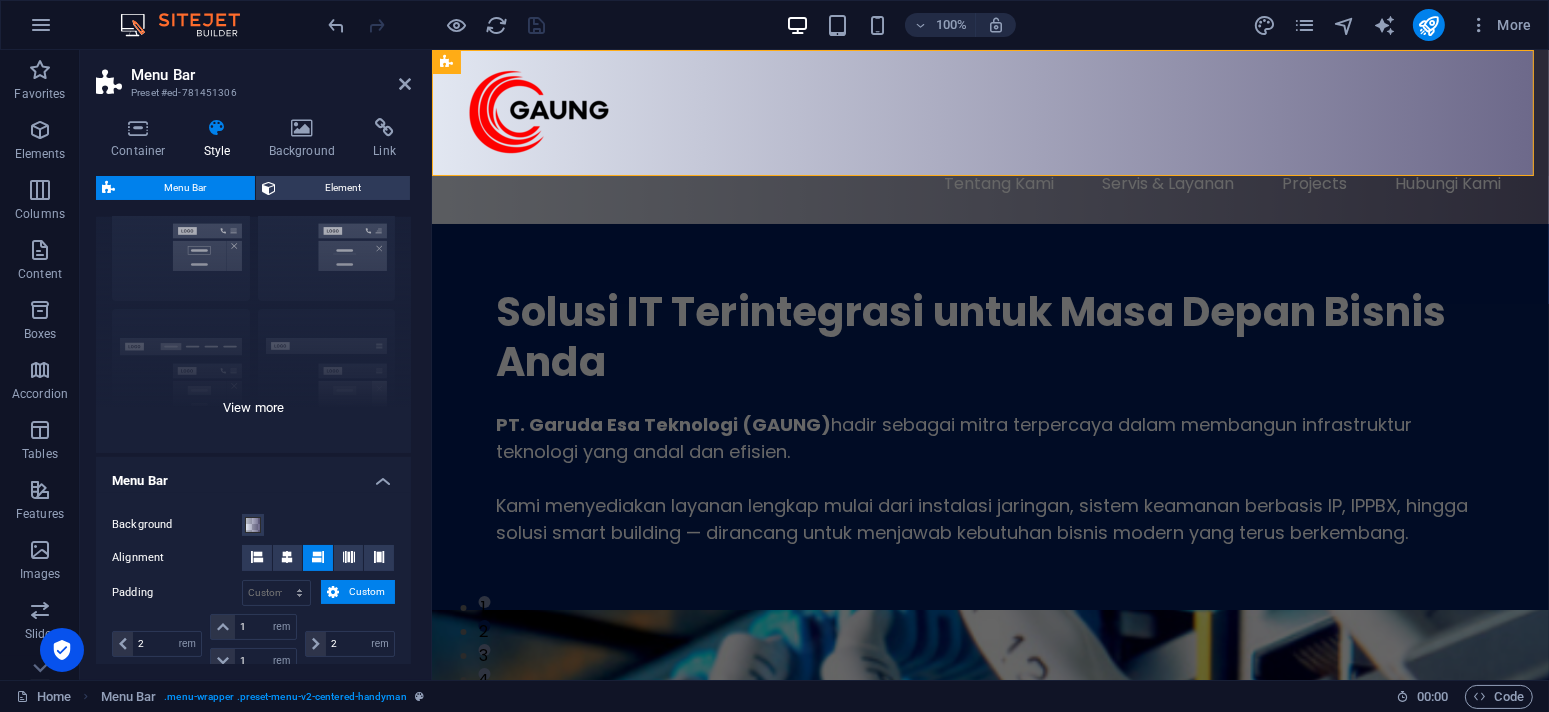 scroll, scrollTop: 200, scrollLeft: 0, axis: vertical 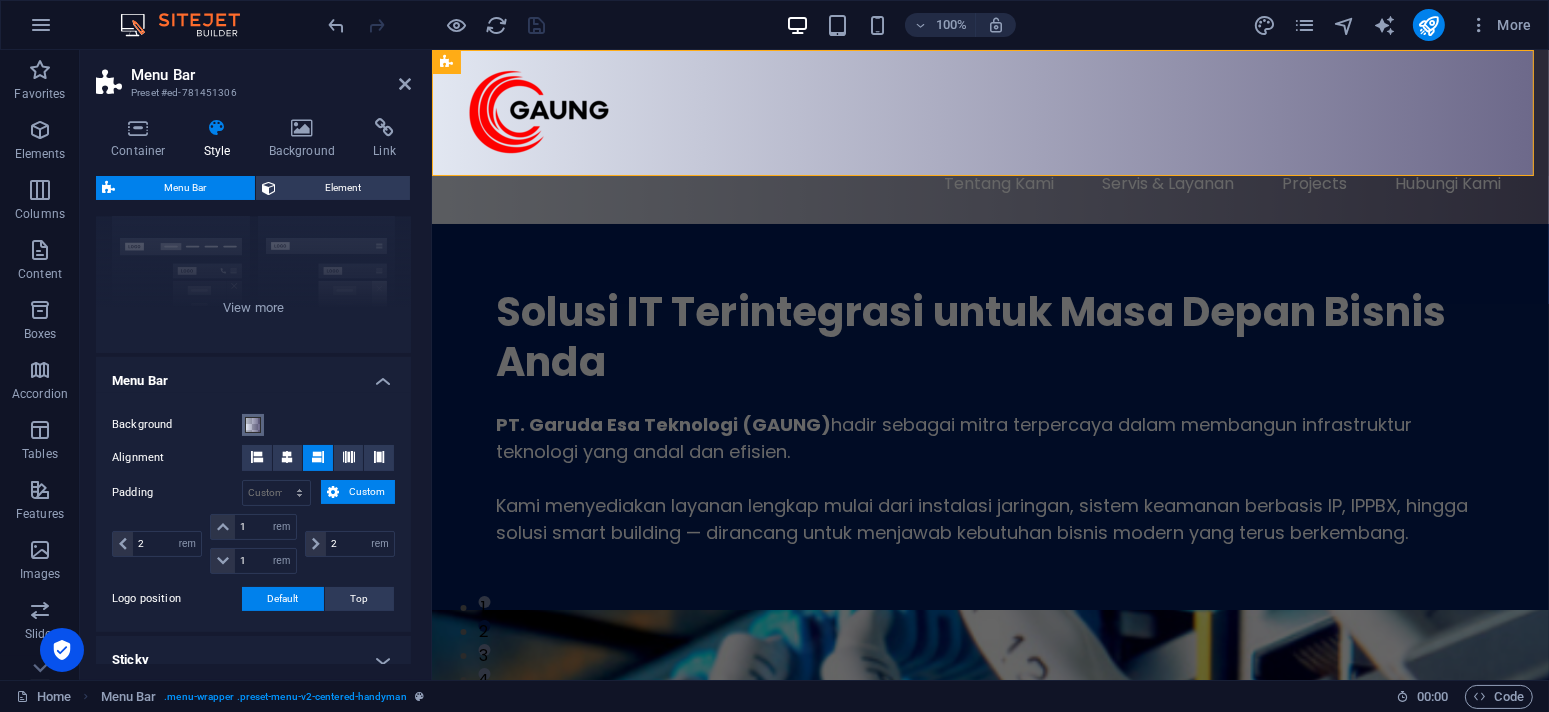 click at bounding box center [253, 425] 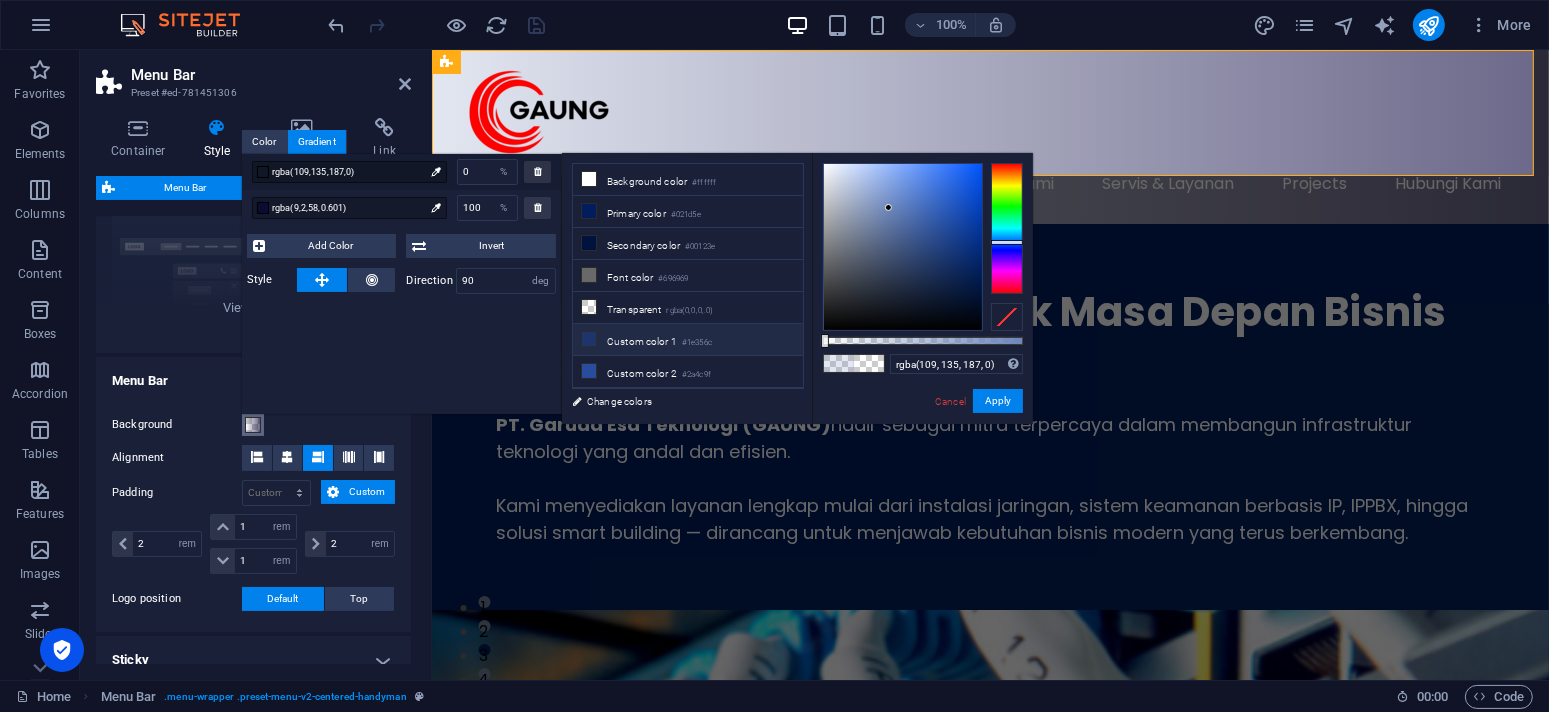 drag, startPoint x: 863, startPoint y: 339, endPoint x: 799, endPoint y: 340, distance: 64.00781 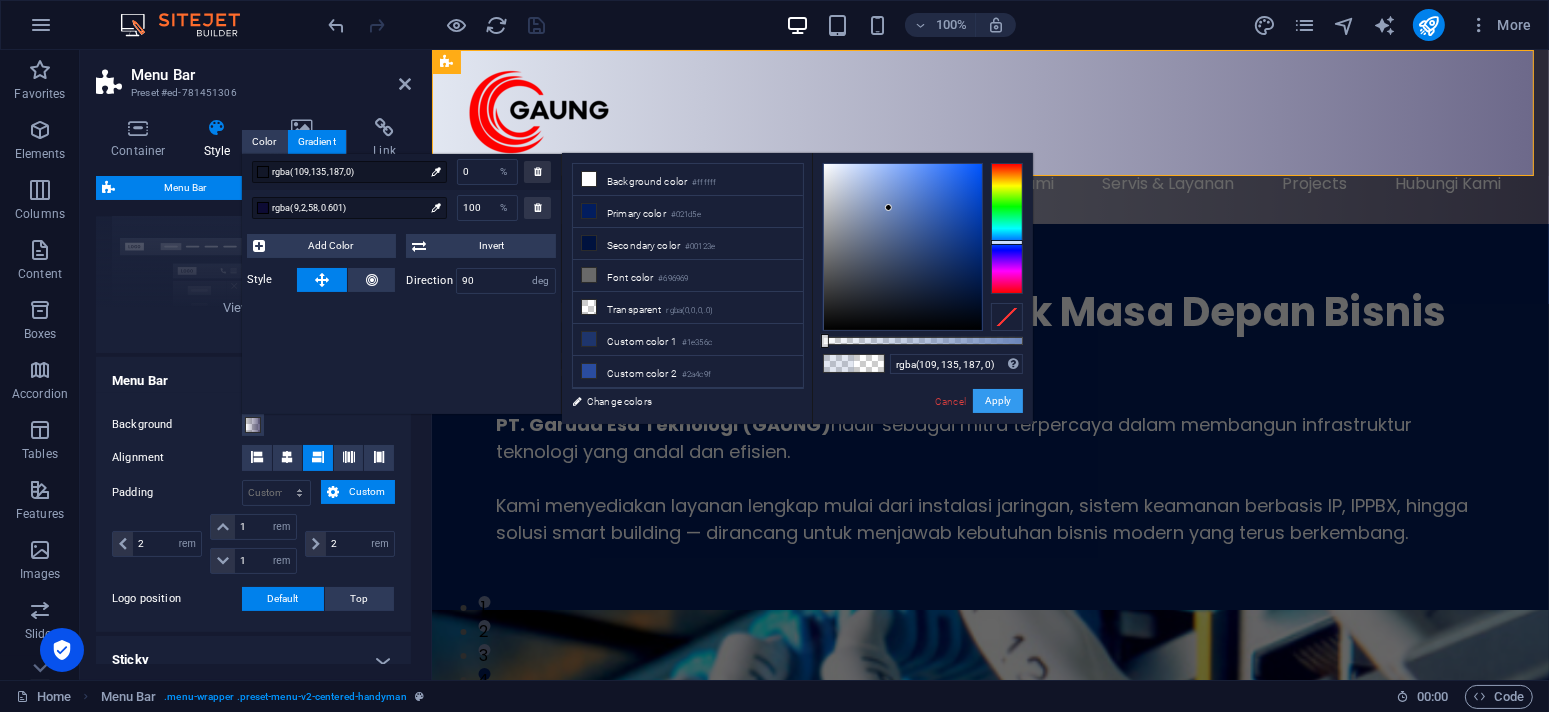 click on "Apply" at bounding box center (998, 401) 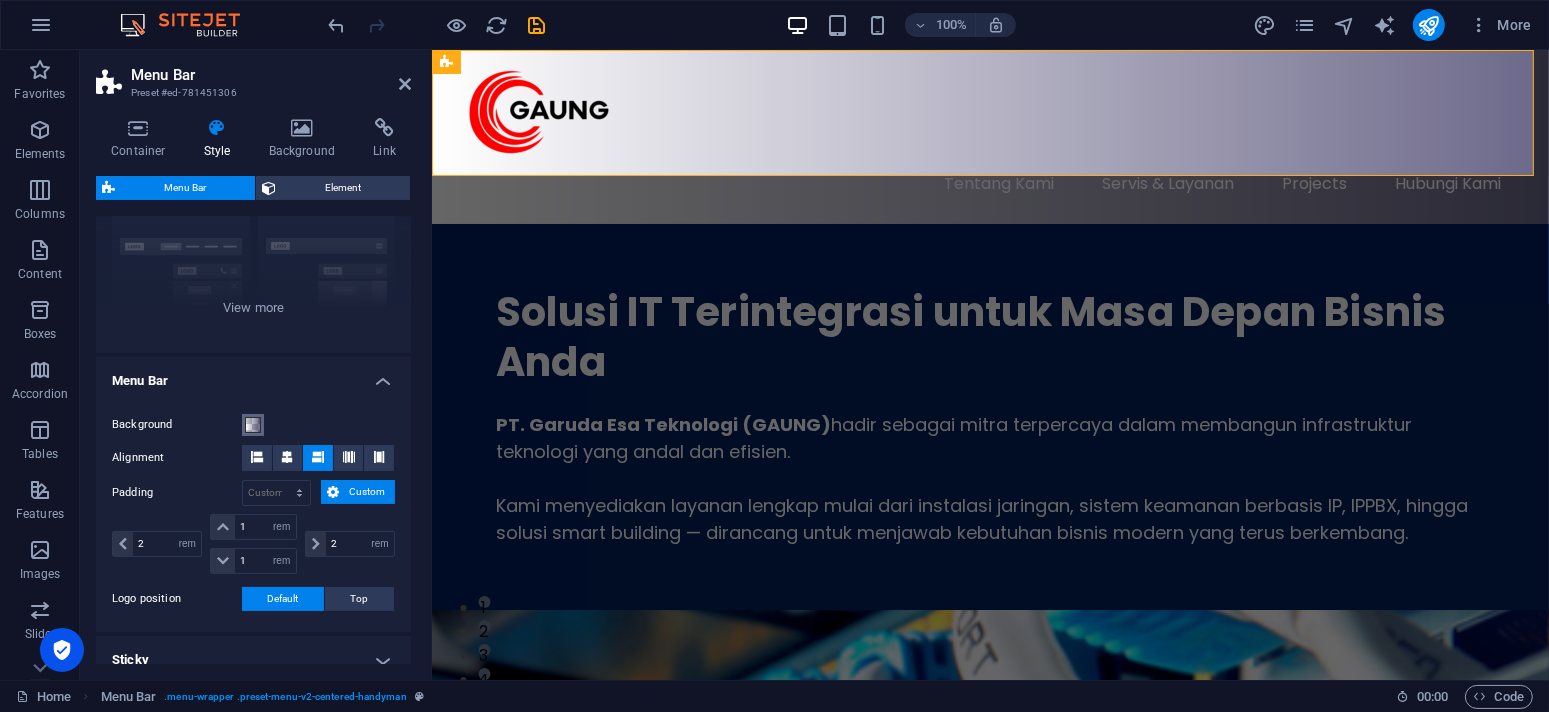 click at bounding box center [253, 425] 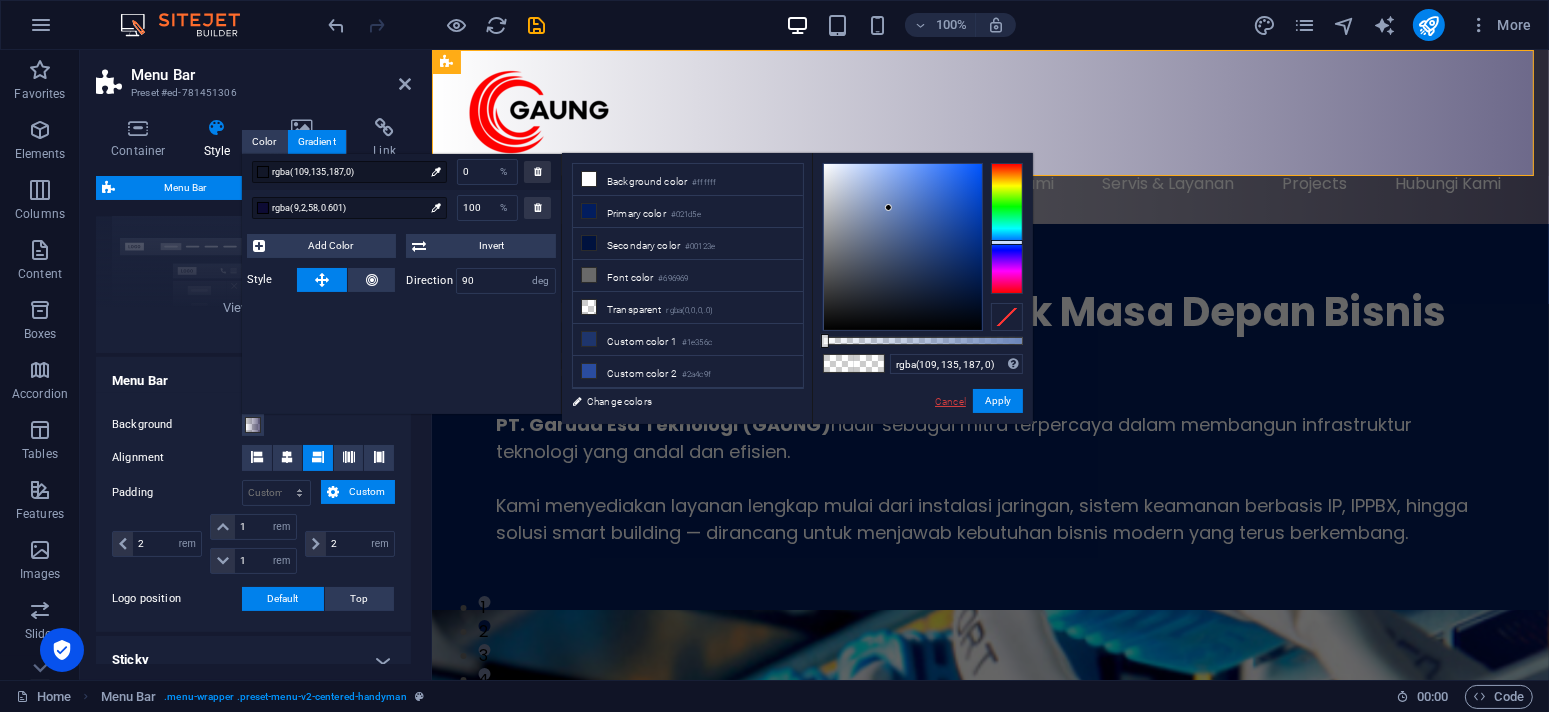 click on "Cancel" at bounding box center [950, 401] 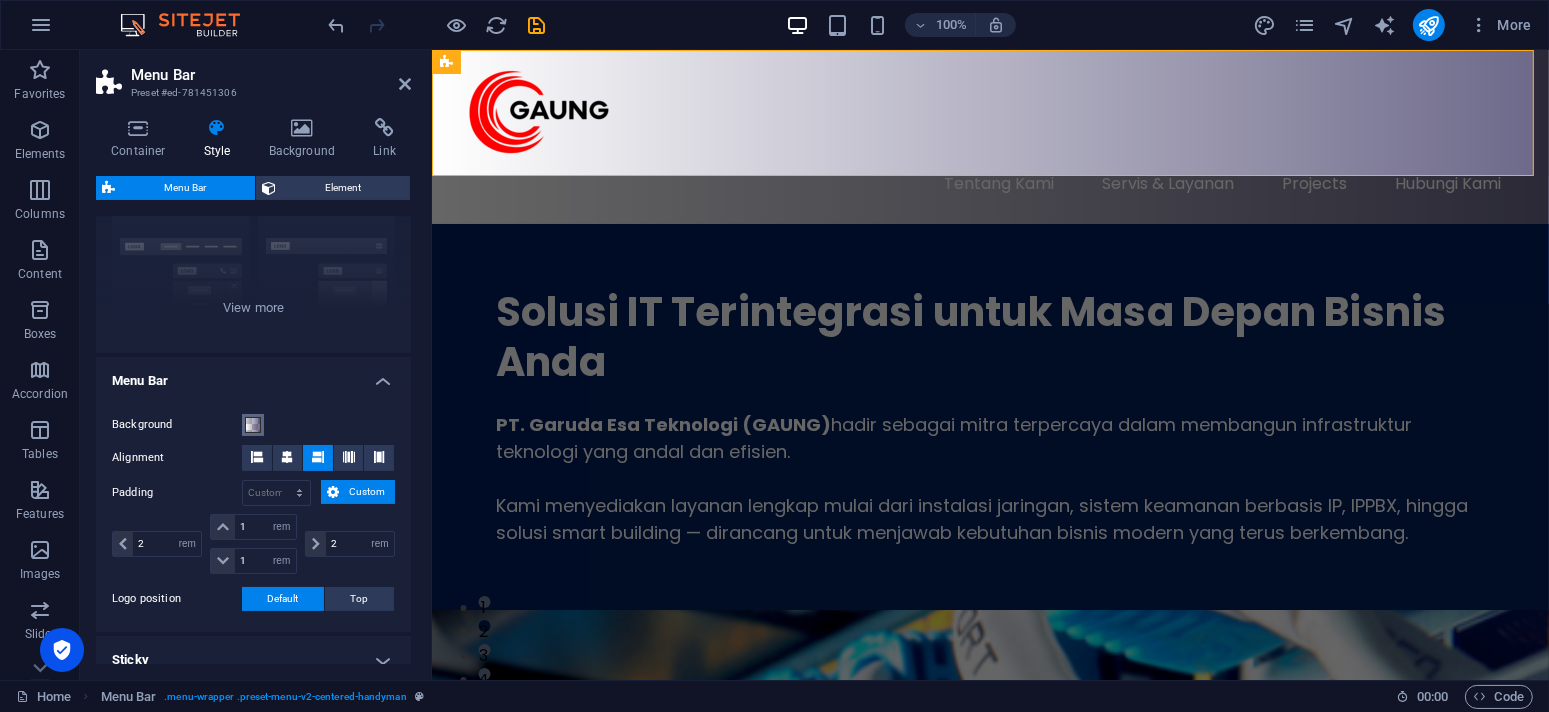 click at bounding box center [253, 425] 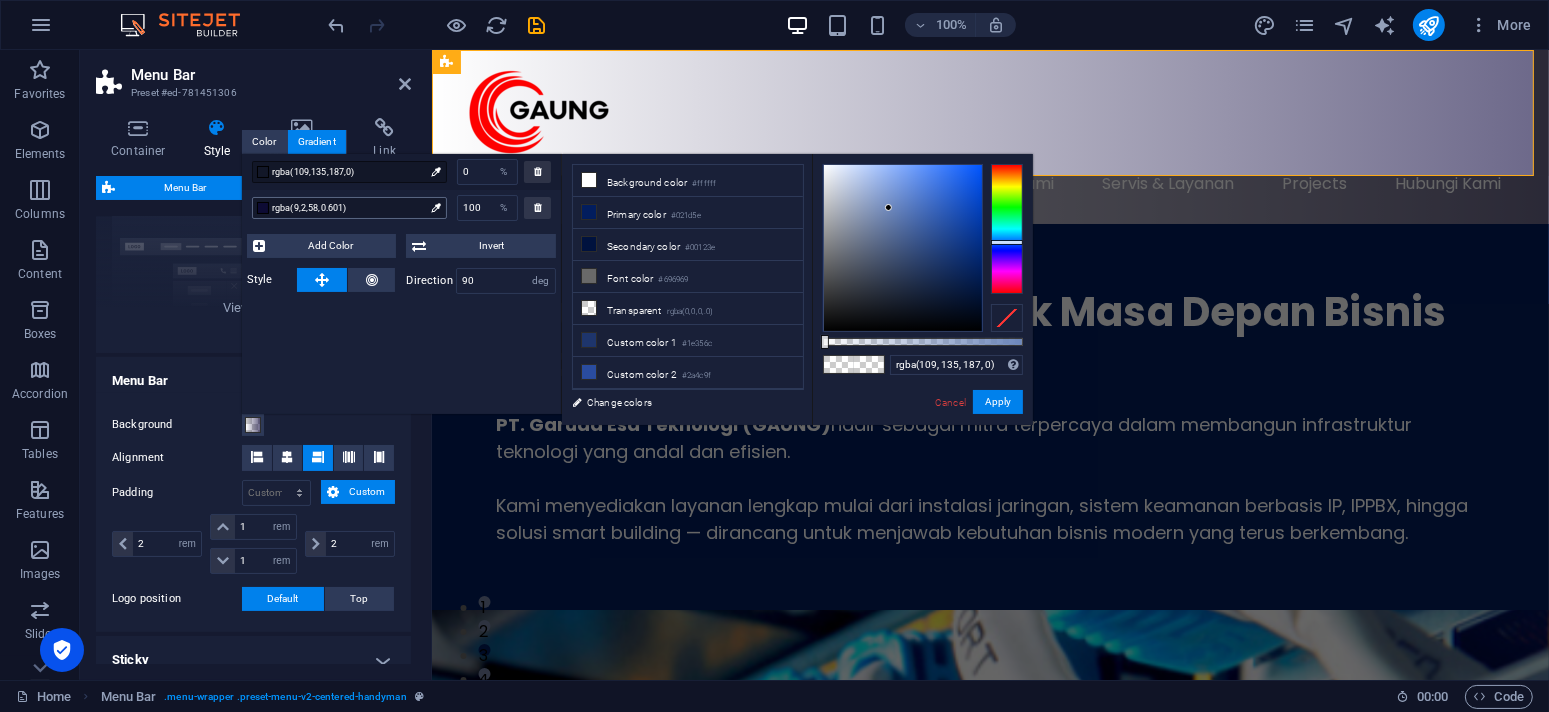 click on "rgba(9,2,58,0.601)" at bounding box center (348, 208) 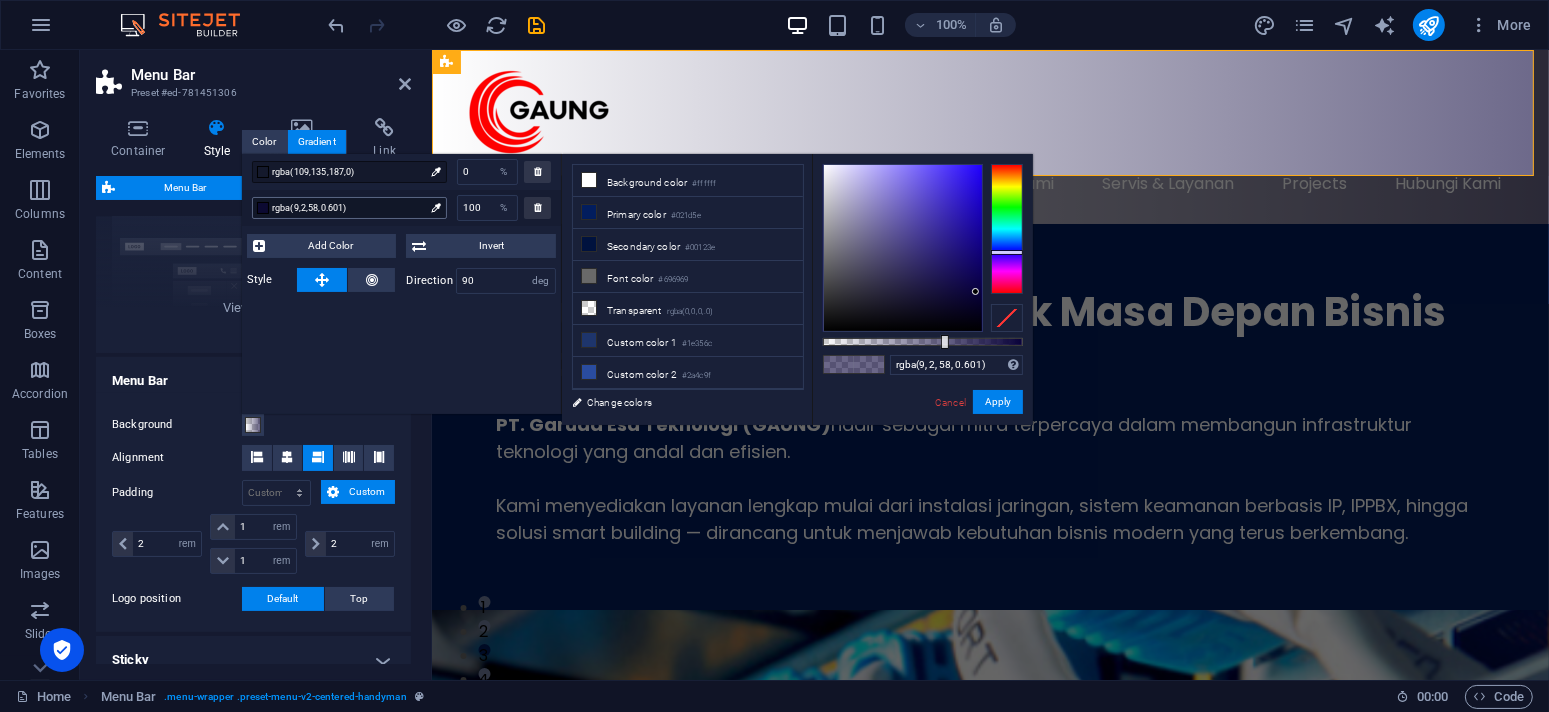 click at bounding box center (435, 207) 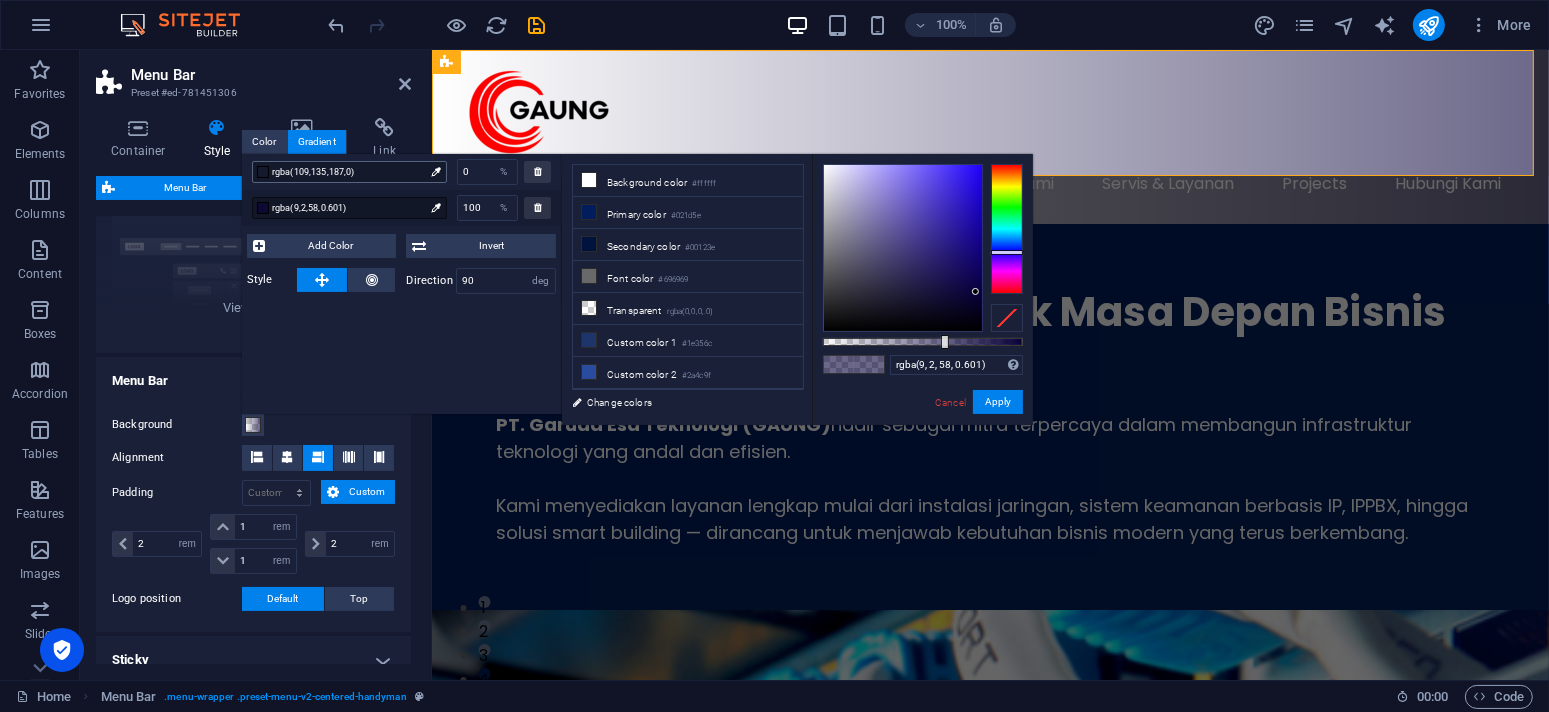 click on "rgba(109,135,187,0)" at bounding box center (348, 172) 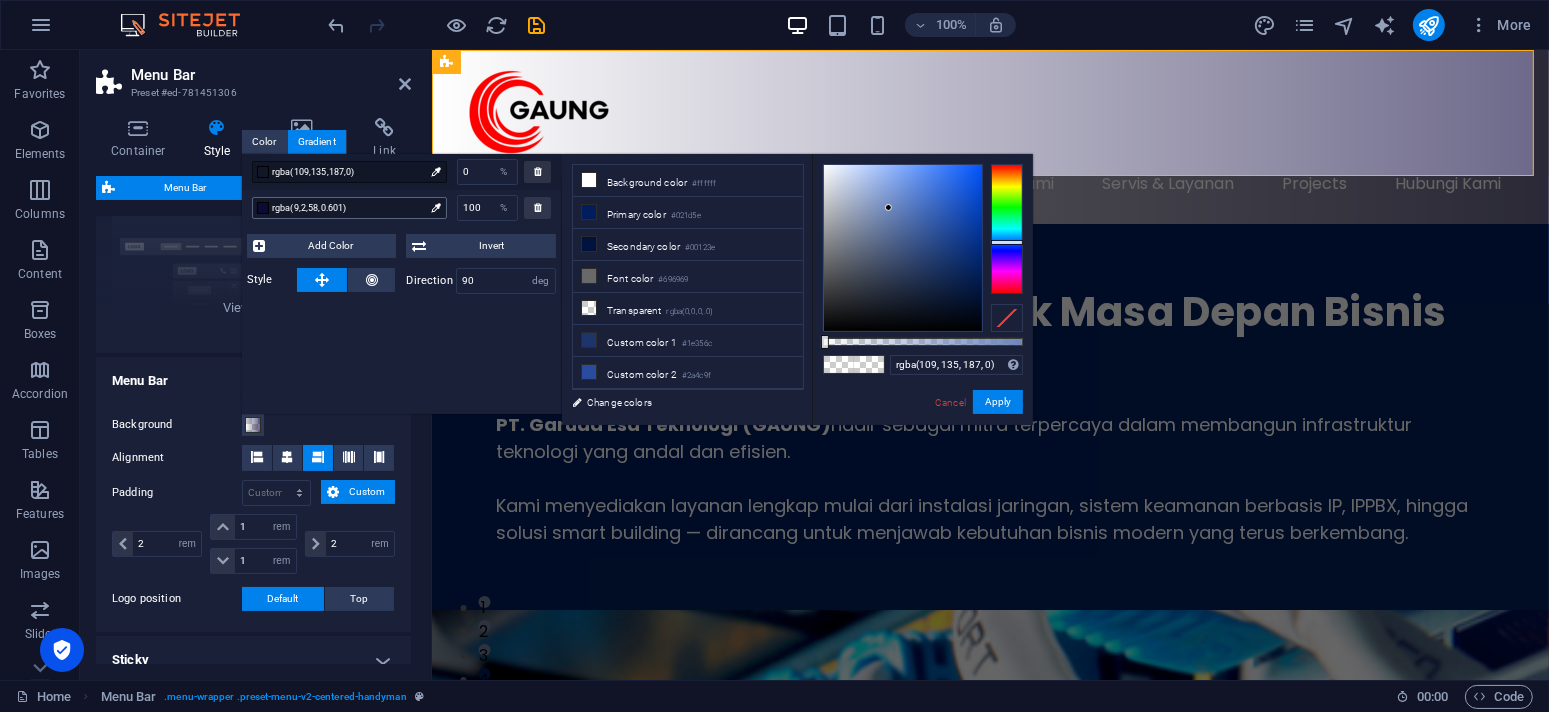 click on "rgba(9,2,58,0.601)" at bounding box center [348, 208] 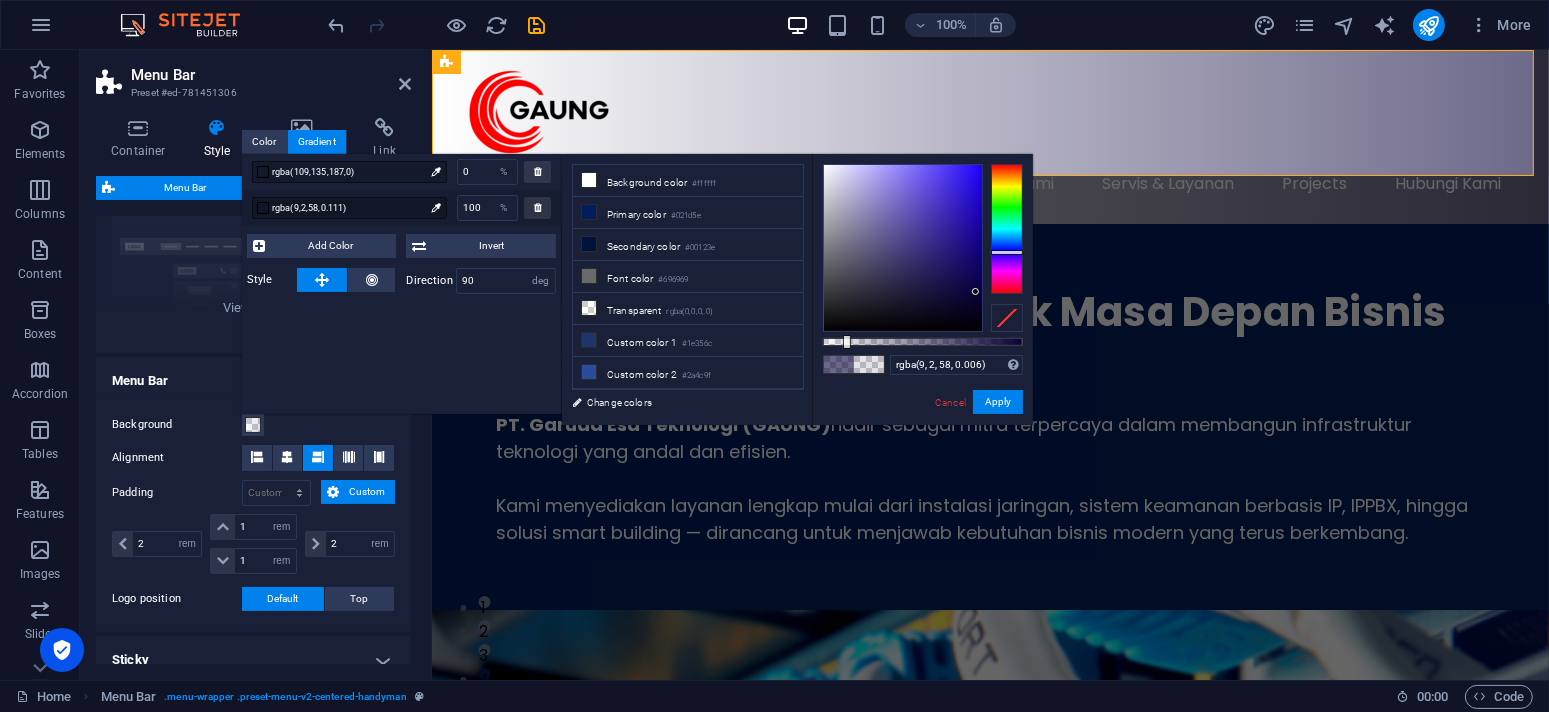 type on "rgba(9, 2, 58, 0)" 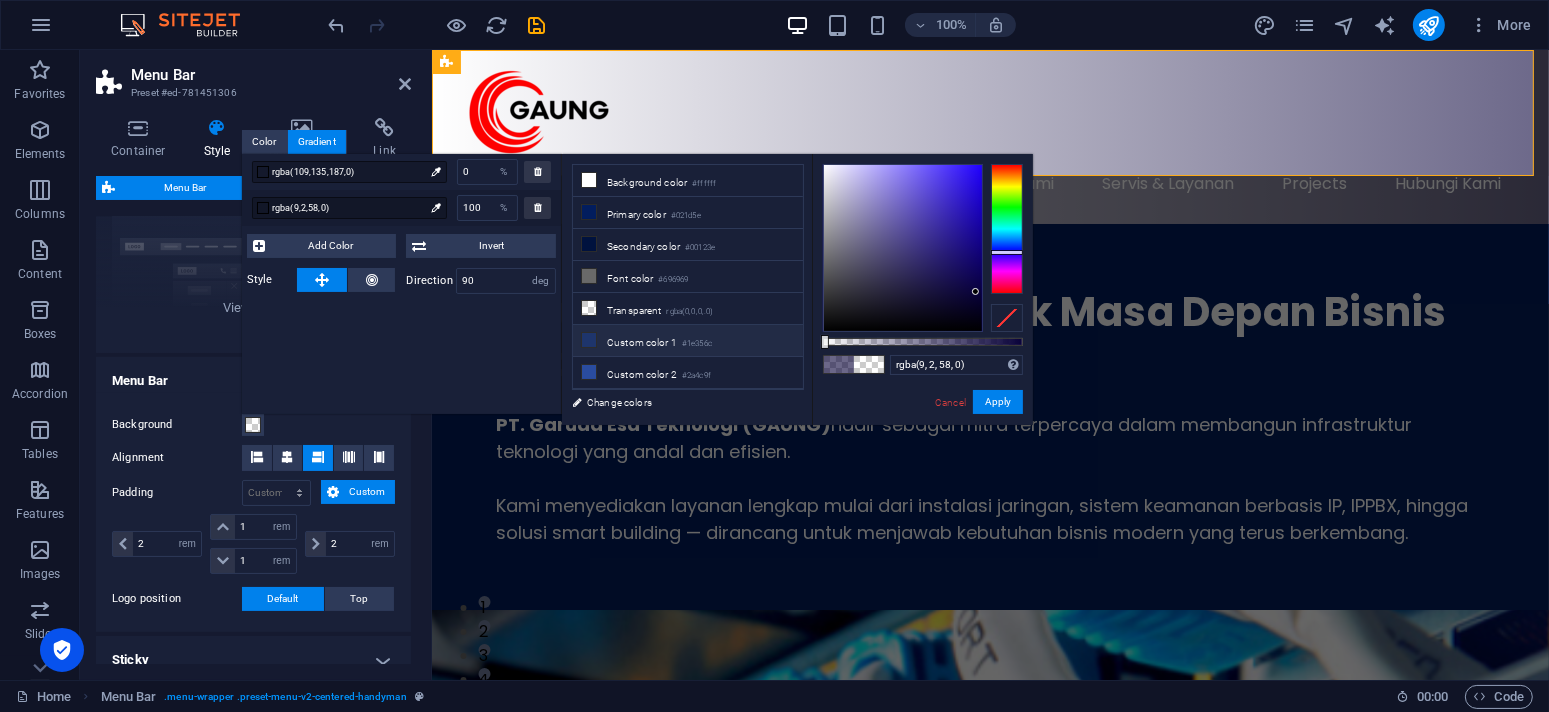 drag, startPoint x: 943, startPoint y: 341, endPoint x: 774, endPoint y: 322, distance: 170.0647 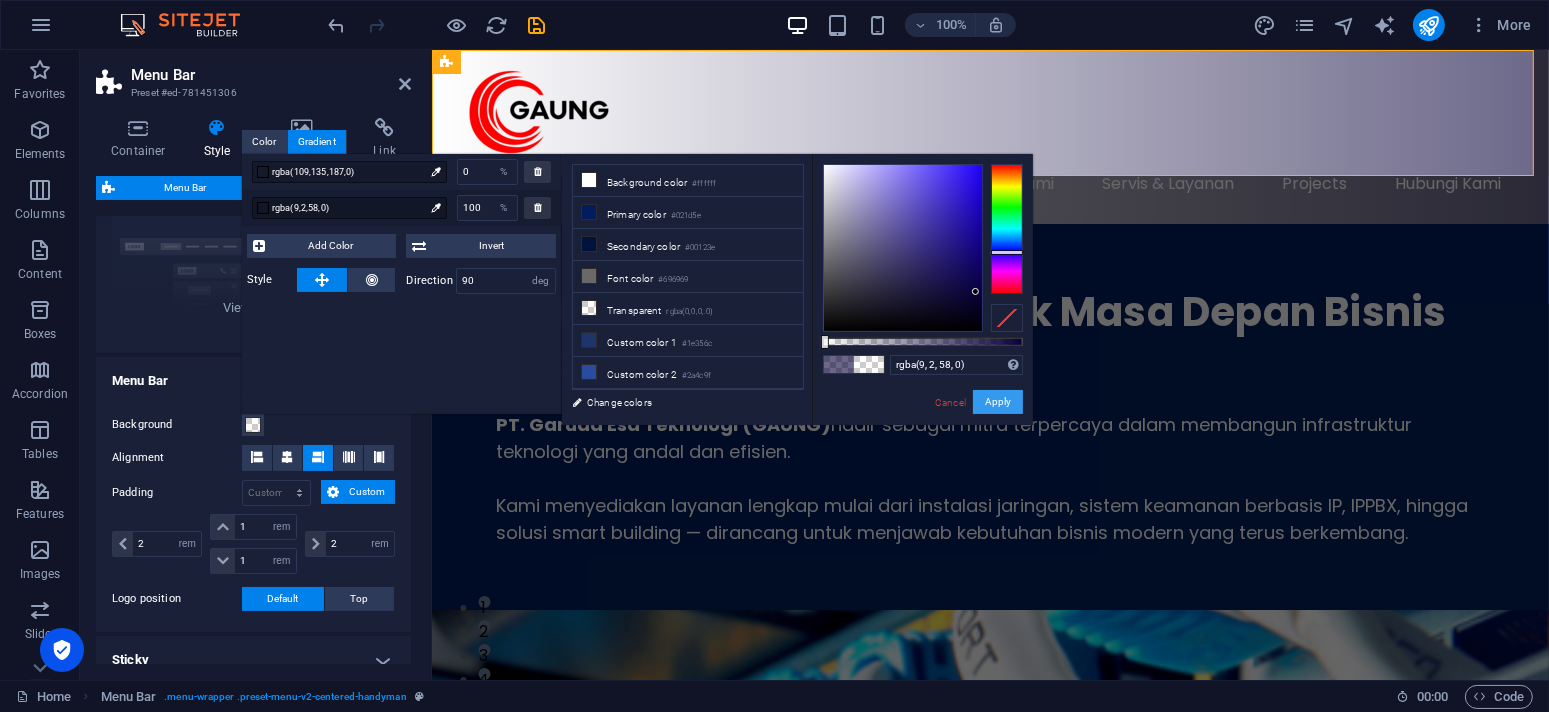 click on "Apply" at bounding box center (998, 402) 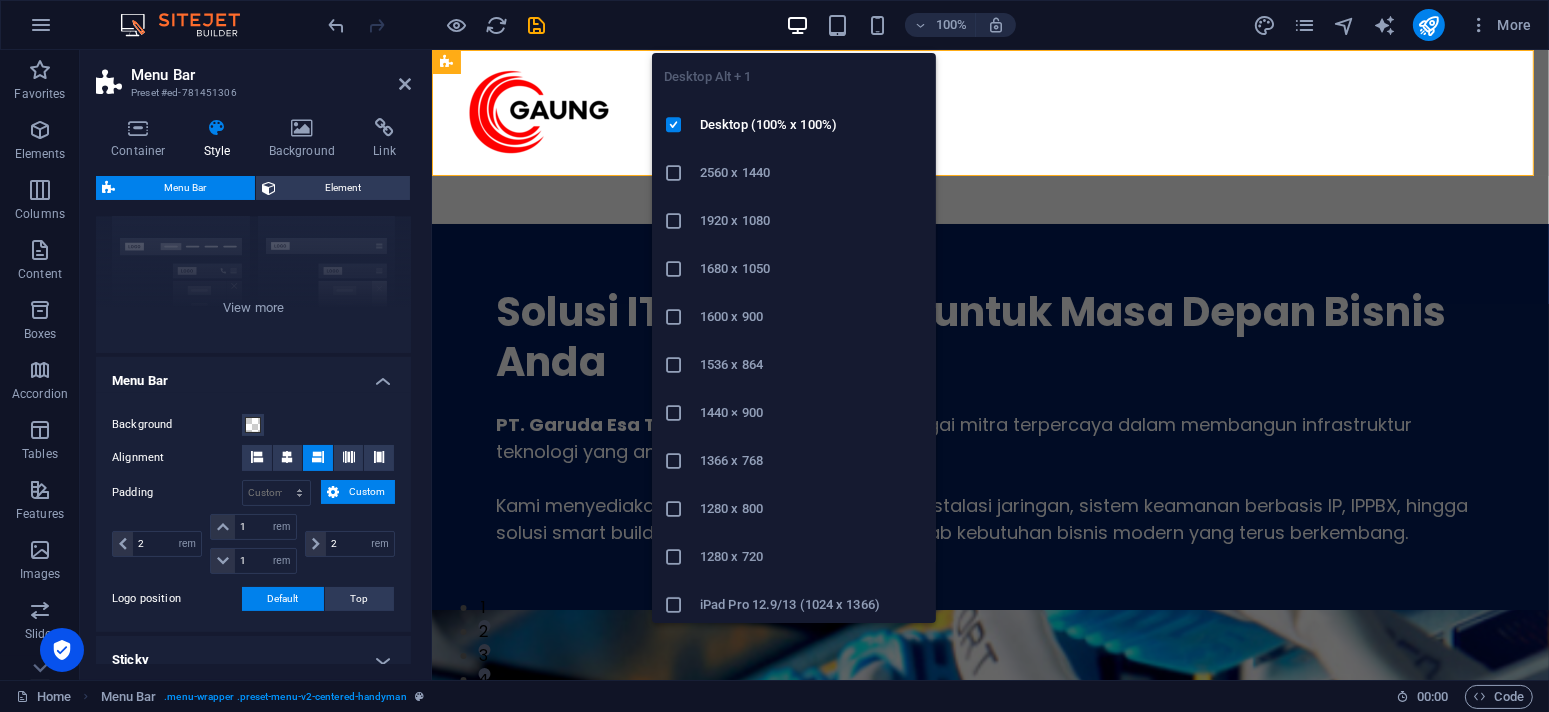 click at bounding box center (797, 25) 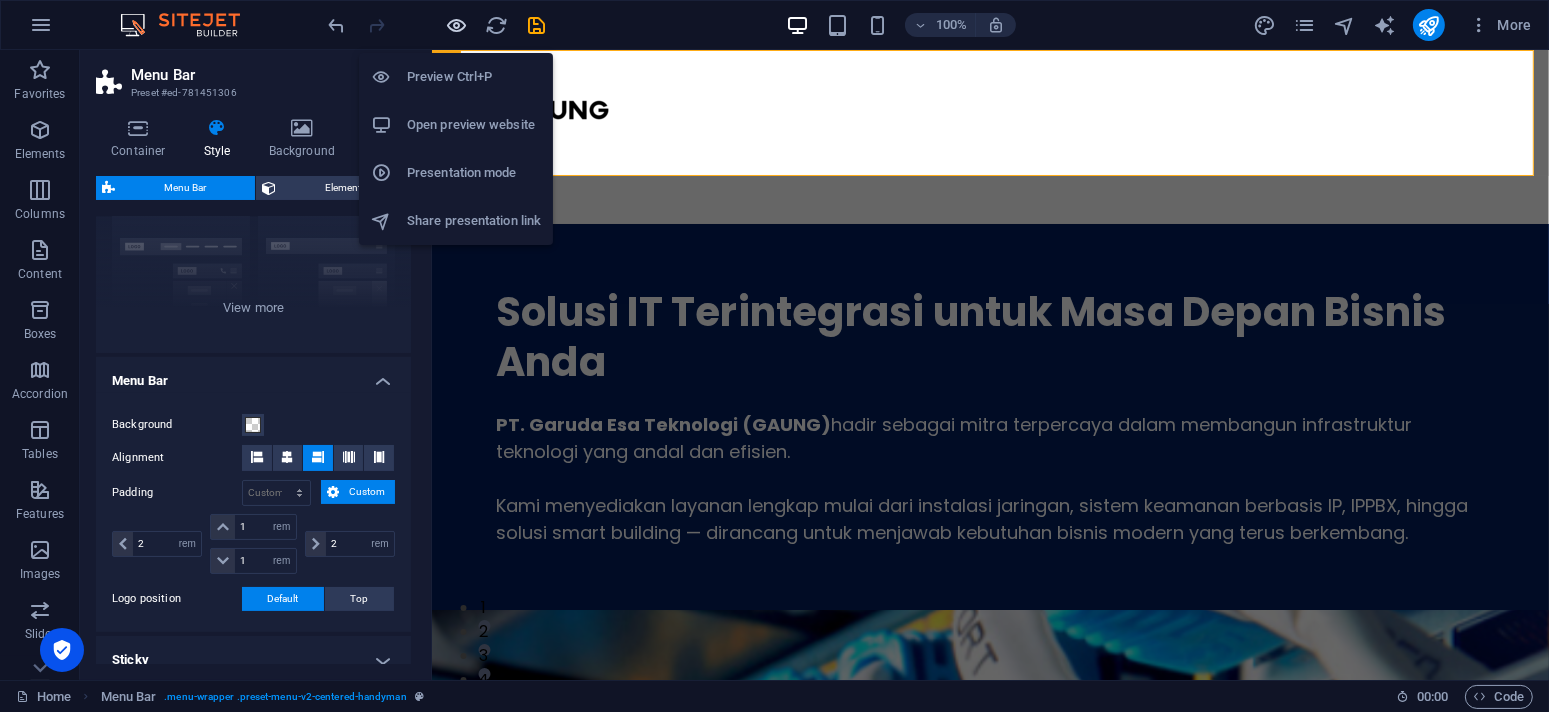 click at bounding box center [457, 25] 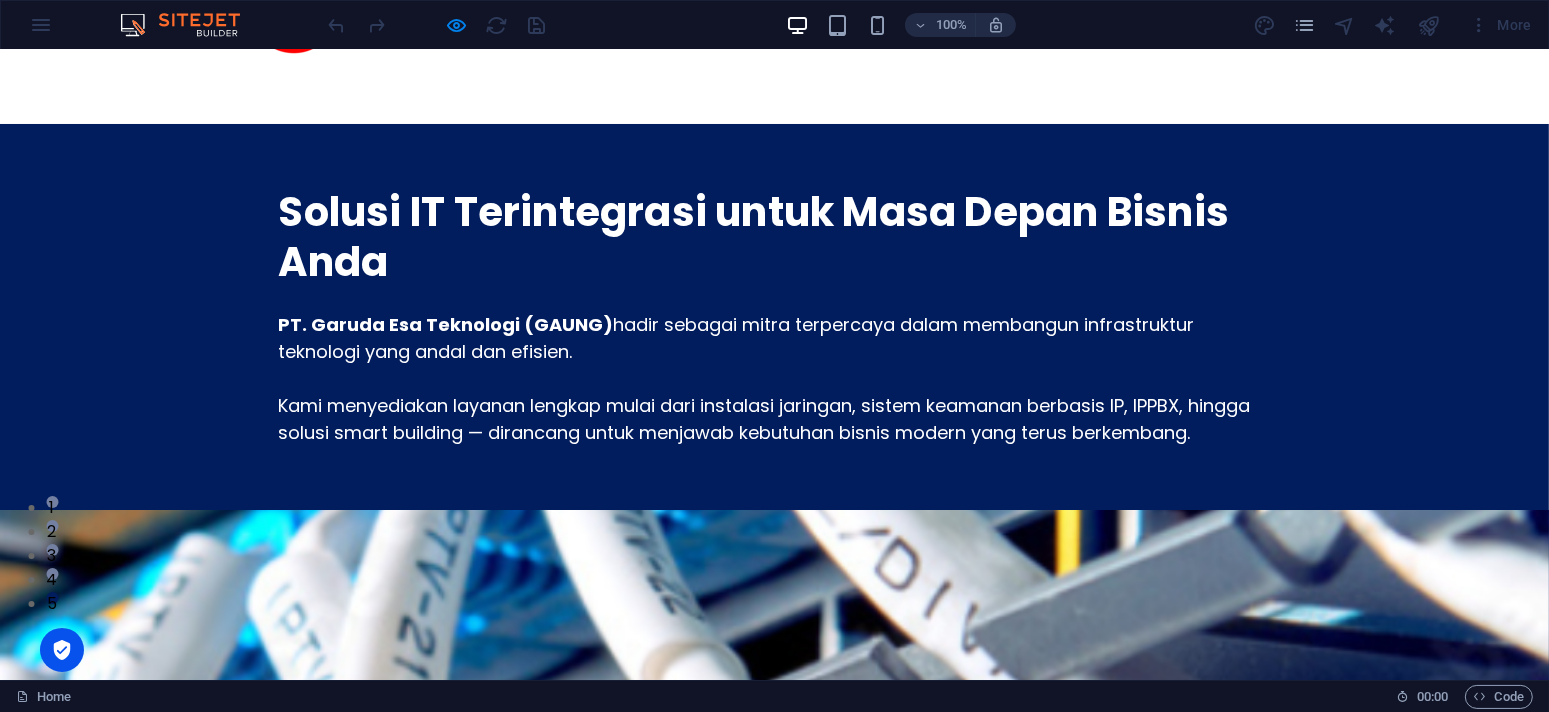 scroll, scrollTop: 0, scrollLeft: 0, axis: both 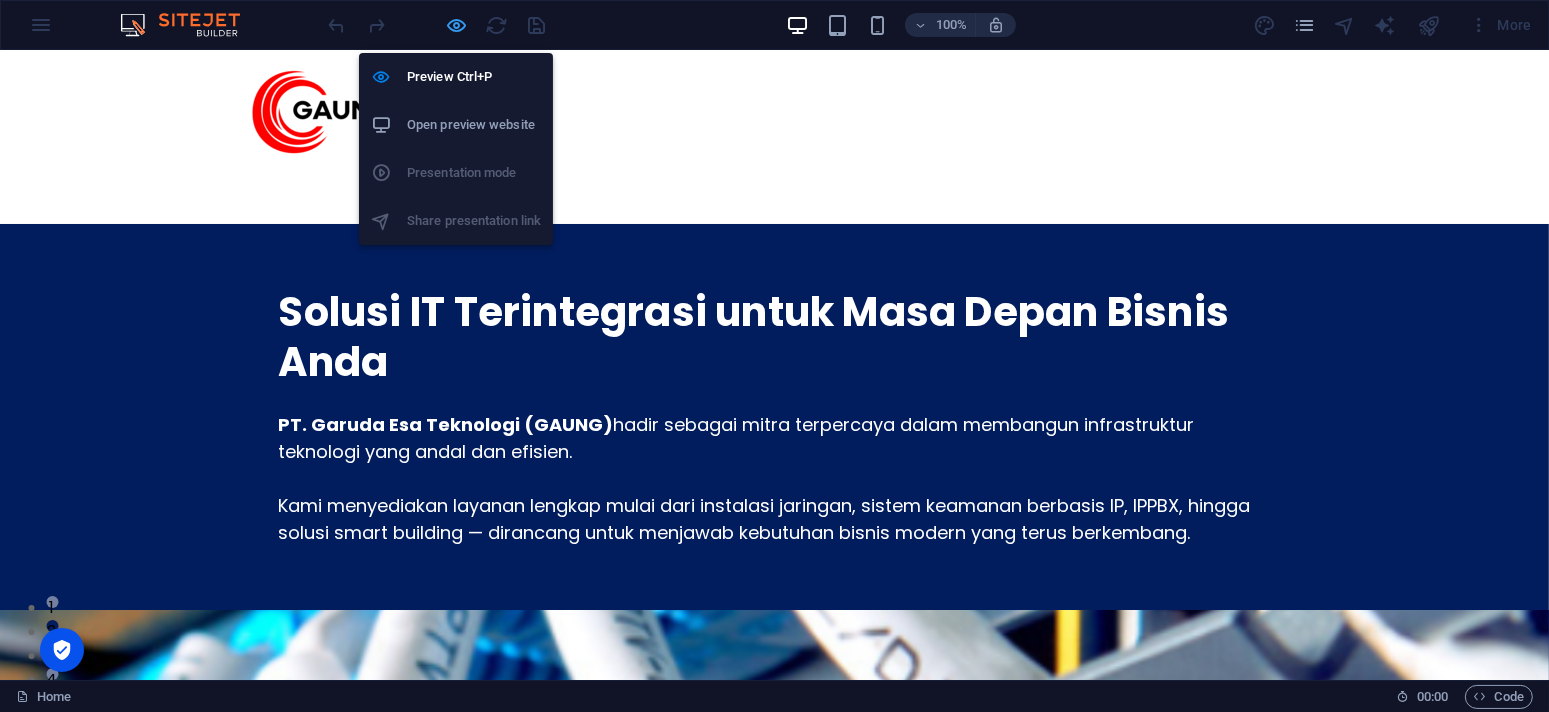click at bounding box center (457, 25) 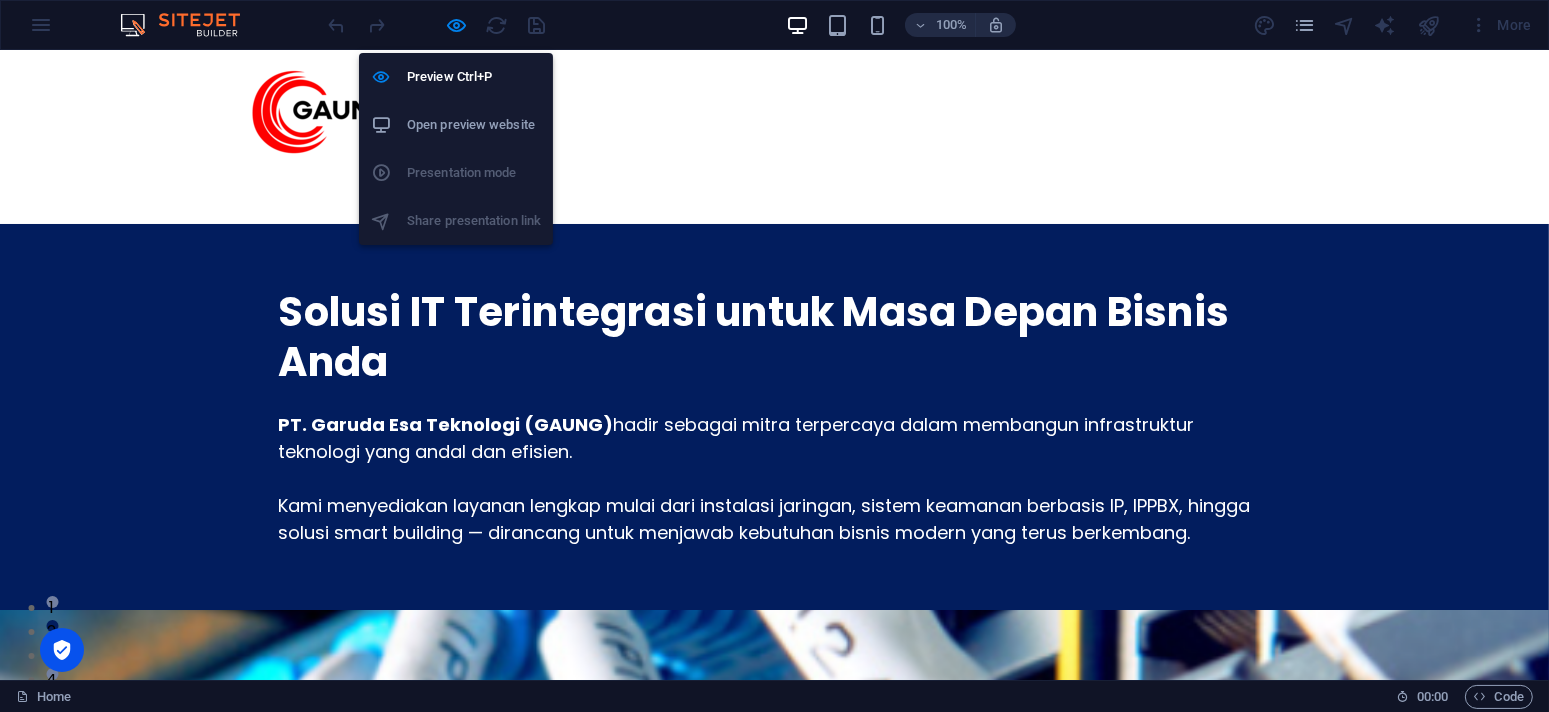 select on "rem" 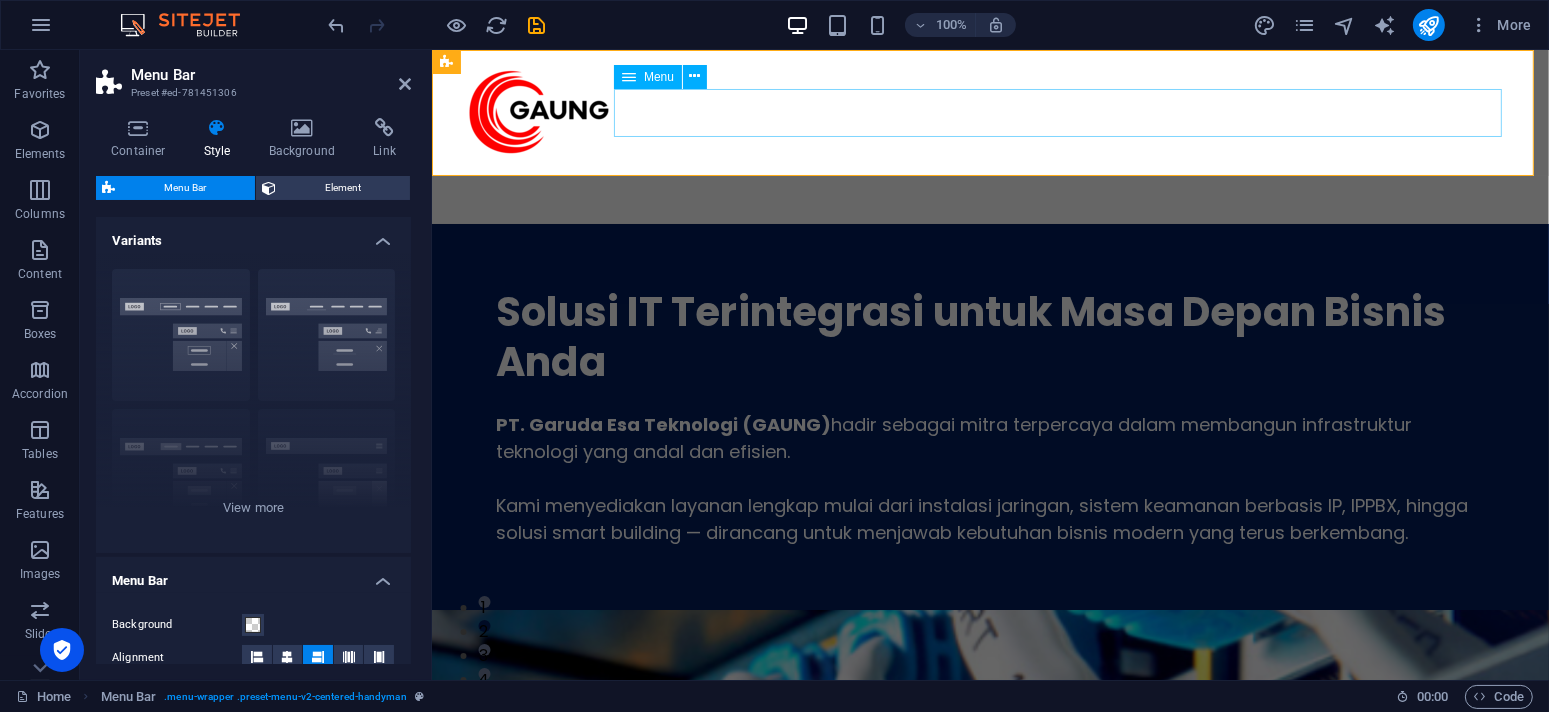 click on "Tentang Kami Servis & Layanan Projects Hubungi Kami" at bounding box center (989, 184) 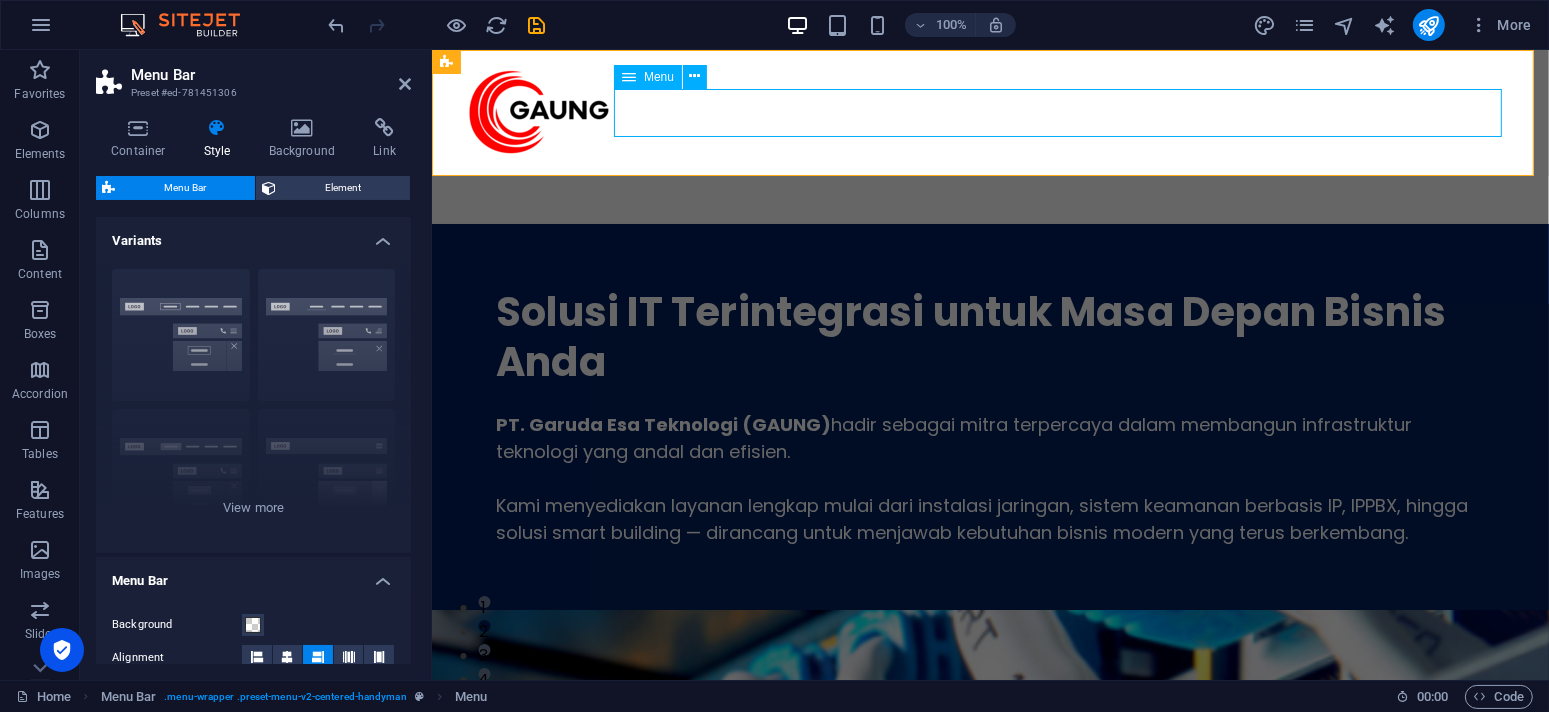 click on "Tentang Kami Servis & Layanan Projects Hubungi Kami" at bounding box center (989, 184) 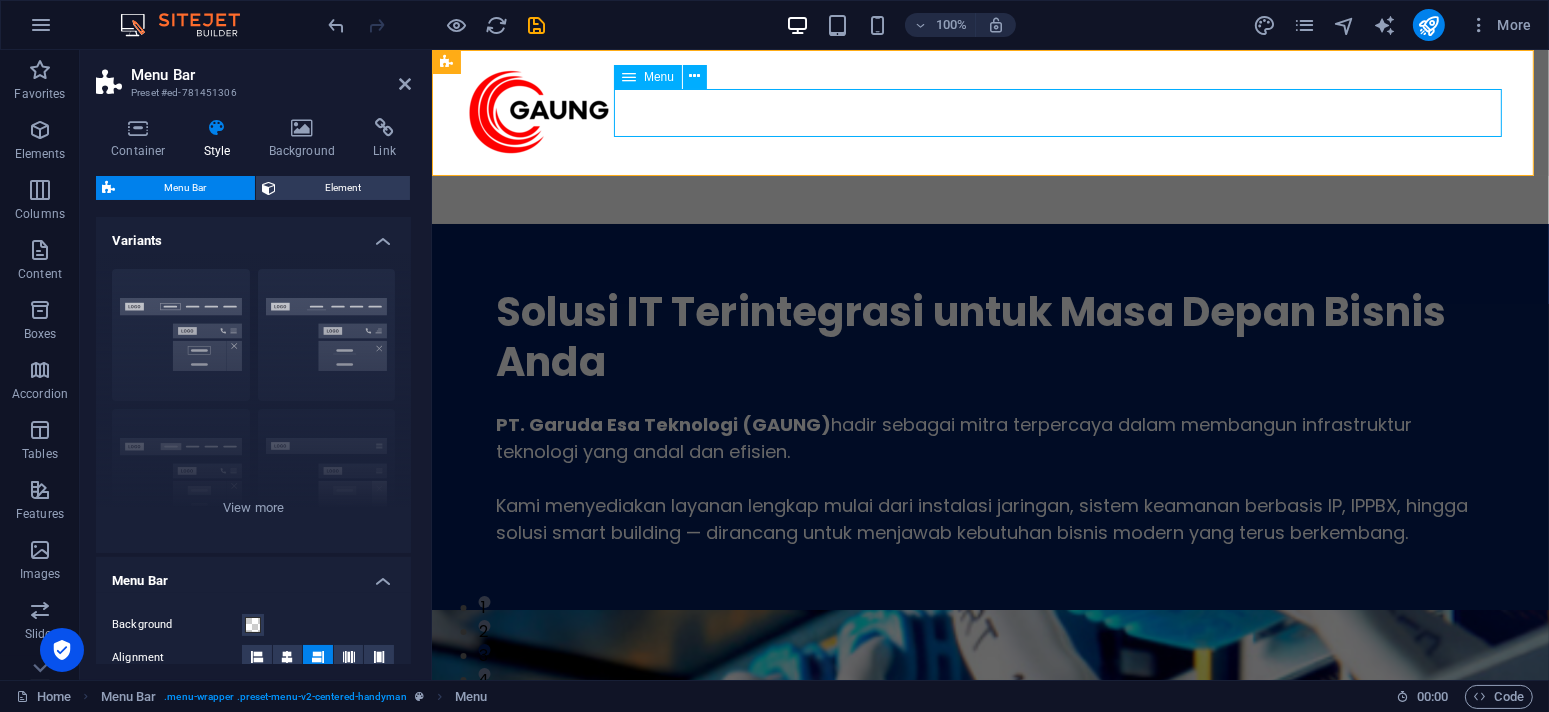 click on "Tentang Kami Servis & Layanan Projects Hubungi Kami" at bounding box center (989, 184) 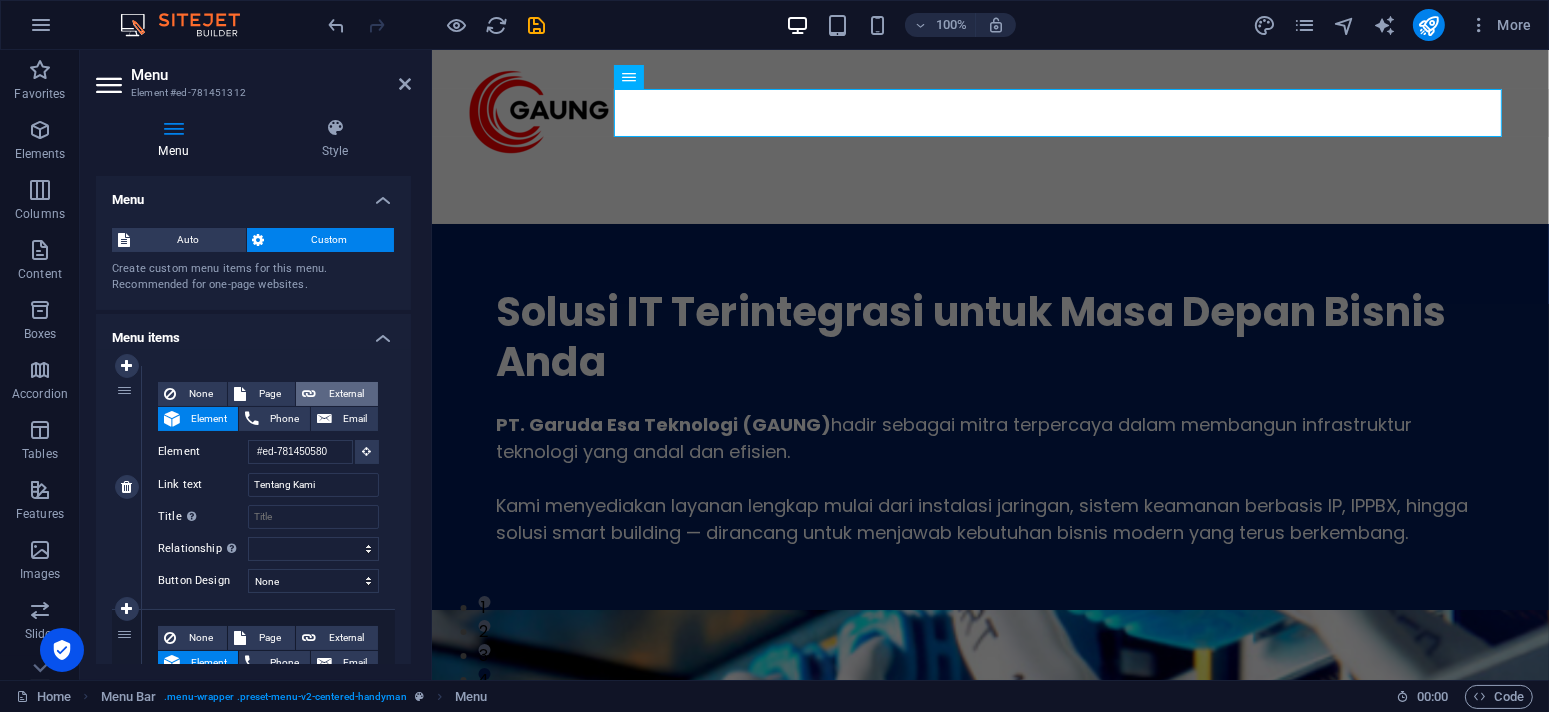 click on "External" at bounding box center [347, 394] 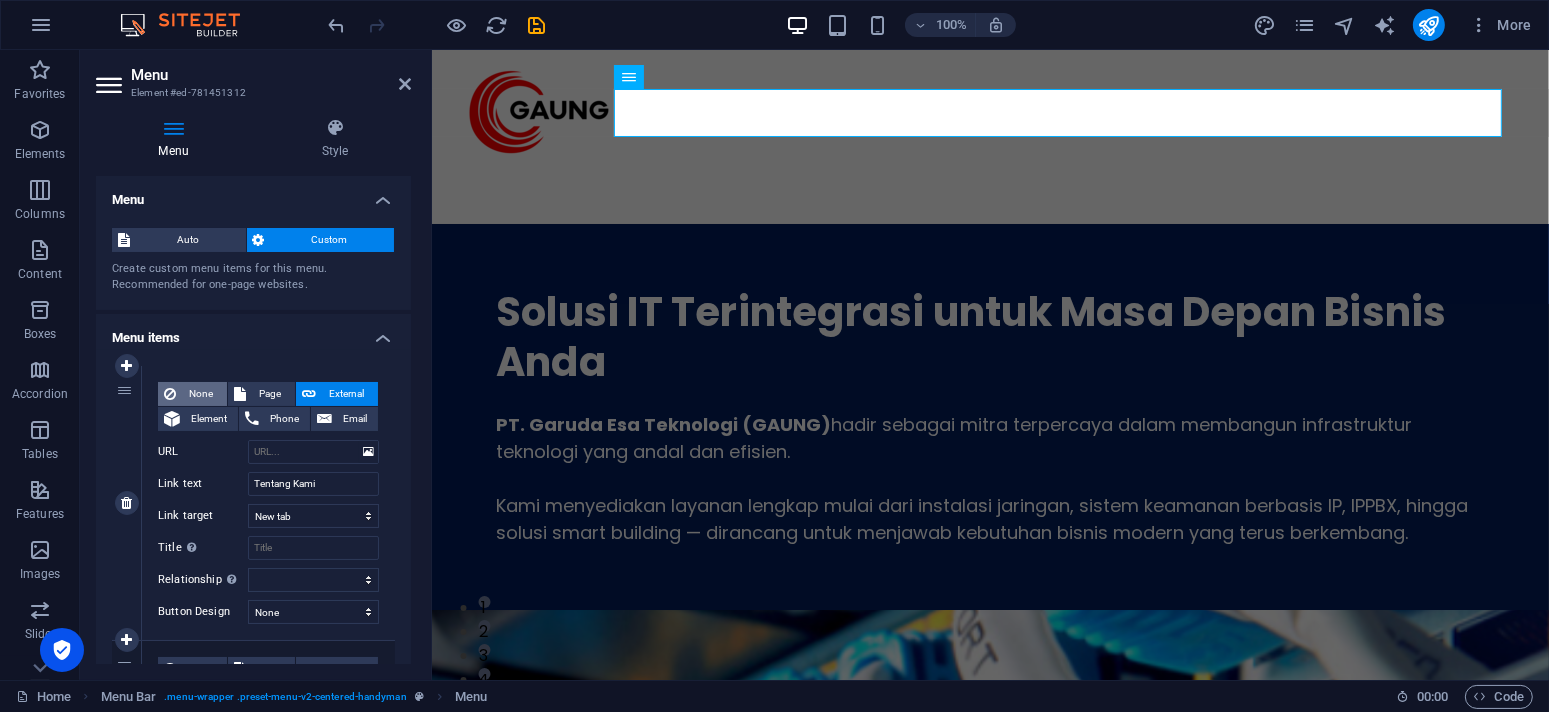 click on "None" at bounding box center [201, 394] 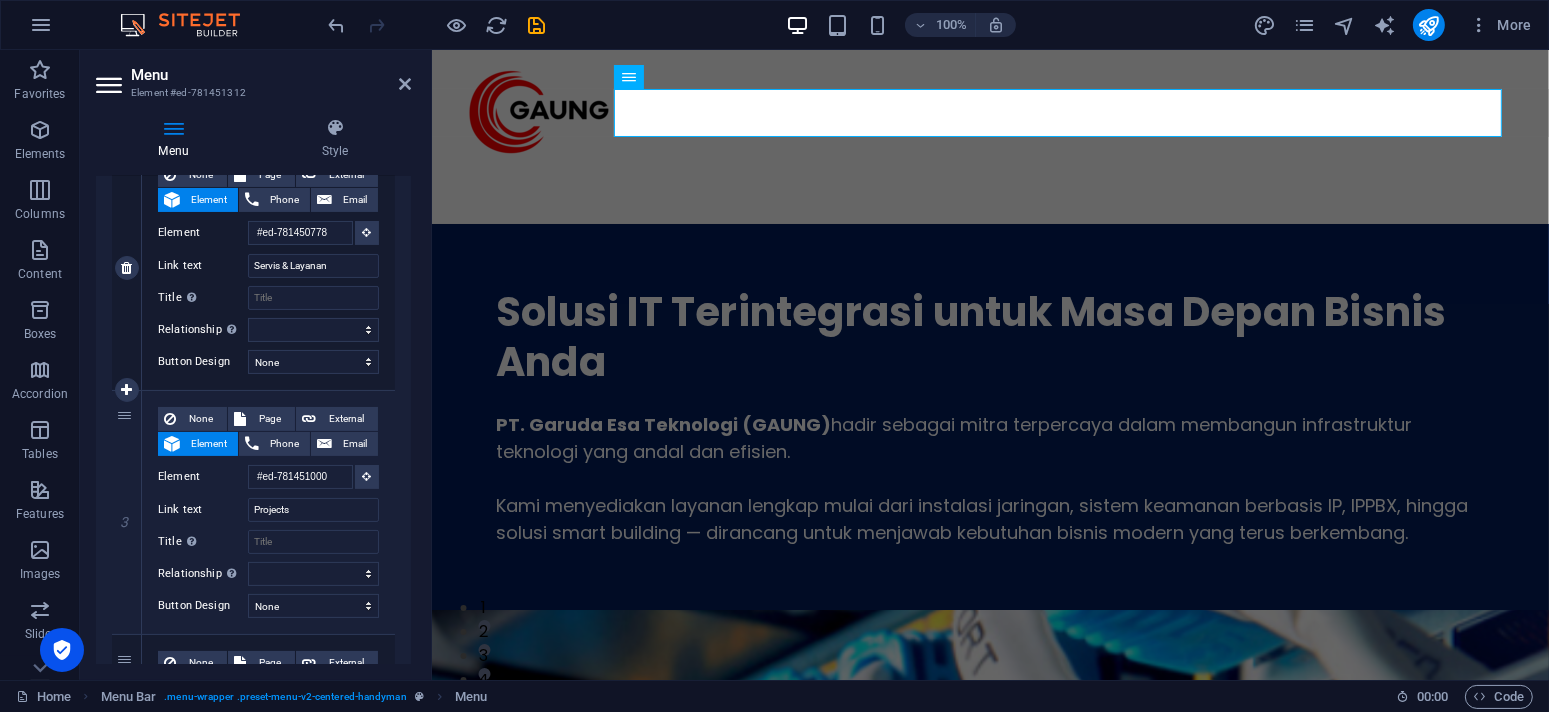 scroll, scrollTop: 400, scrollLeft: 0, axis: vertical 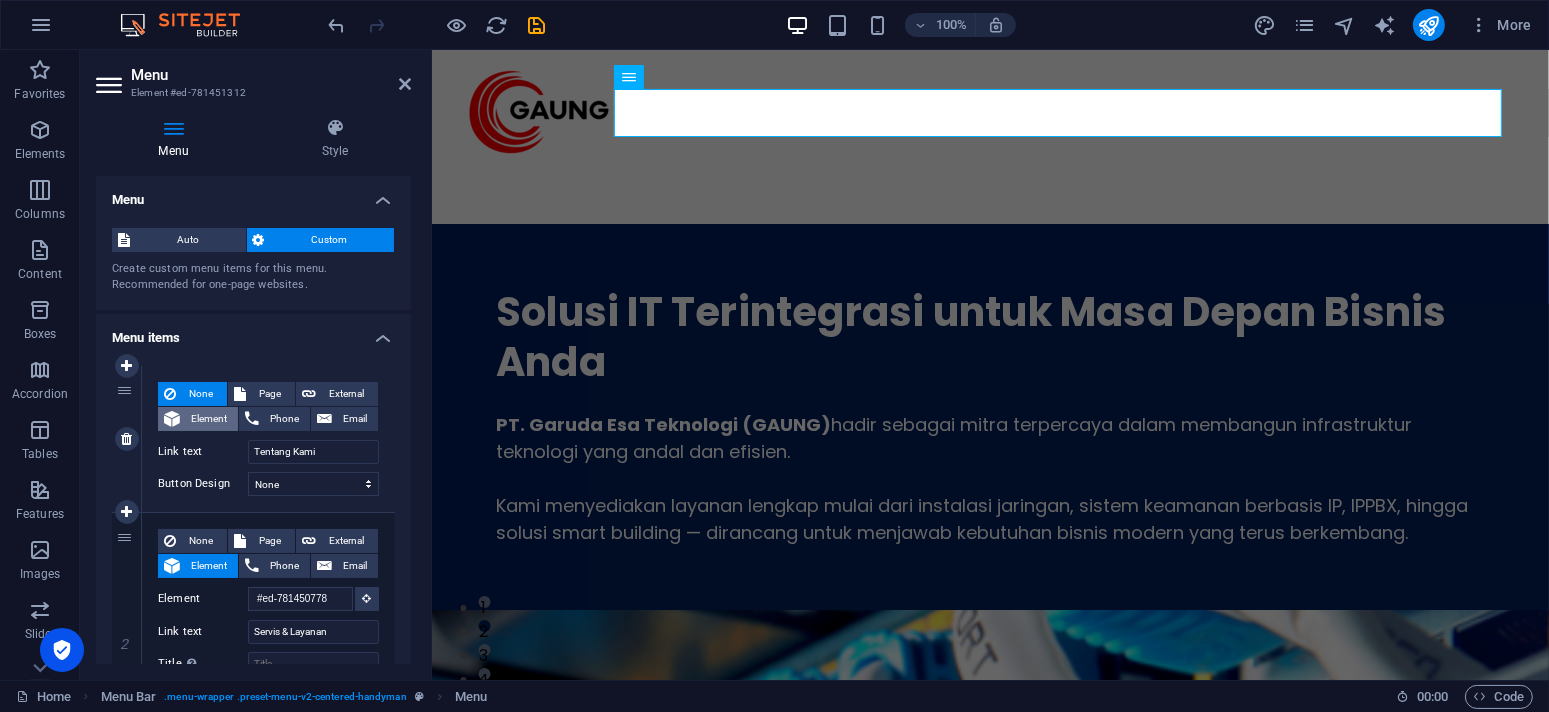 click on "Element" at bounding box center [209, 419] 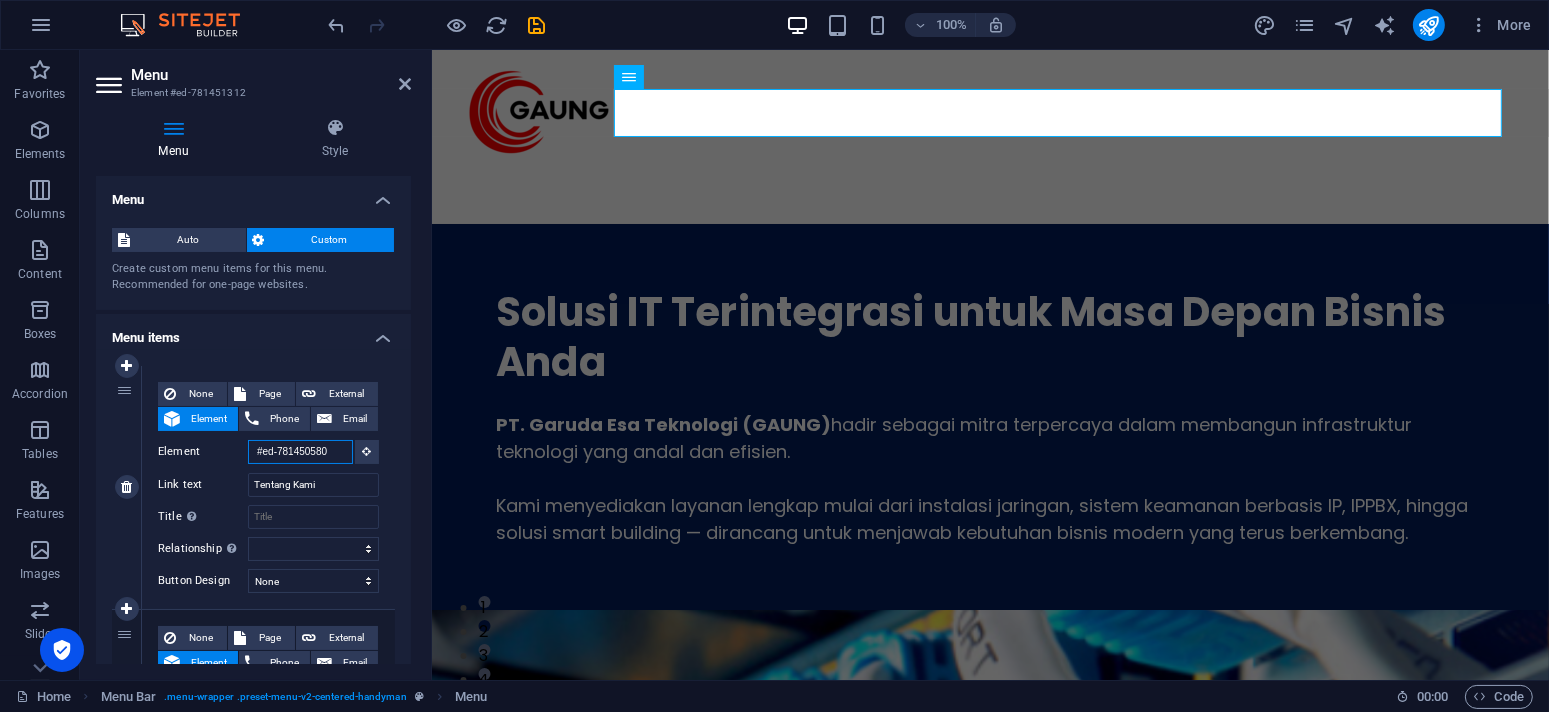 scroll, scrollTop: 0, scrollLeft: 1, axis: horizontal 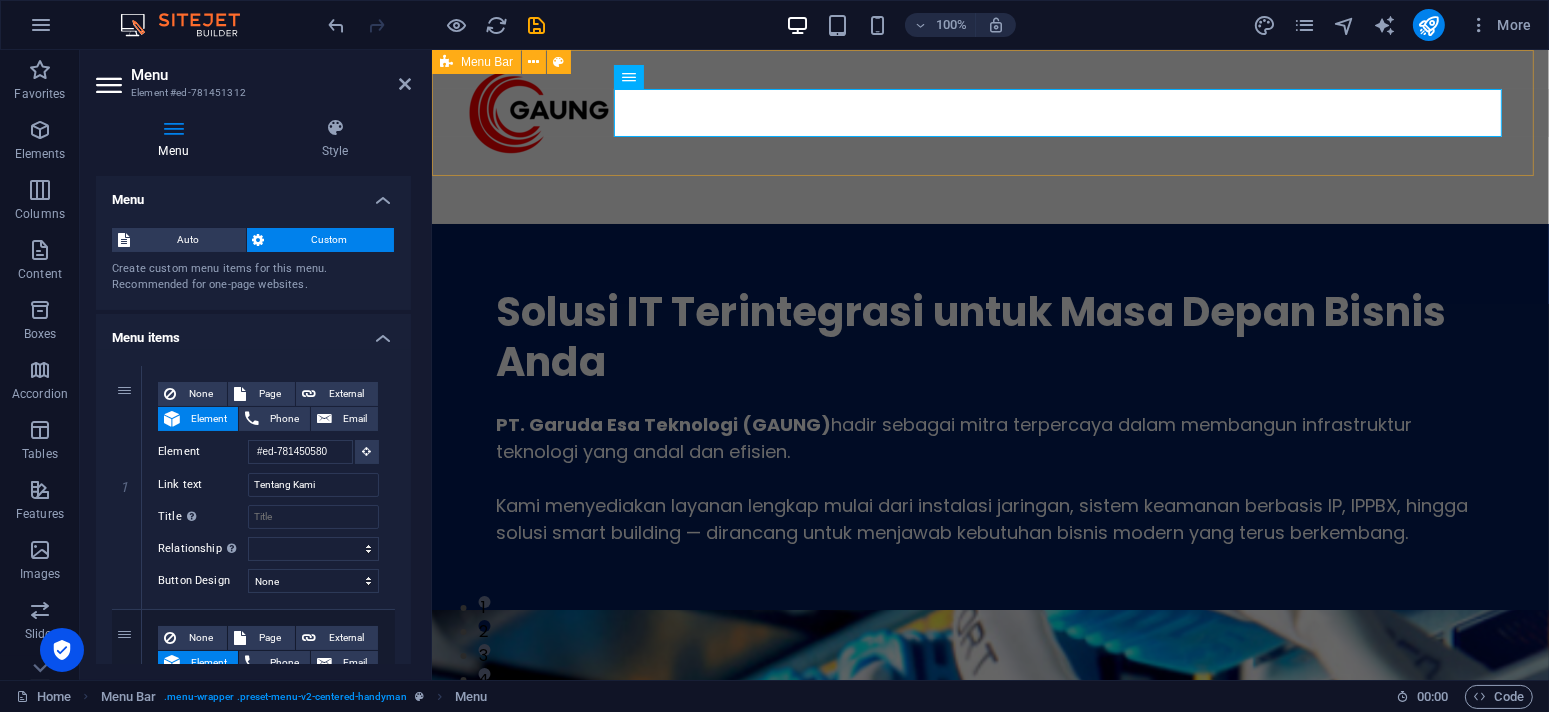 click on "Tentang Kami Servis & Layanan Projects Hubungi Kami" at bounding box center (989, 137) 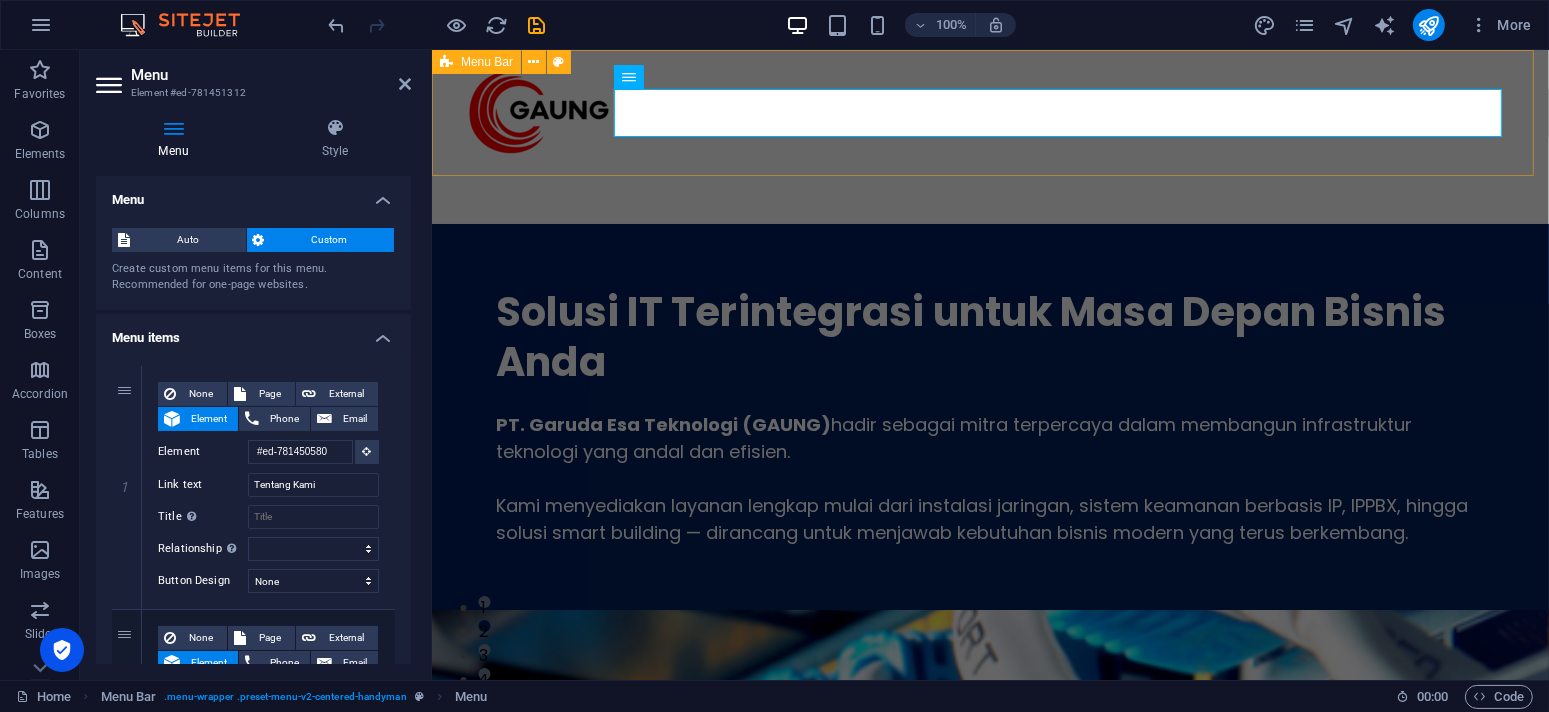 scroll, scrollTop: 0, scrollLeft: 0, axis: both 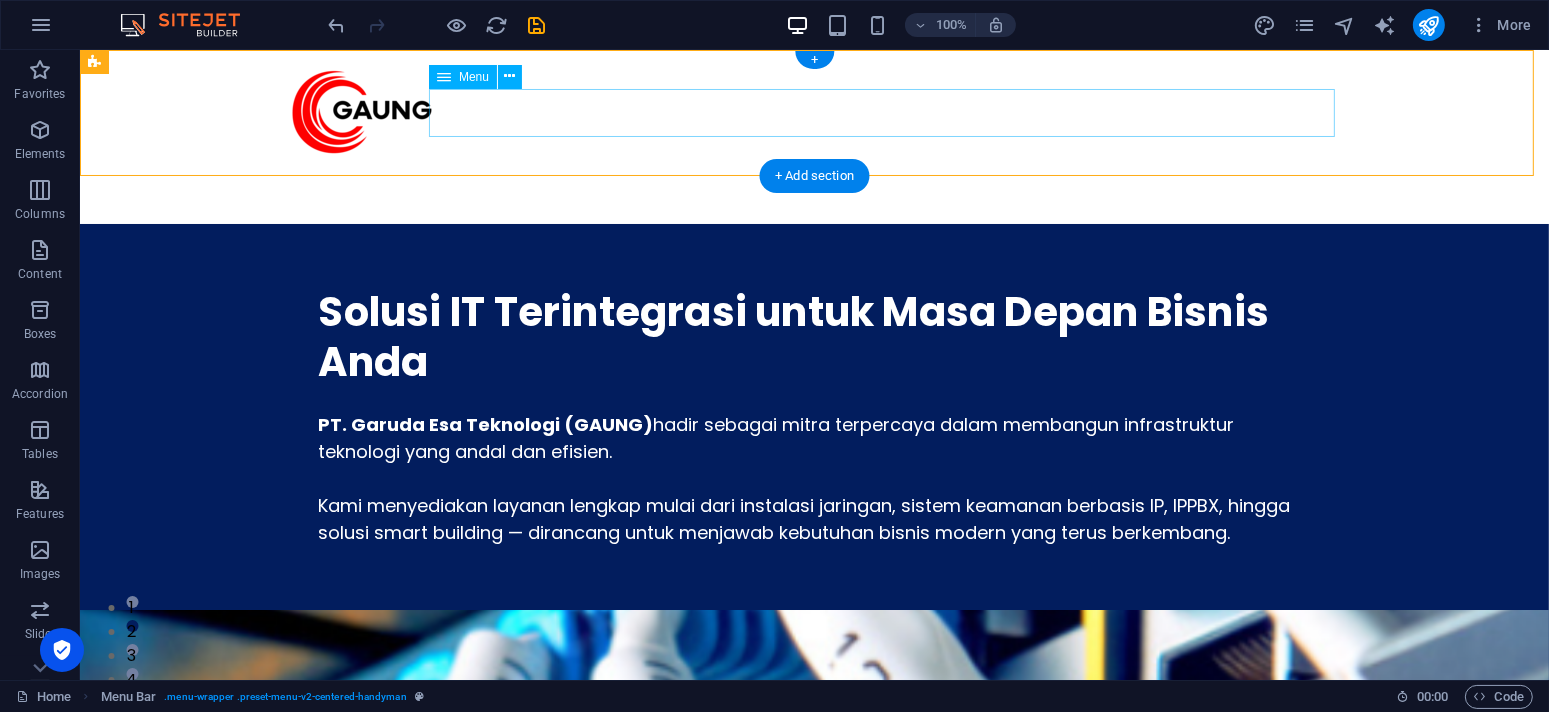 click on "Tentang Kami Servis & Layanan Projects Hubungi Kami" at bounding box center (814, 184) 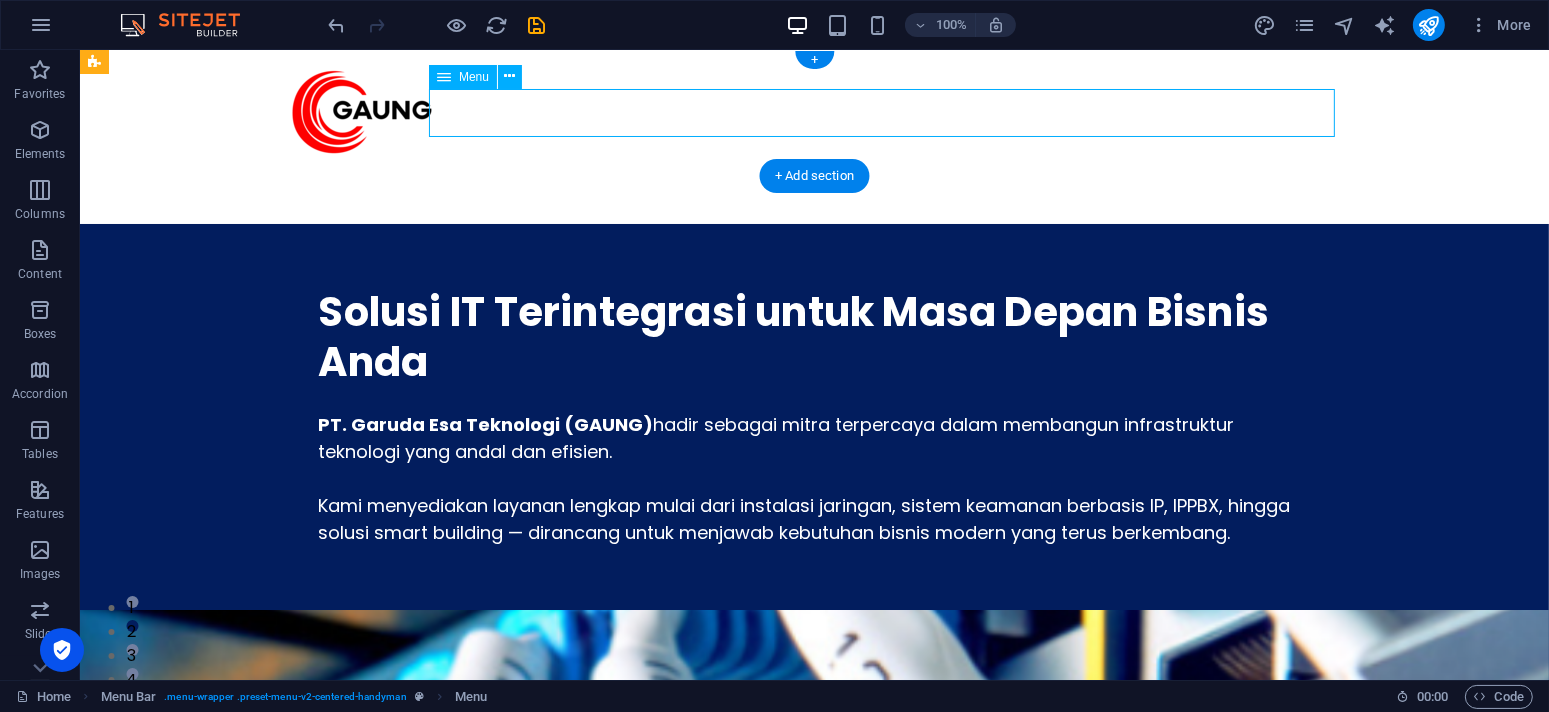 drag, startPoint x: 884, startPoint y: 109, endPoint x: 929, endPoint y: 109, distance: 45 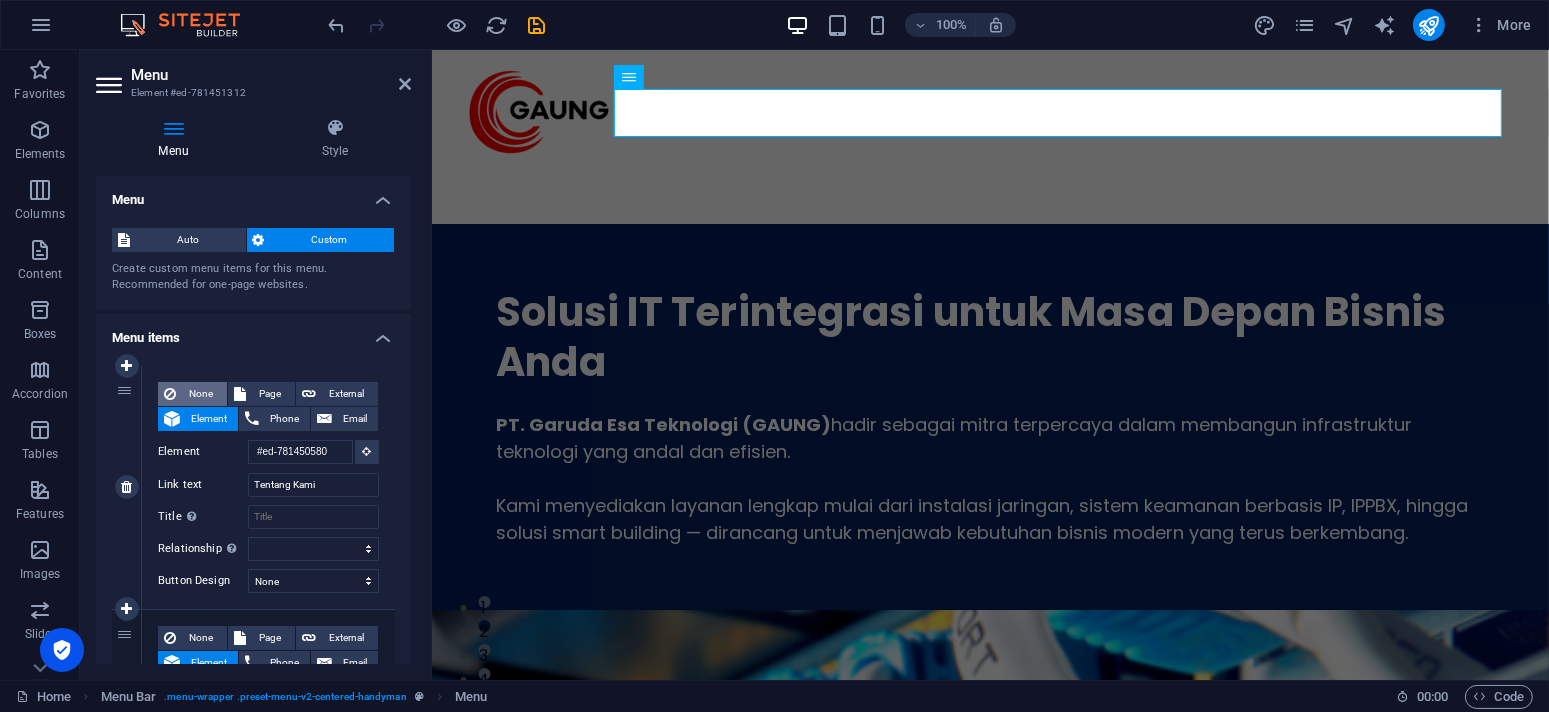 scroll, scrollTop: 100, scrollLeft: 0, axis: vertical 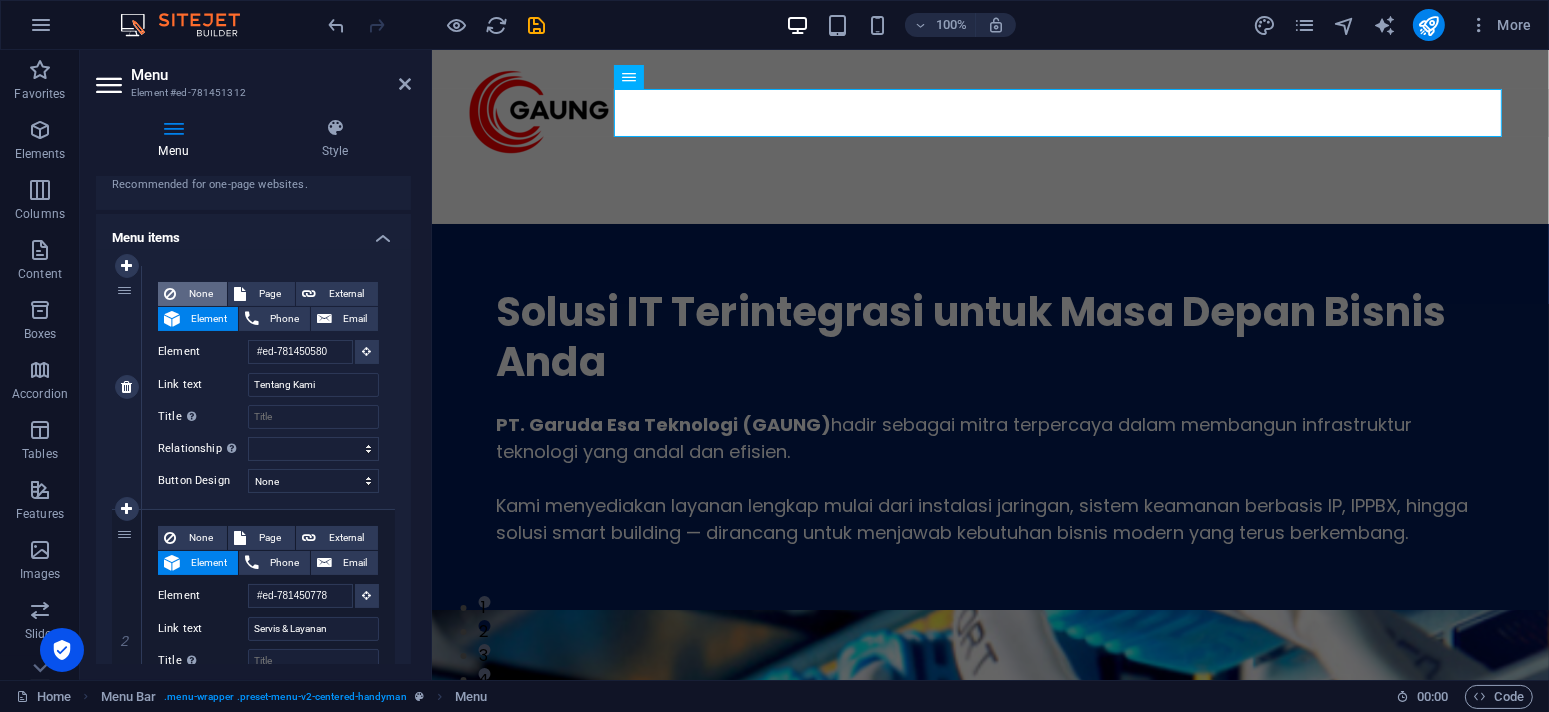 click on "None" at bounding box center (201, 294) 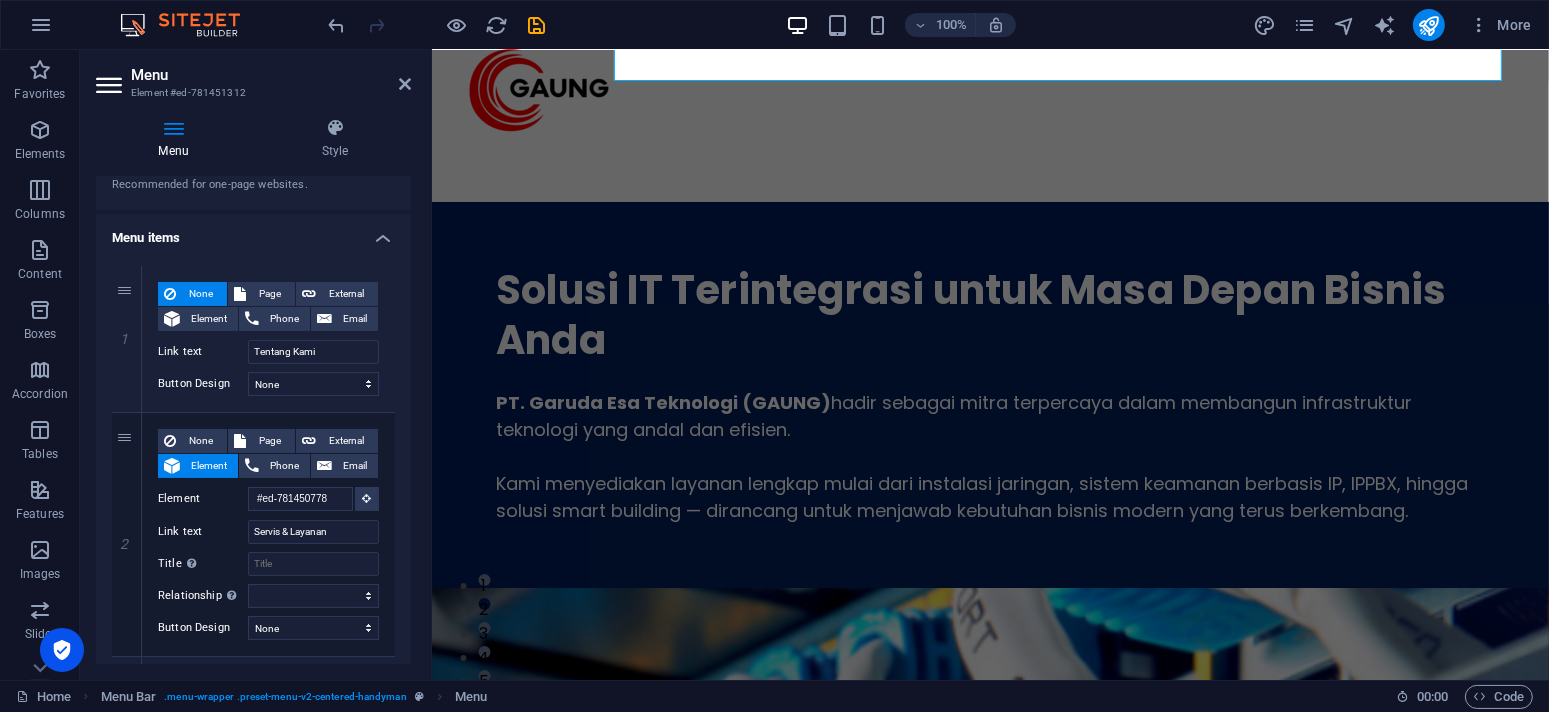 scroll, scrollTop: 0, scrollLeft: 0, axis: both 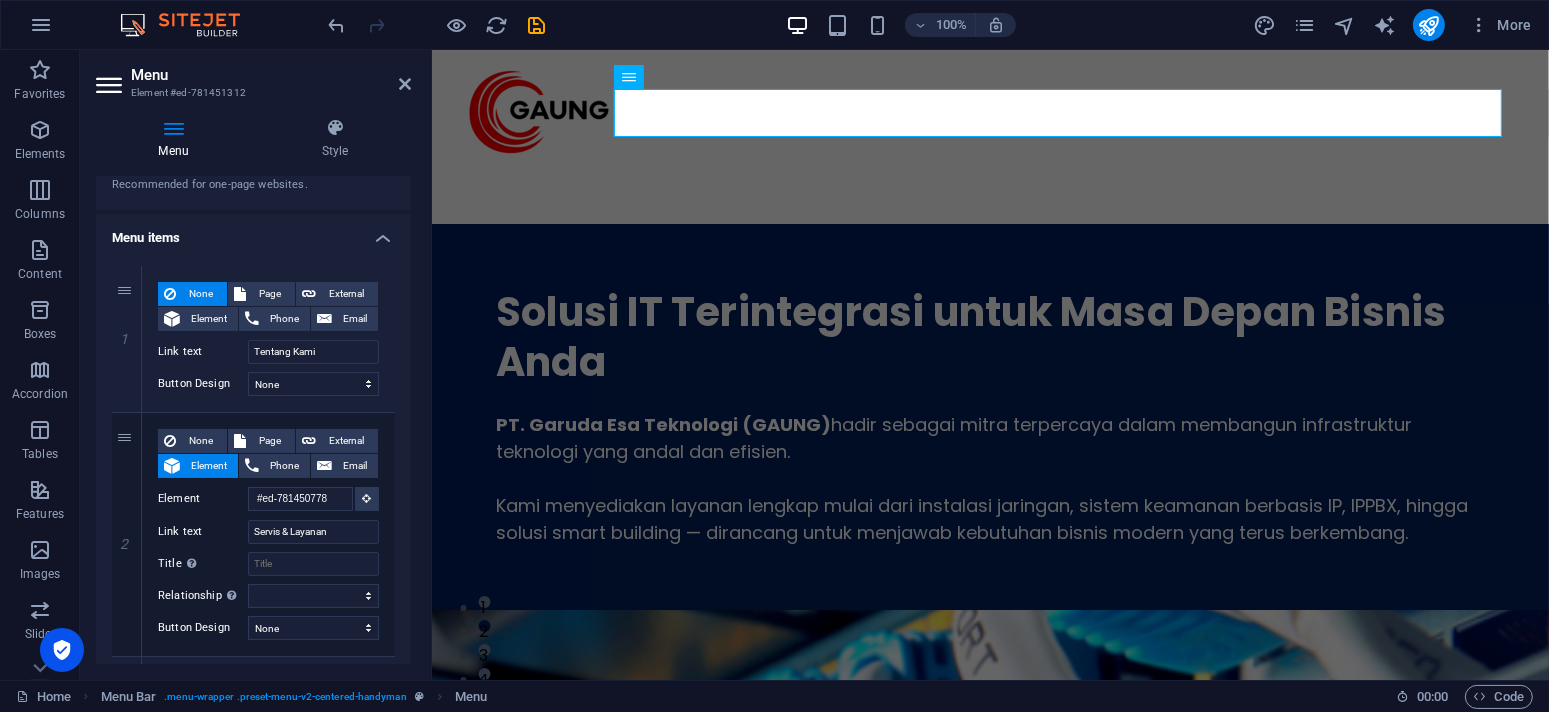 click on "100% More" at bounding box center (932, 25) 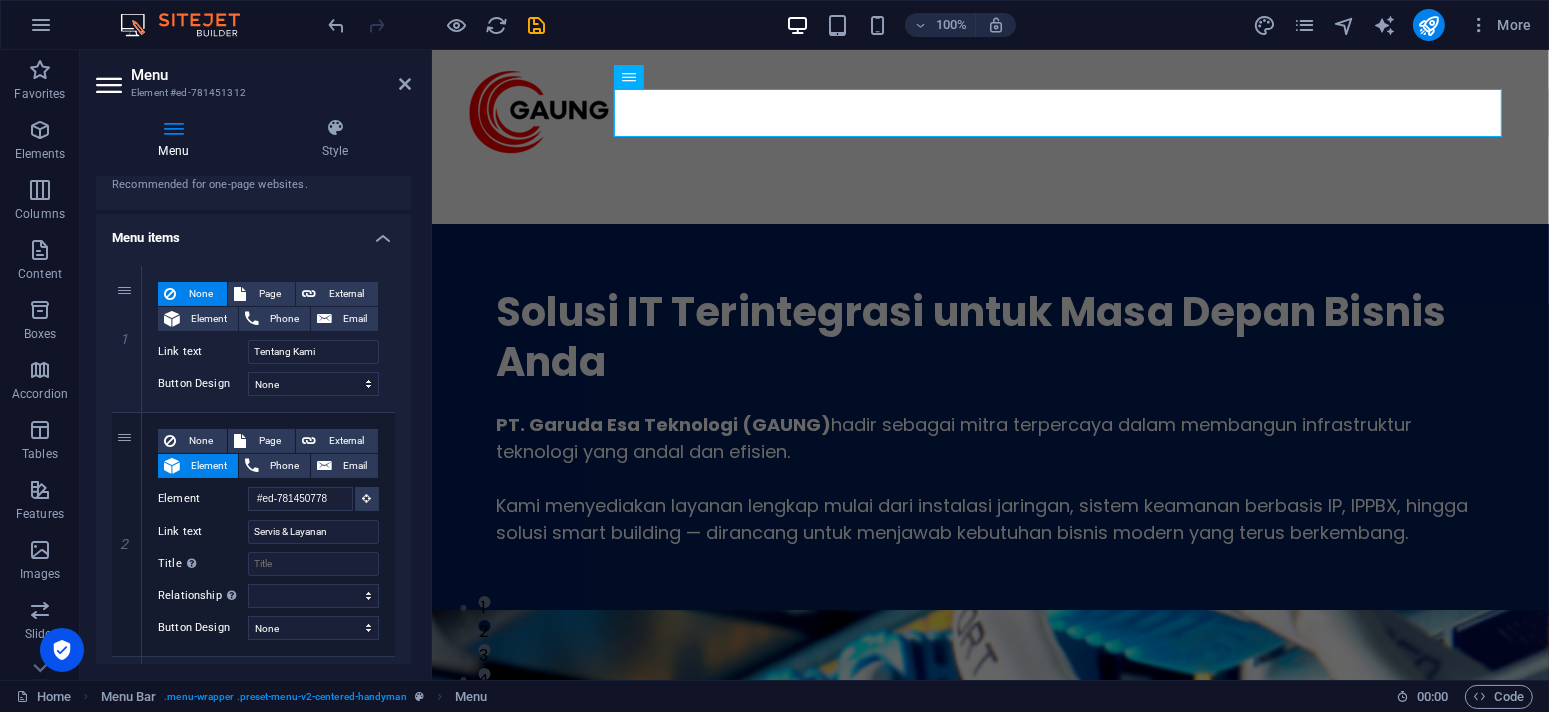 click on "100% More" at bounding box center (774, 25) 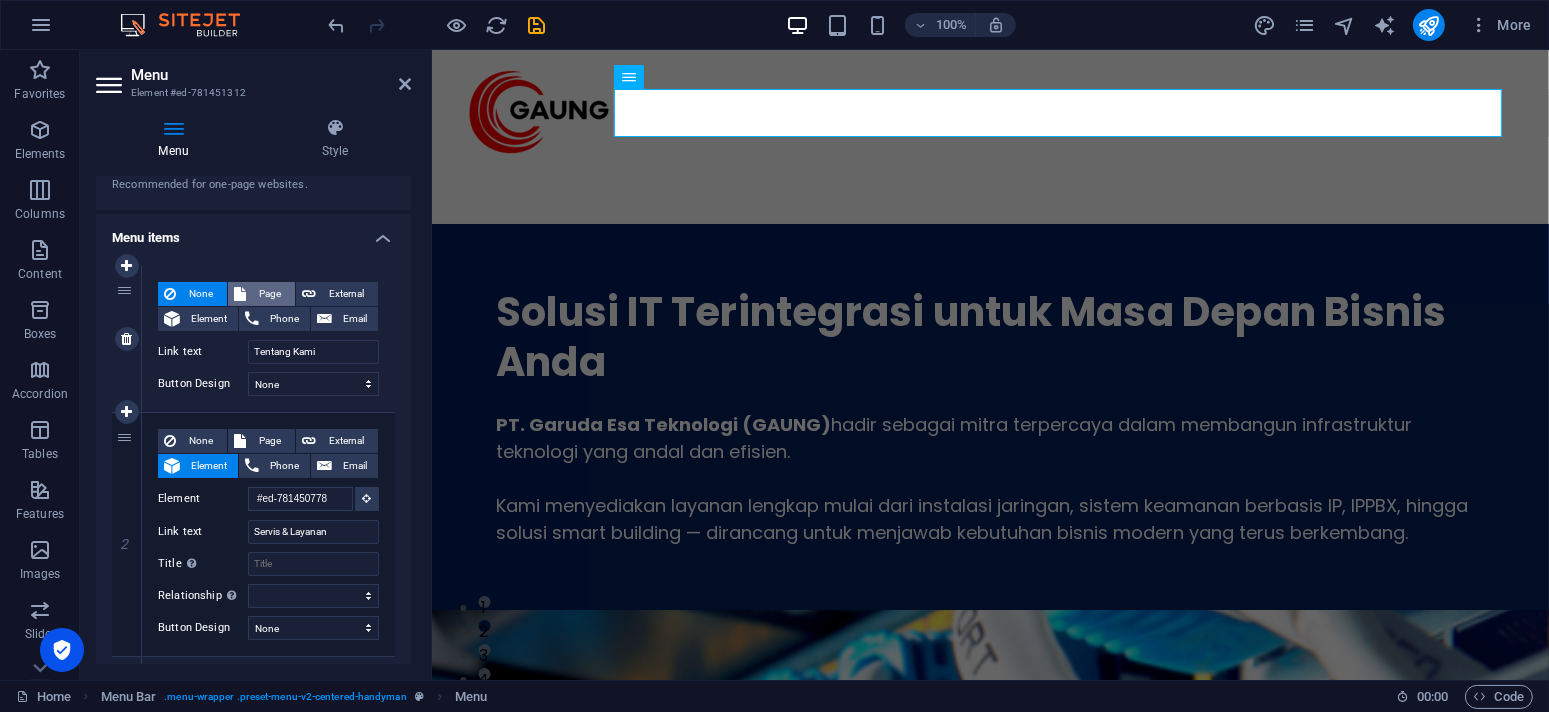 click on "Page" at bounding box center [270, 294] 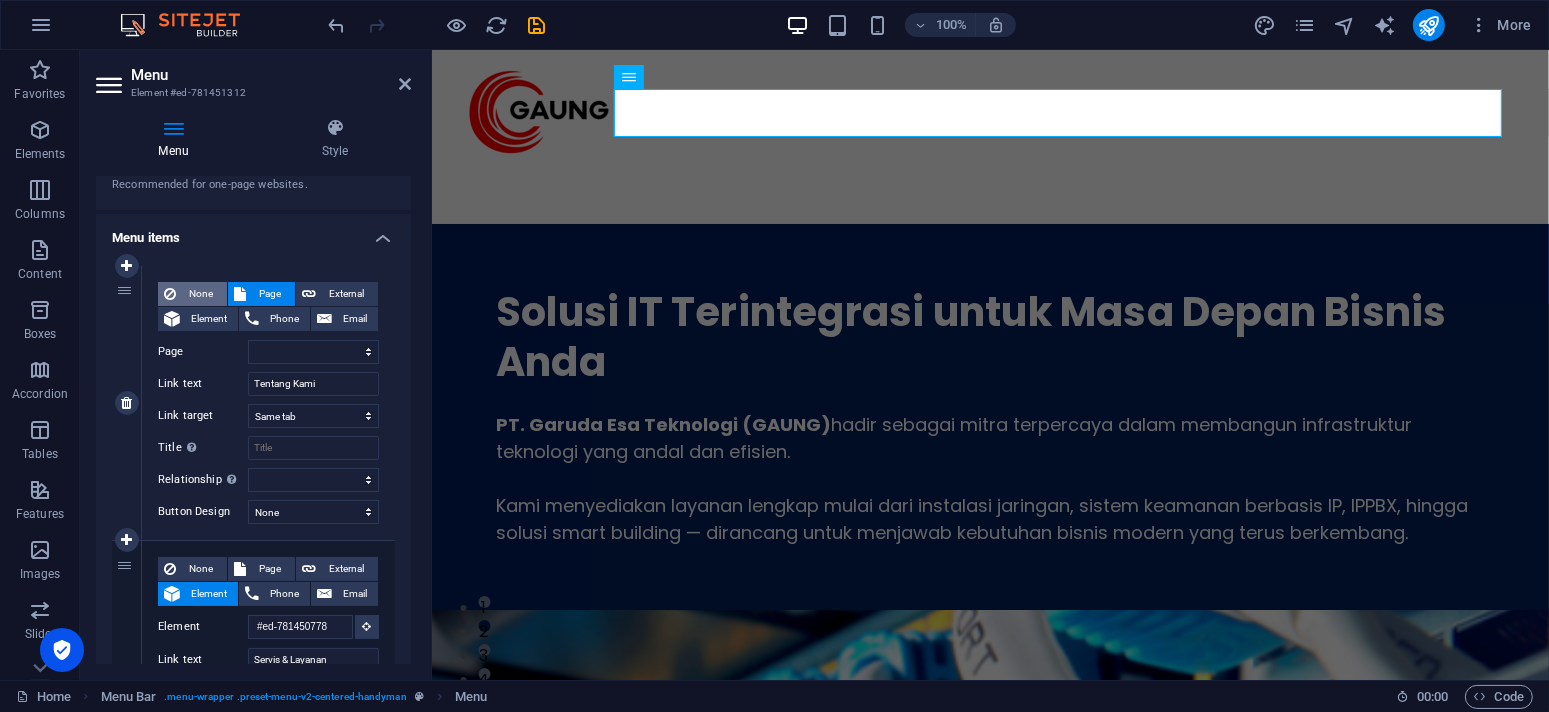 click at bounding box center (170, 294) 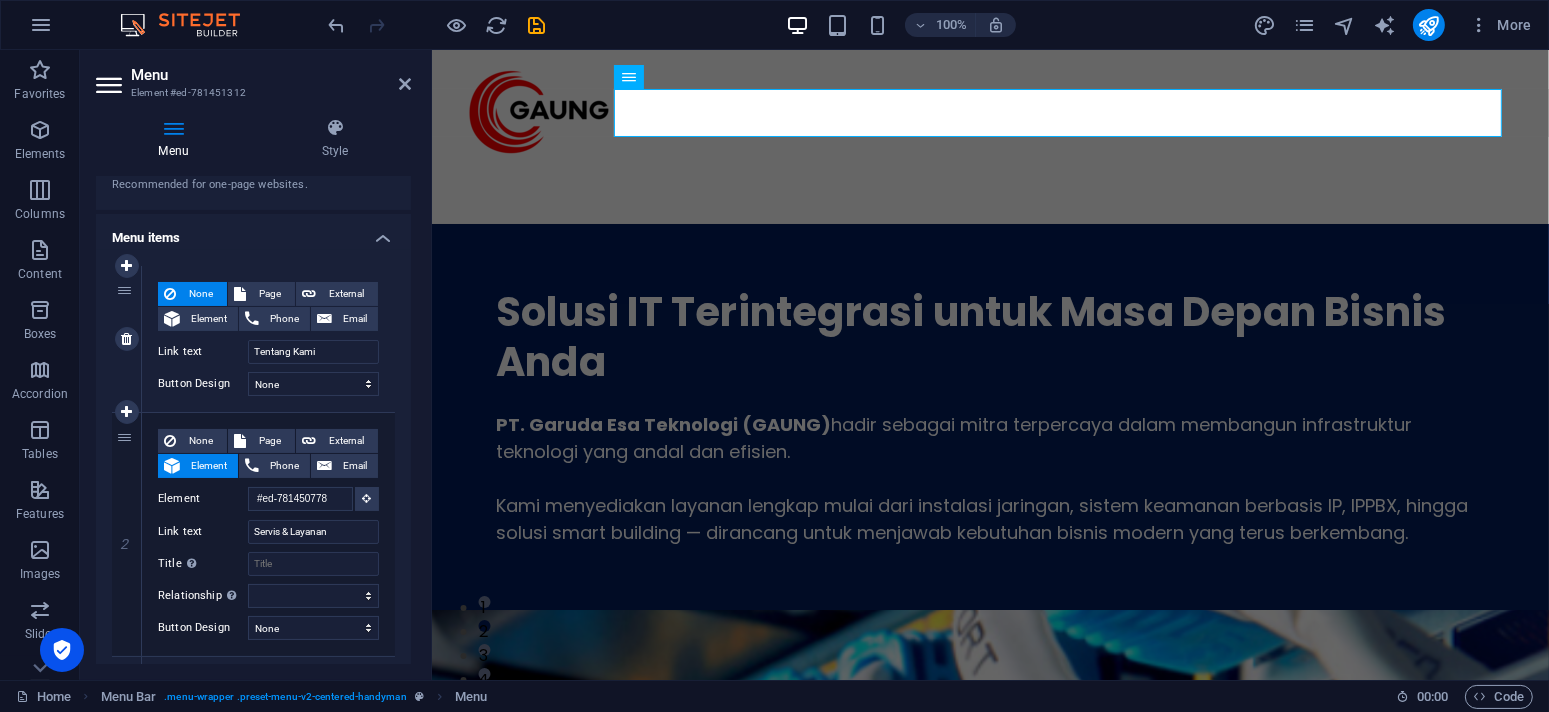 click on "1" at bounding box center (127, 339) 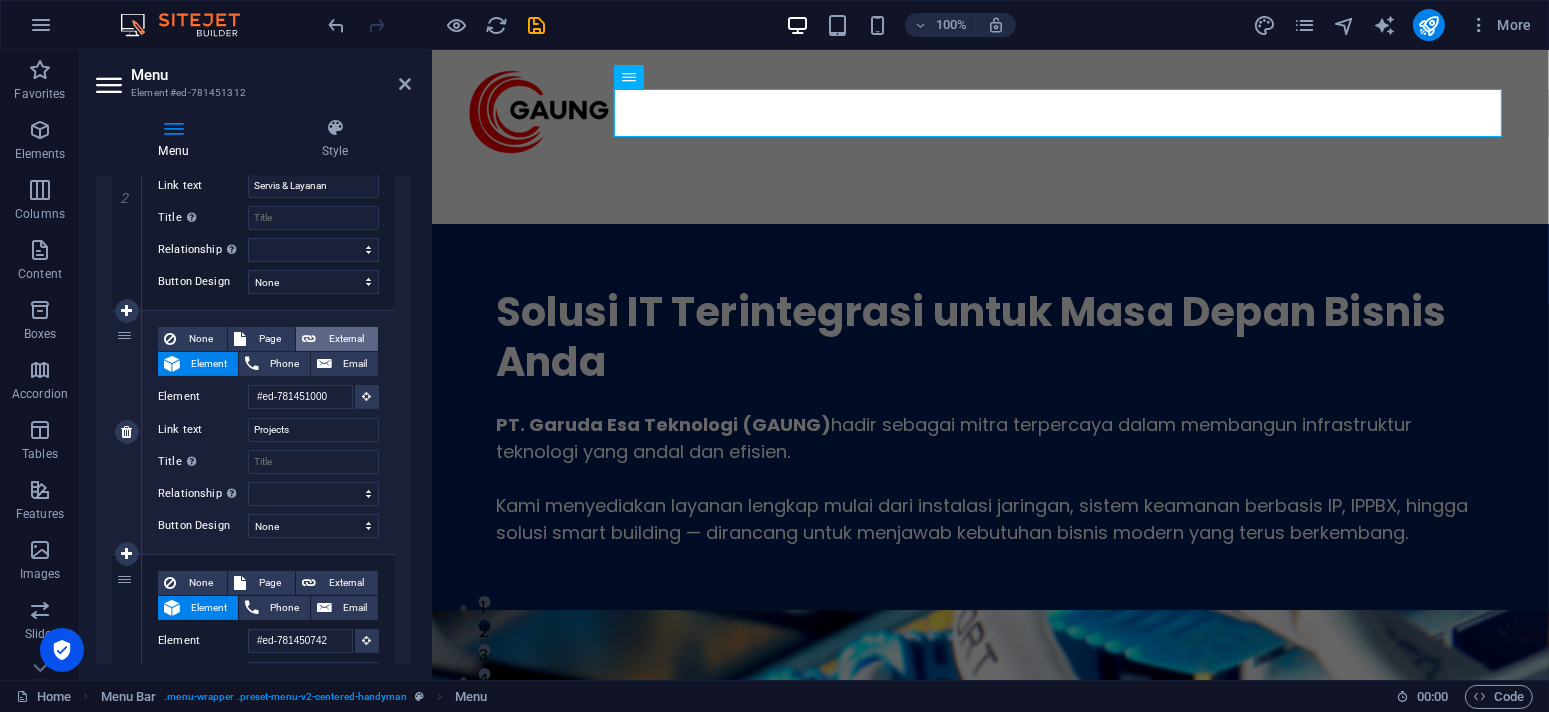 scroll, scrollTop: 433, scrollLeft: 0, axis: vertical 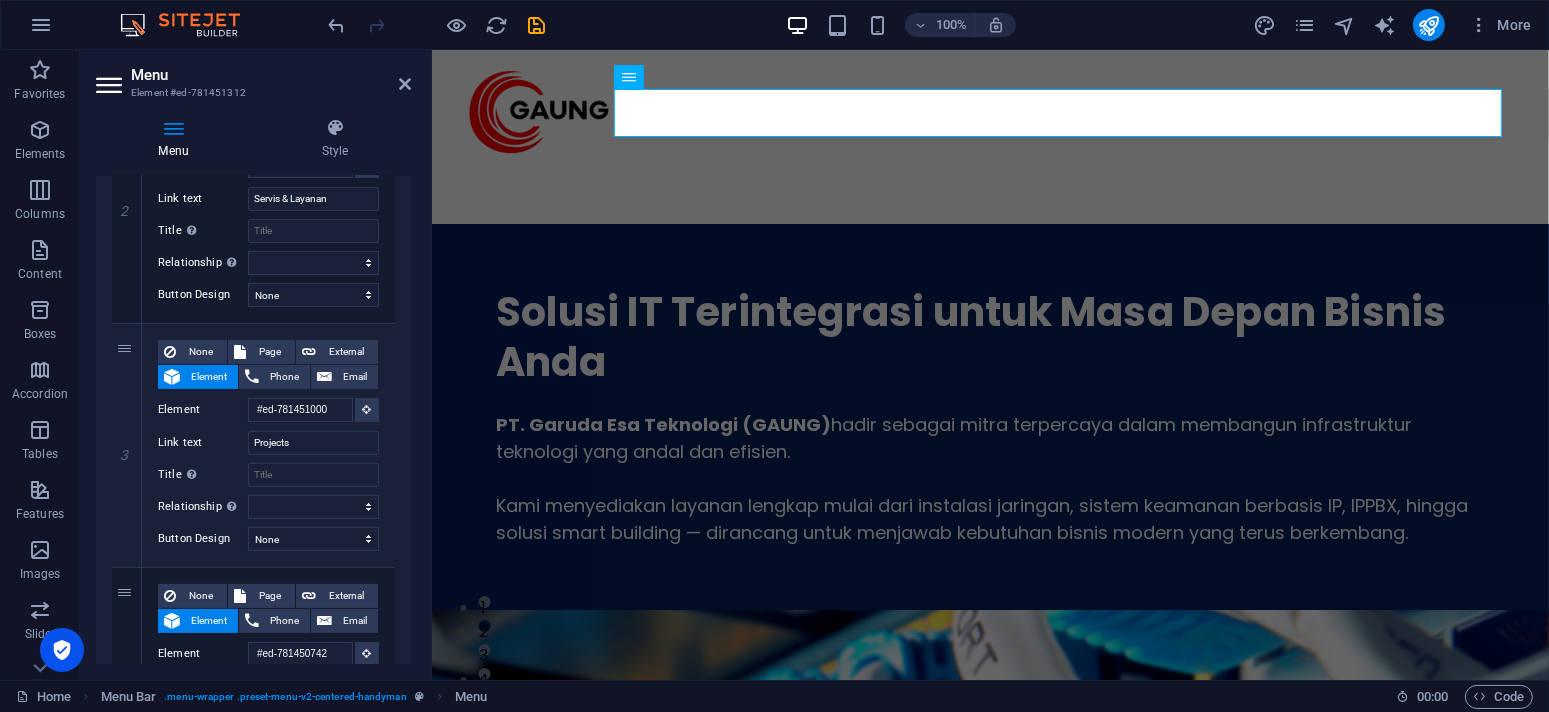click on "100% More" at bounding box center [932, 25] 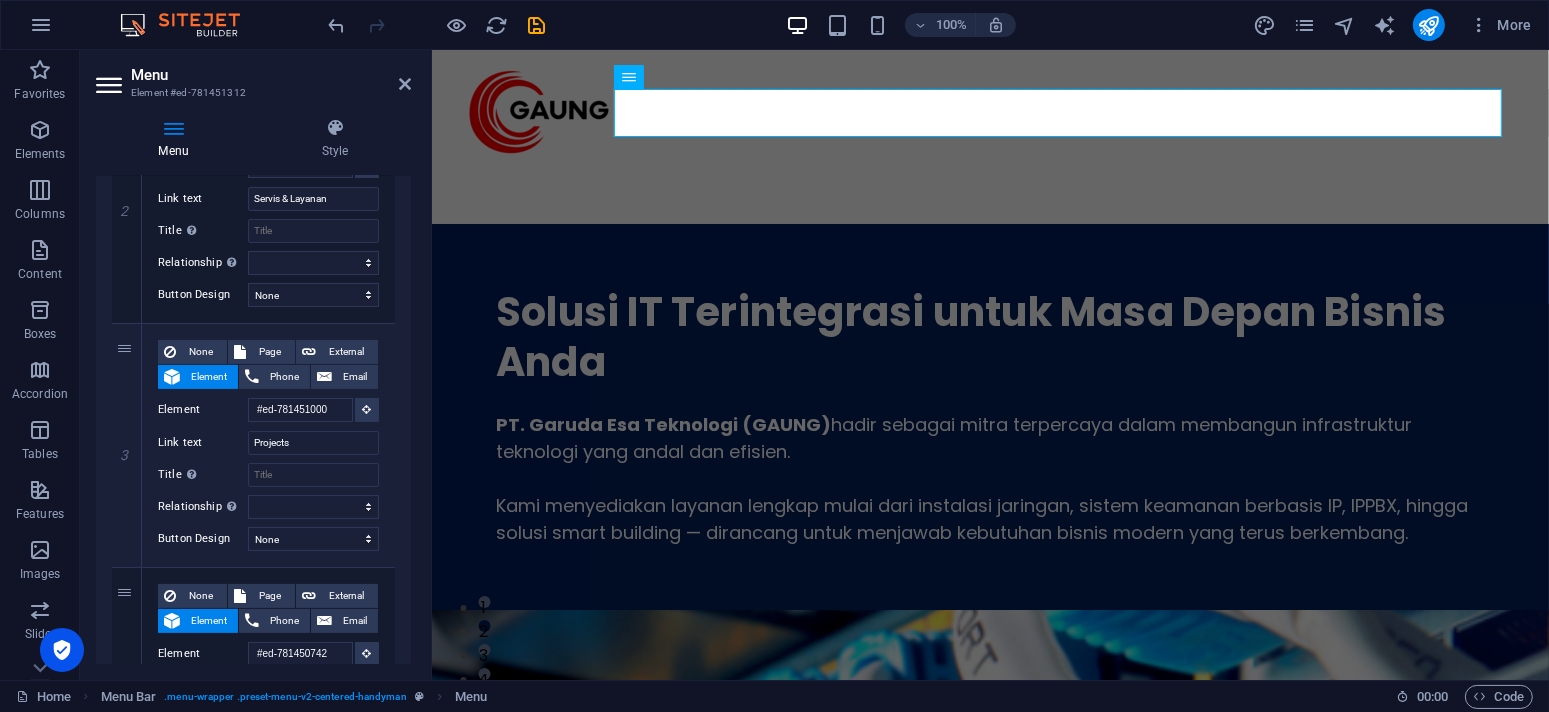 select 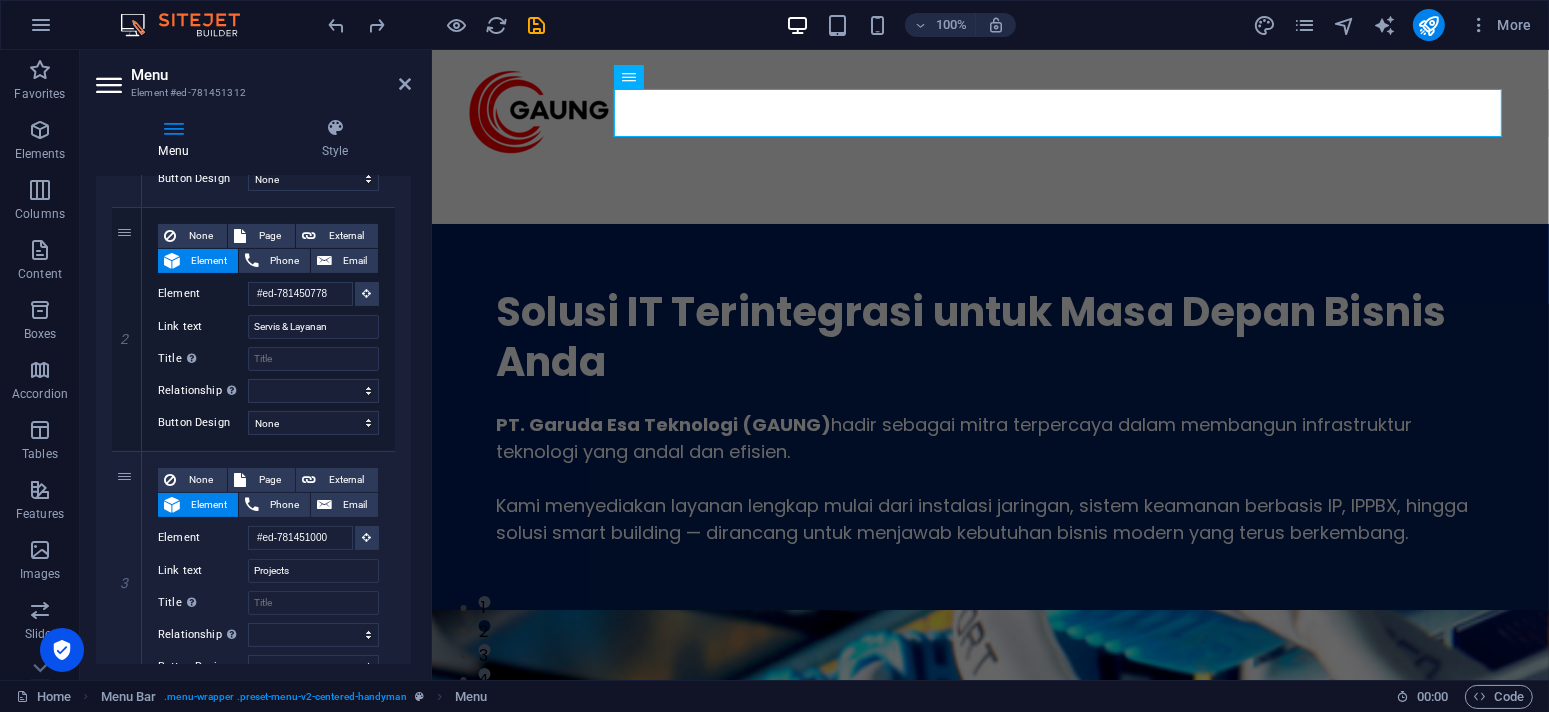 scroll, scrollTop: 561, scrollLeft: 0, axis: vertical 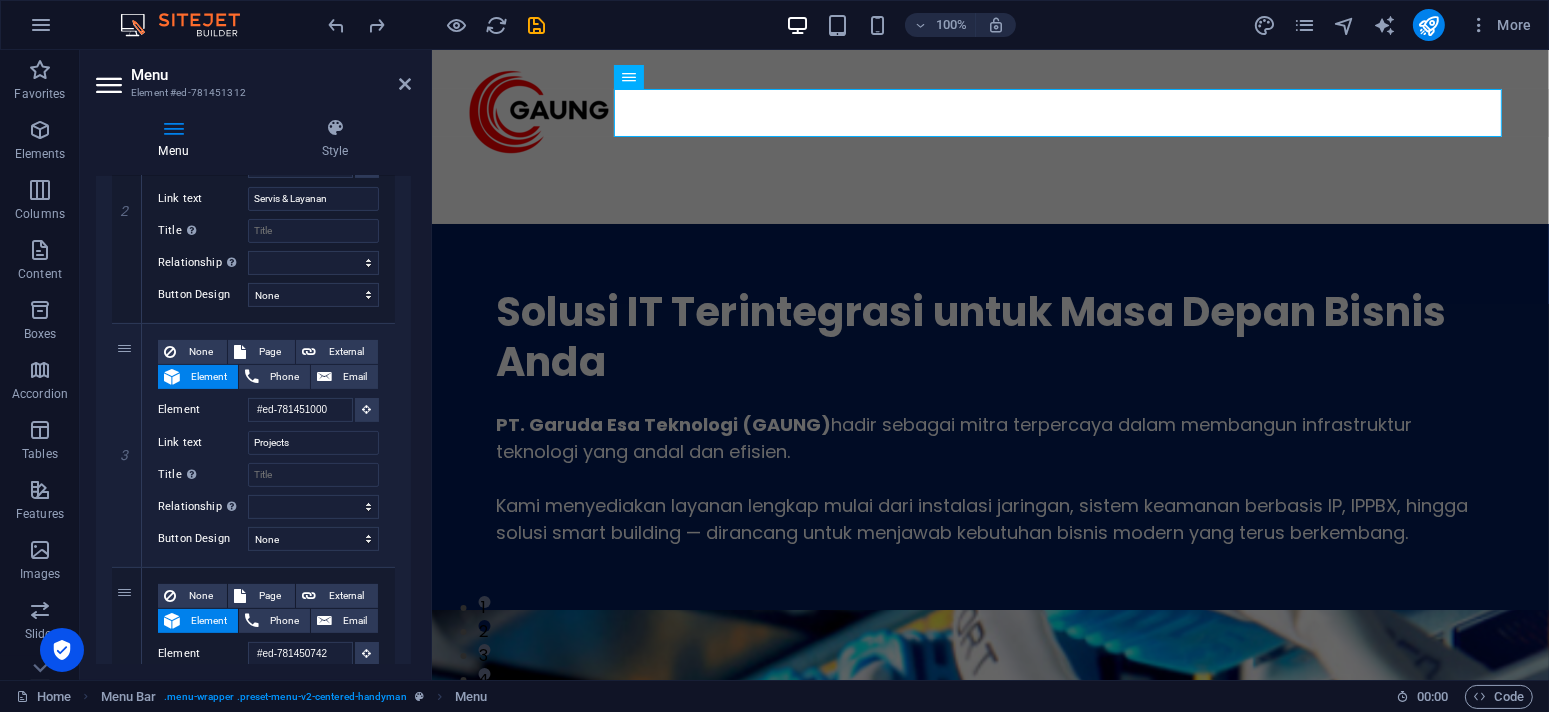 select 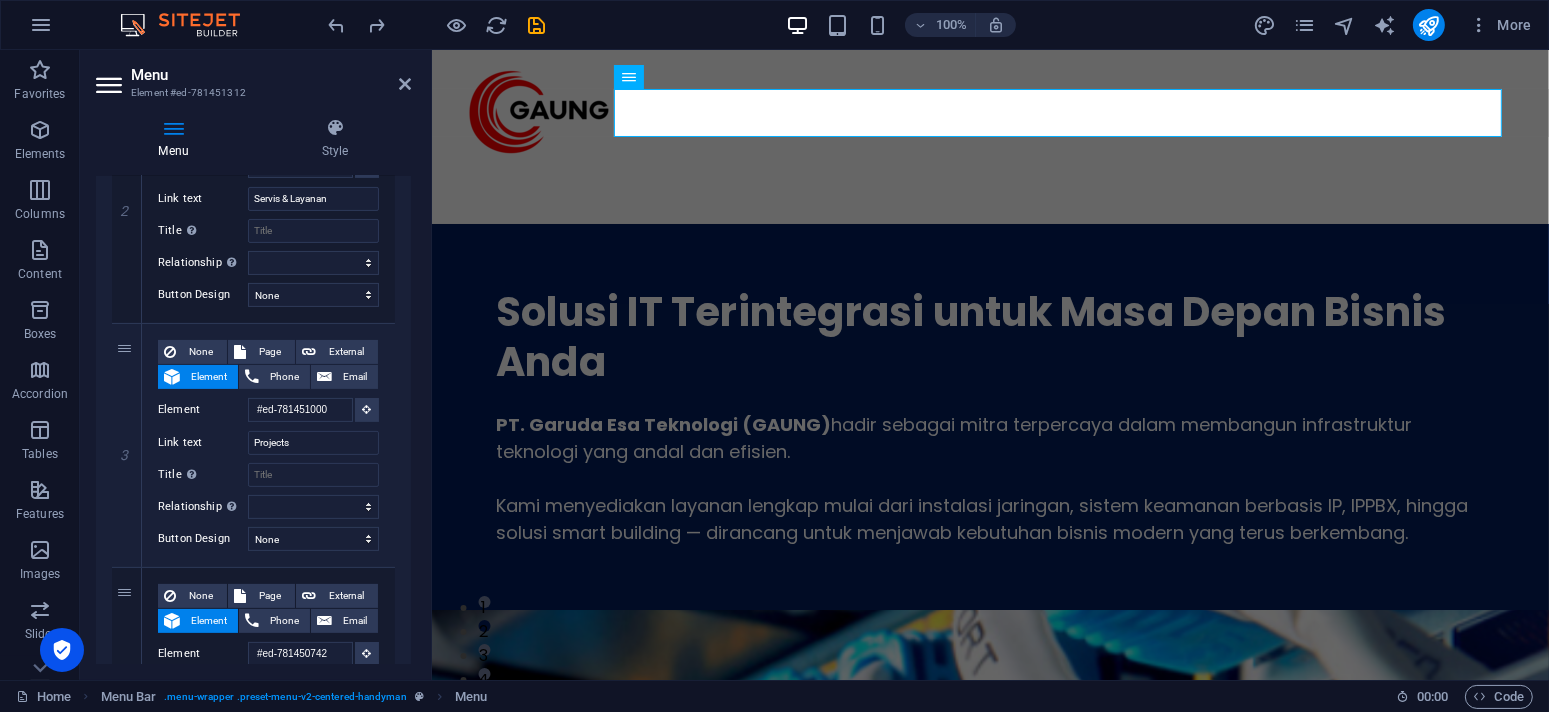 select 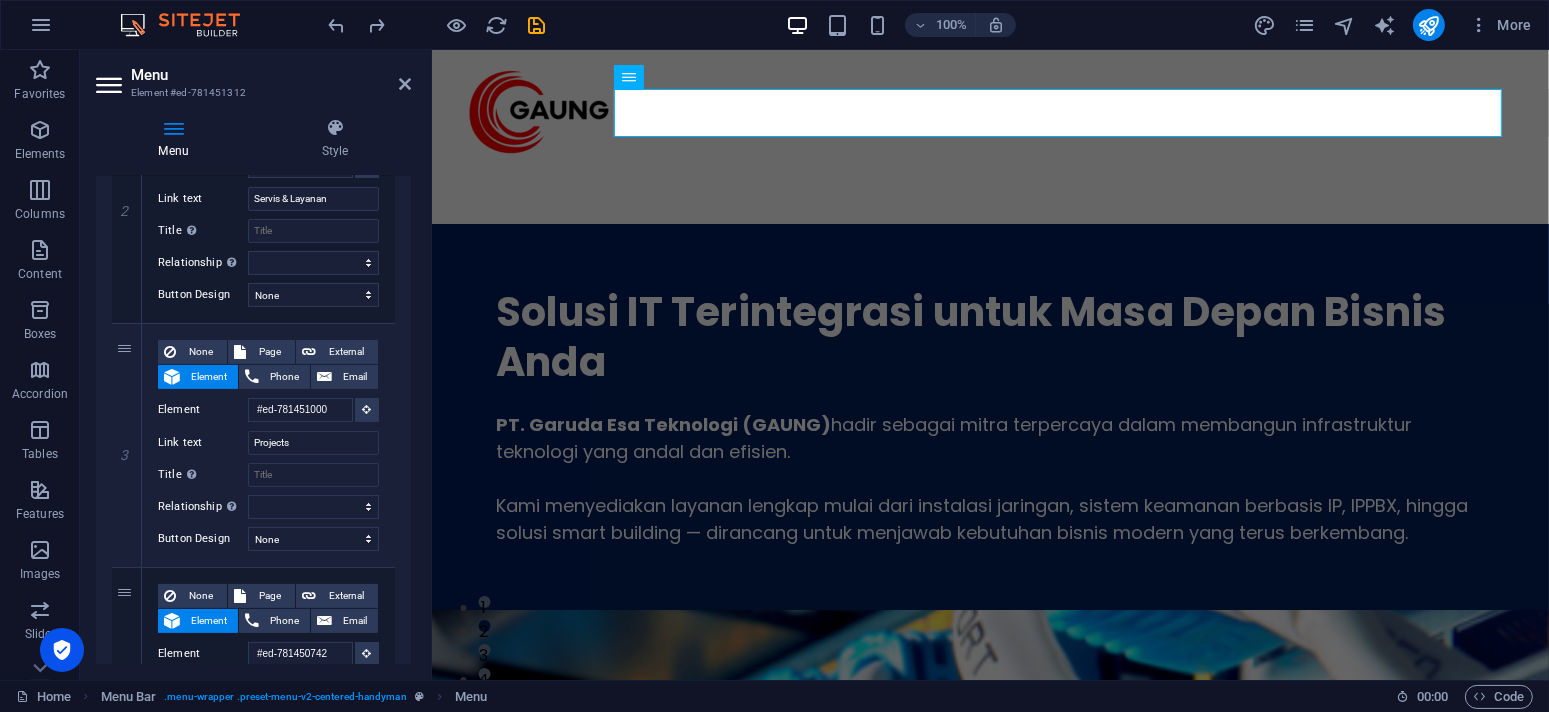 select 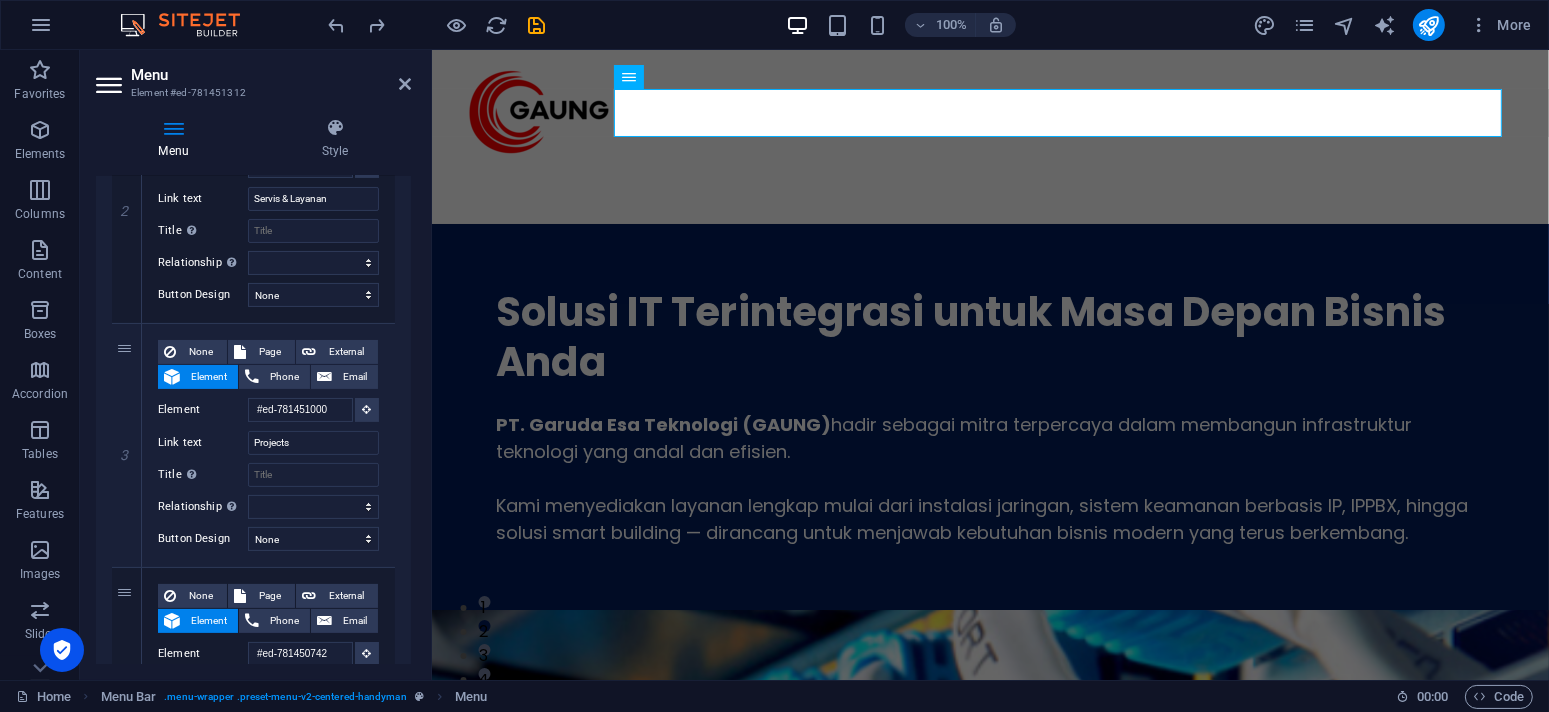scroll, scrollTop: 530, scrollLeft: 0, axis: vertical 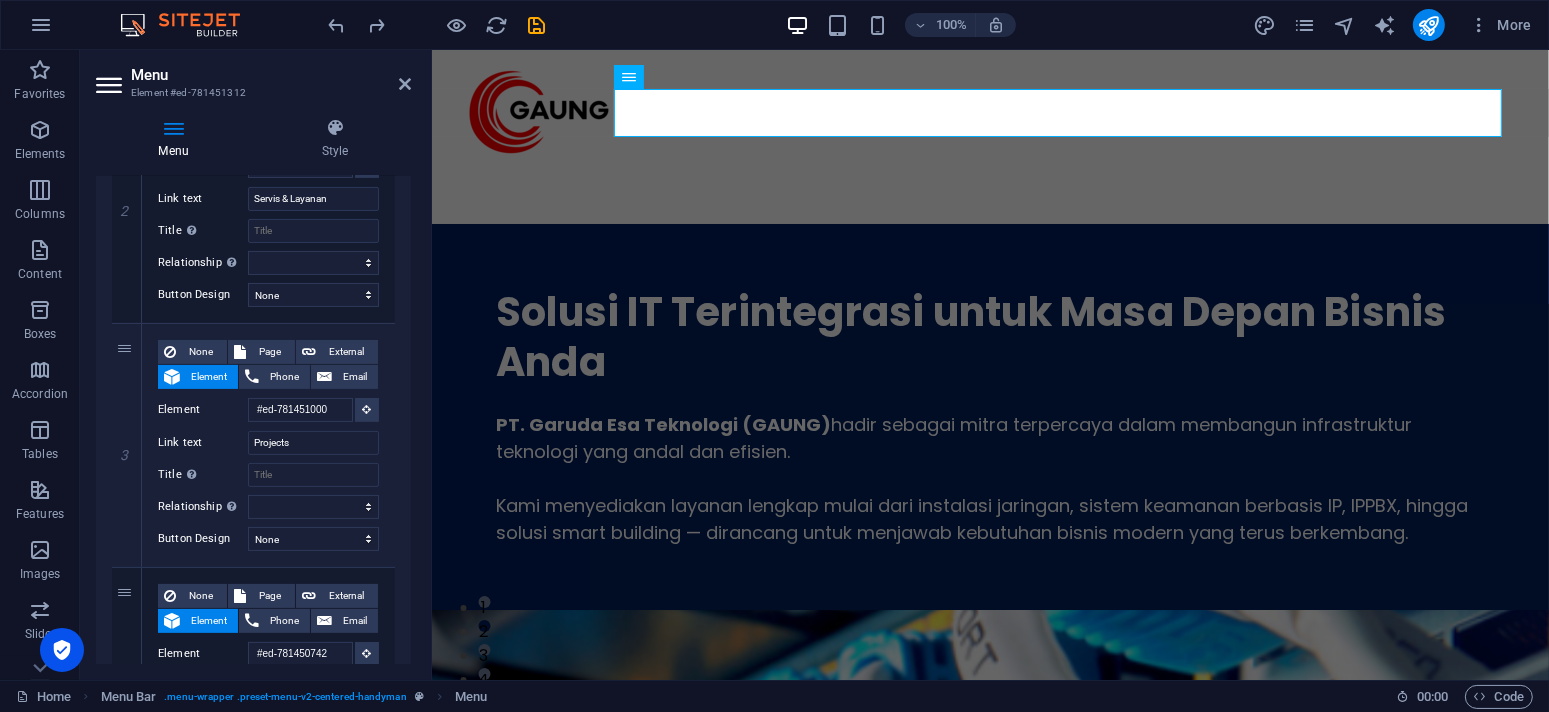 select 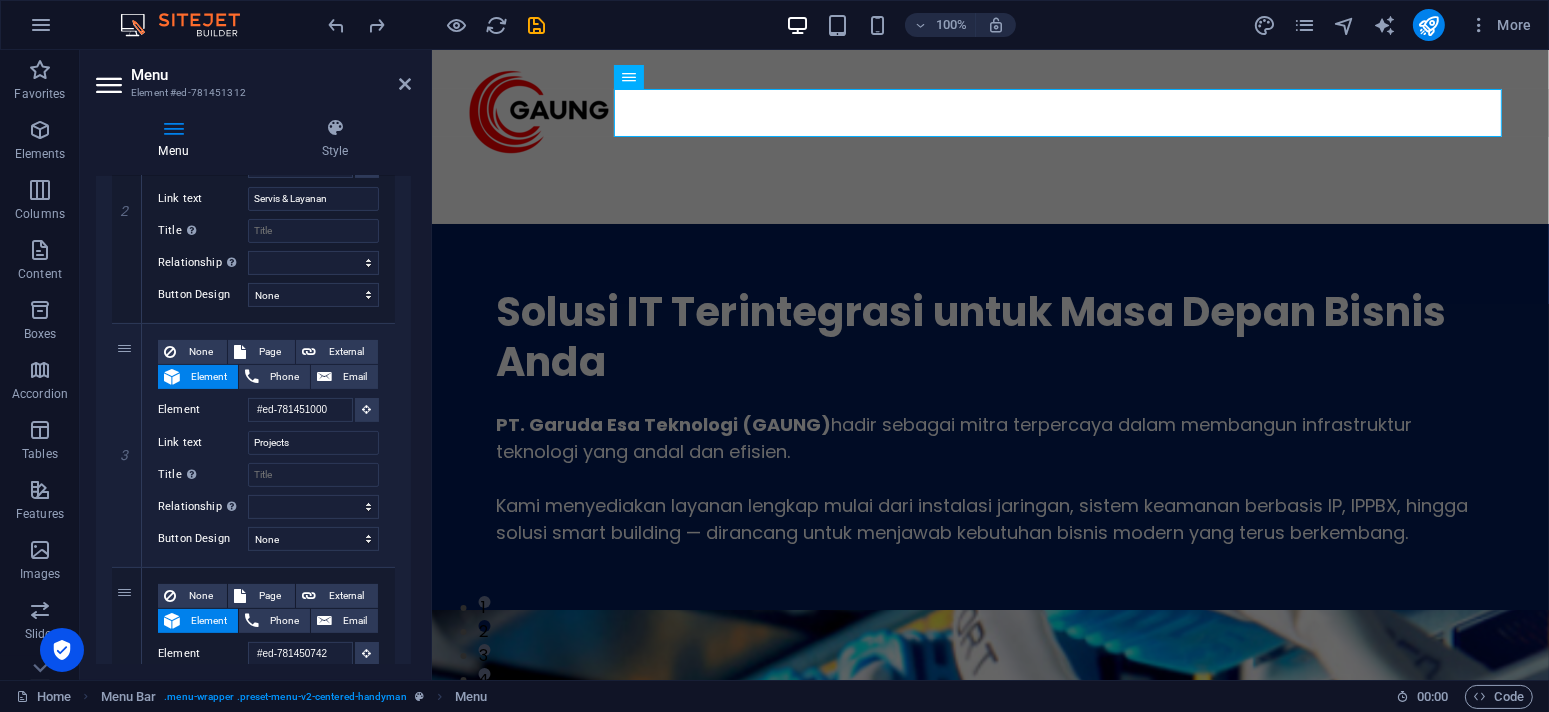 select 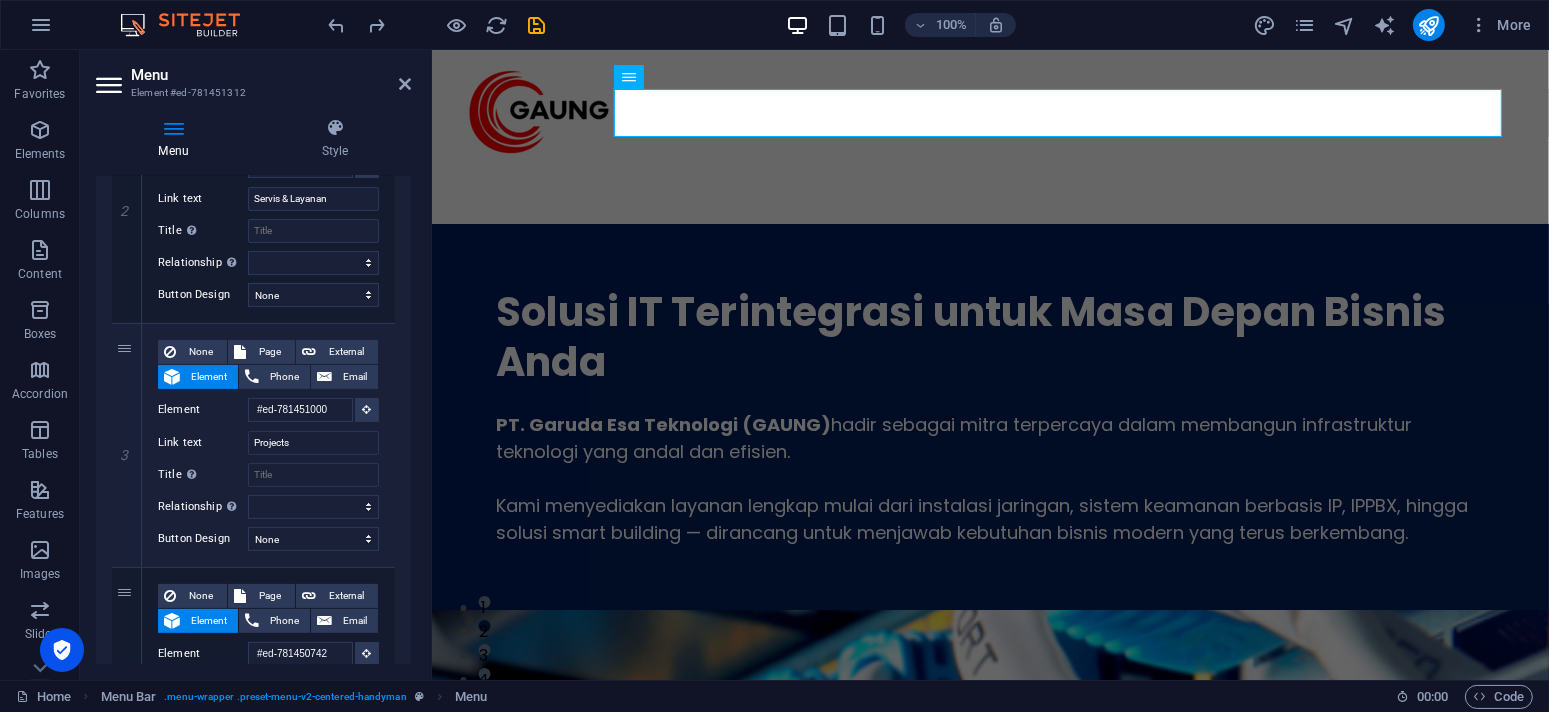 select 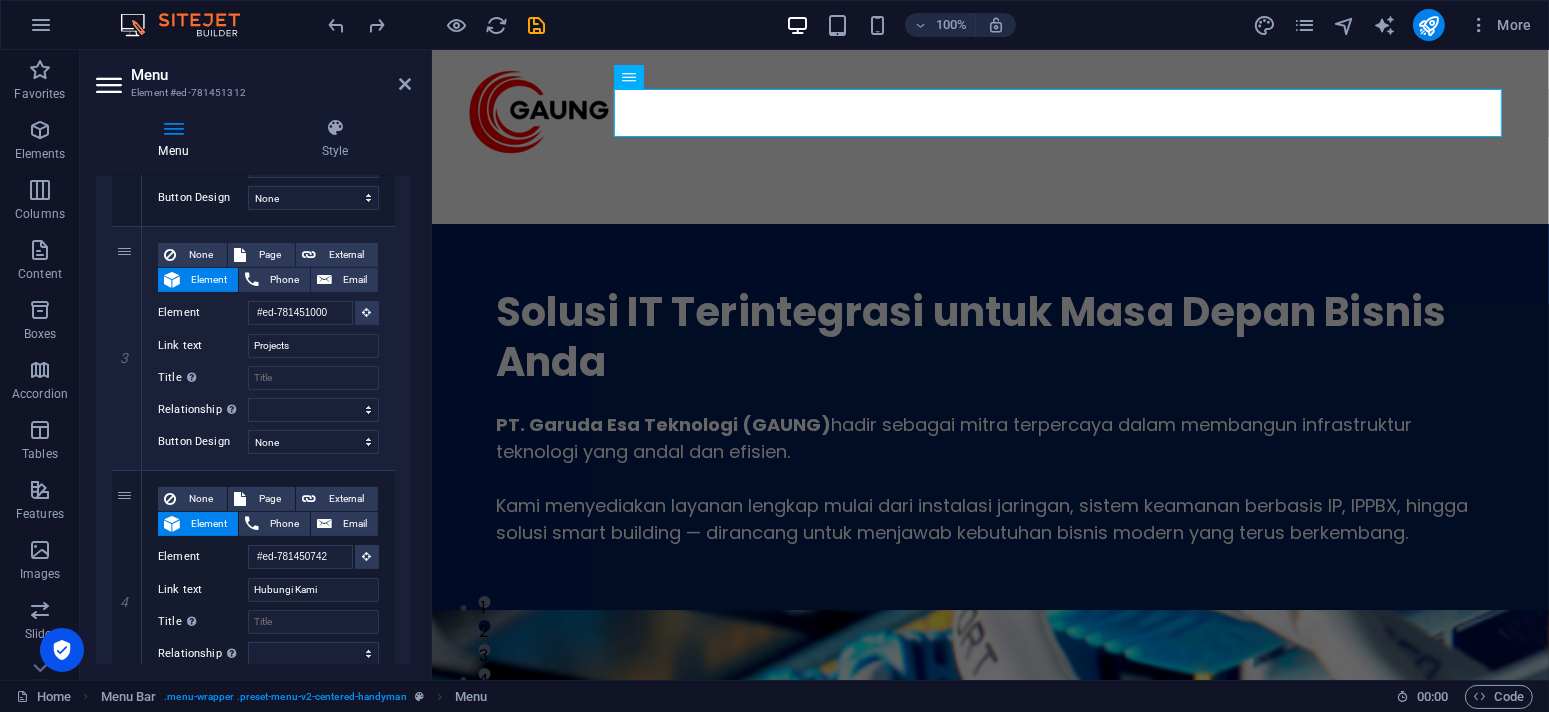 scroll, scrollTop: 433, scrollLeft: 0, axis: vertical 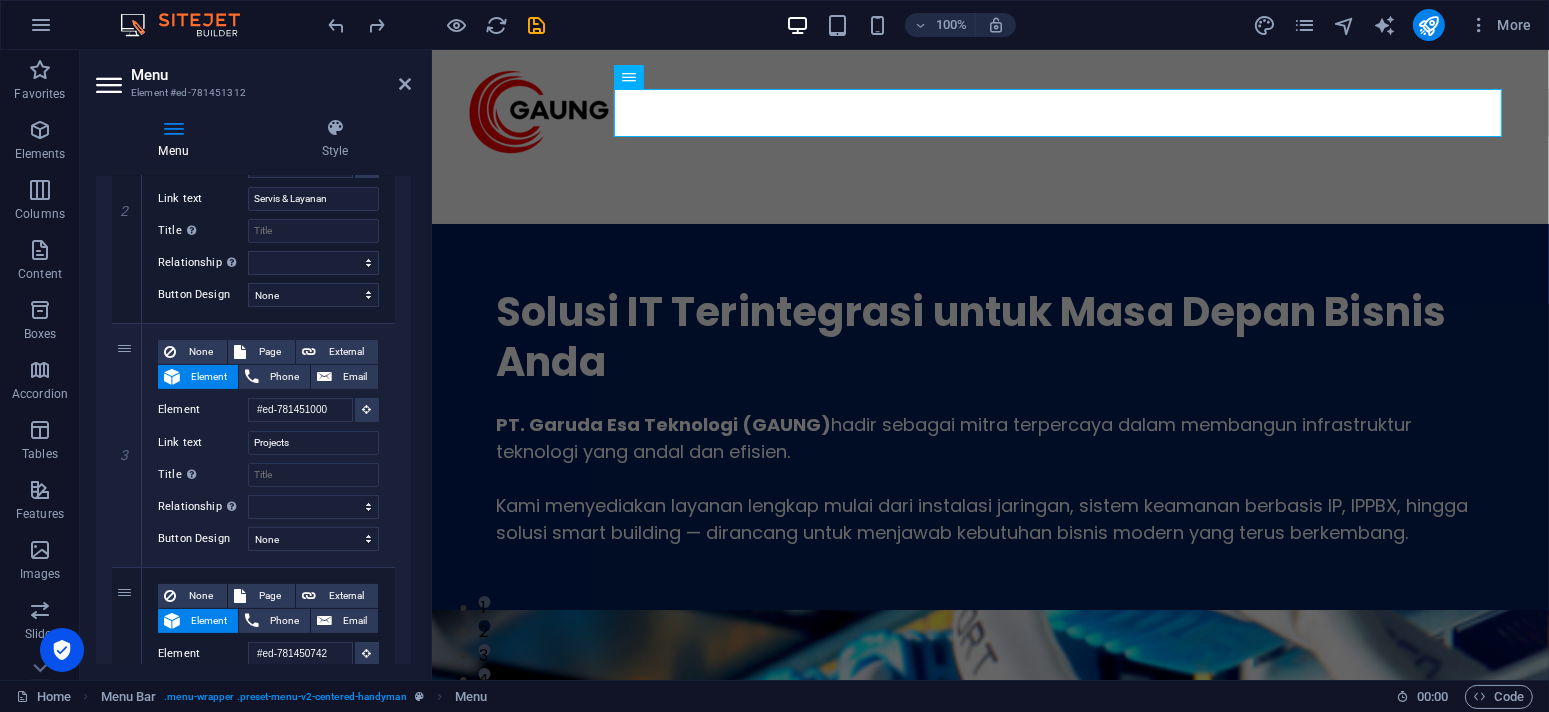 select 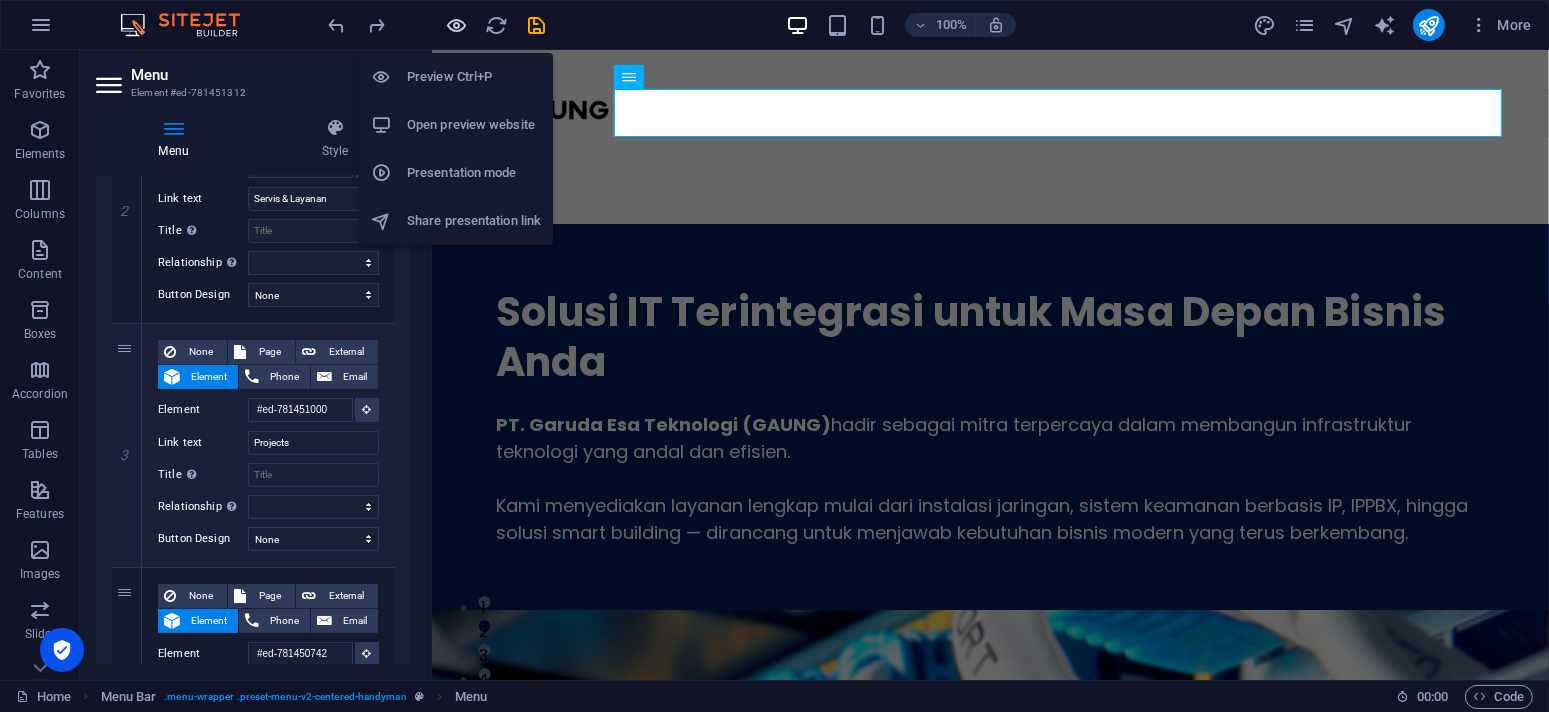 click at bounding box center [457, 25] 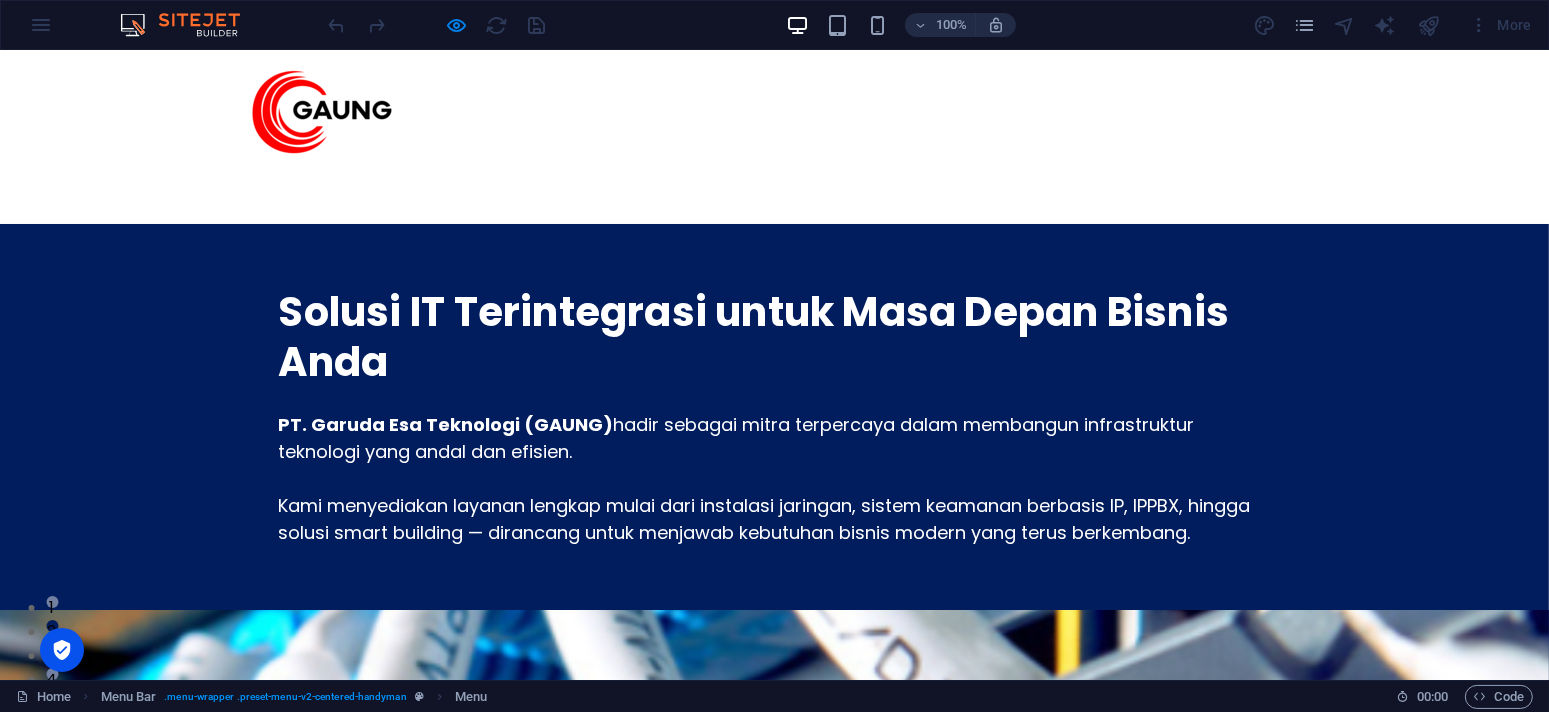 type 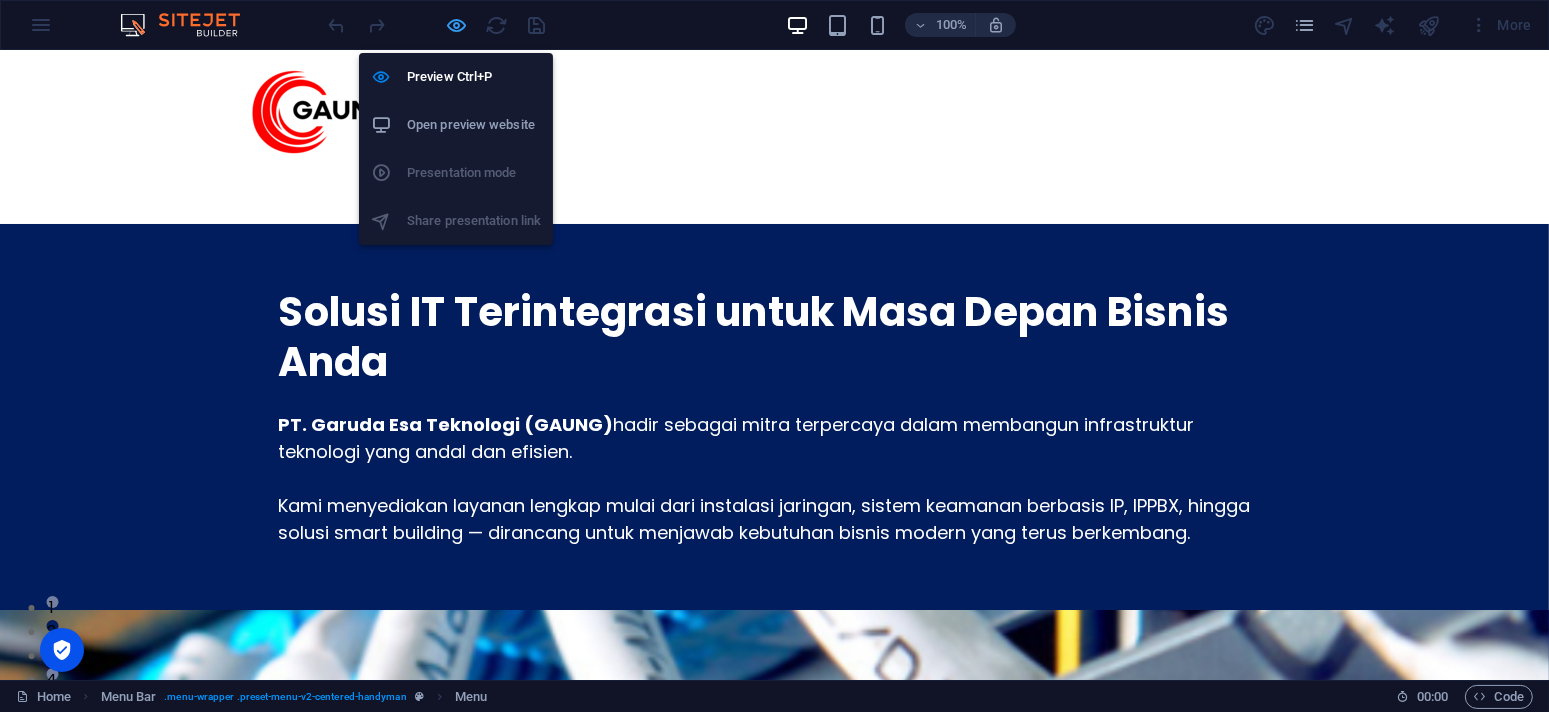 click at bounding box center [457, 25] 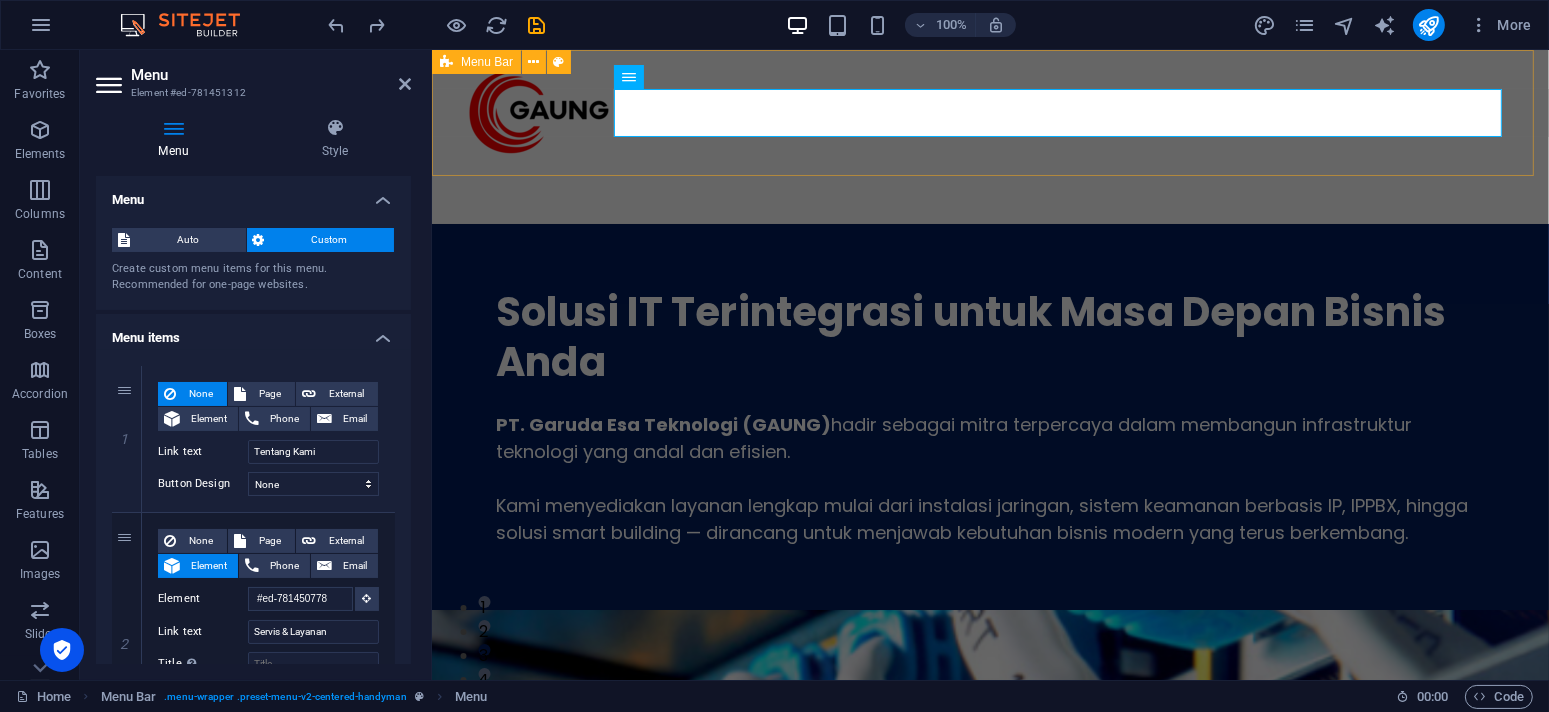 click on "Tentang Kami Servis & Layanan Projects Hubungi Kami" at bounding box center [989, 137] 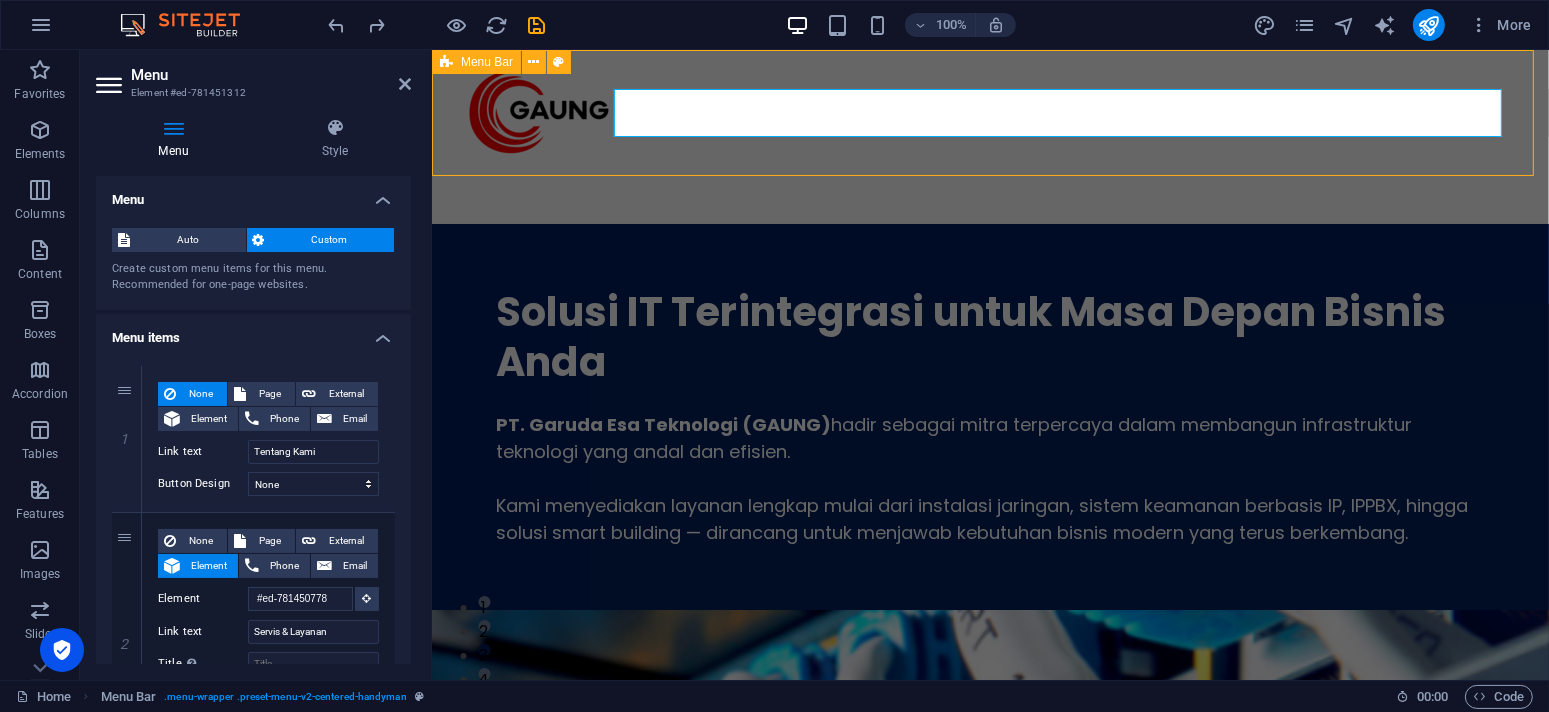 click on "Tentang Kami Servis & Layanan Projects Hubungi Kami" at bounding box center [989, 137] 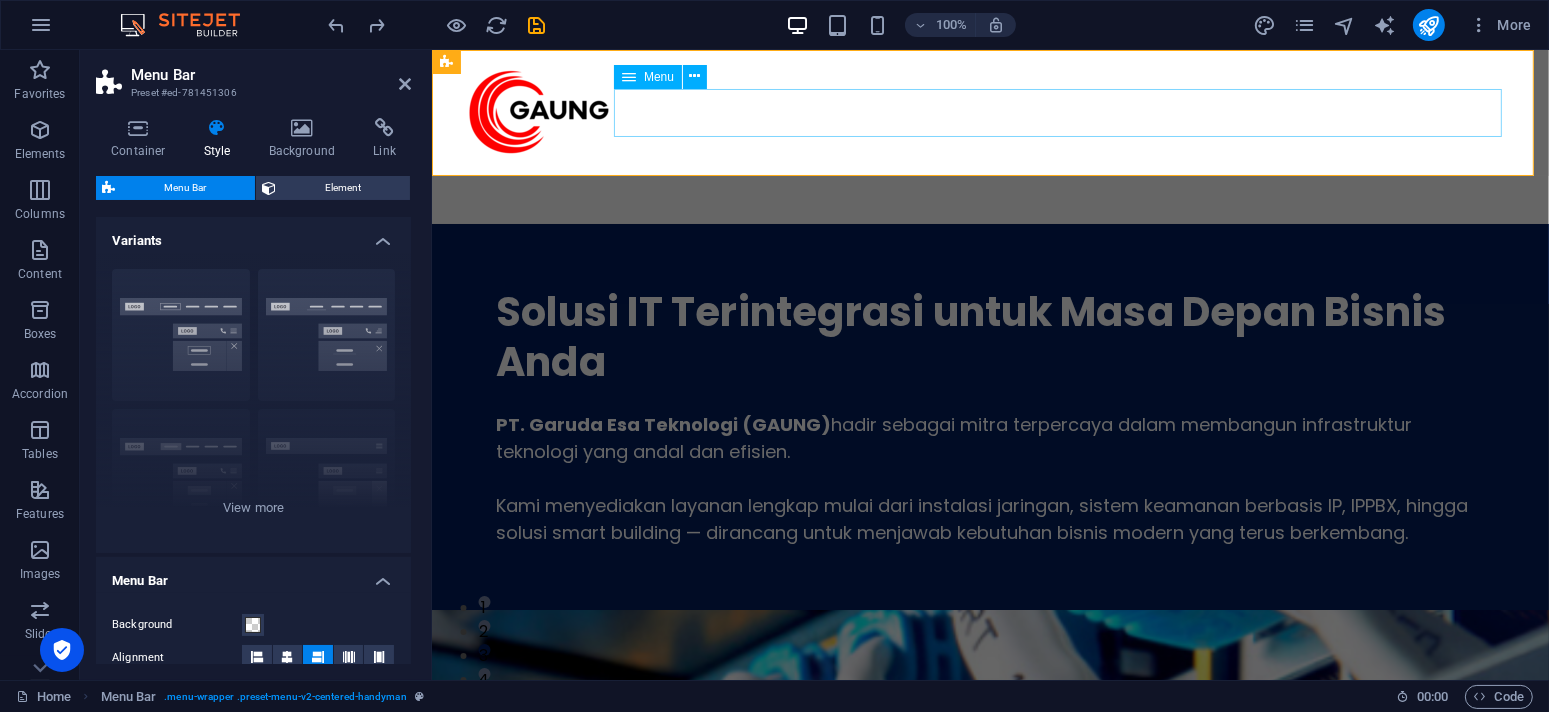 click on "Tentang Kami Servis & Layanan Projects Hubungi Kami" at bounding box center [989, 184] 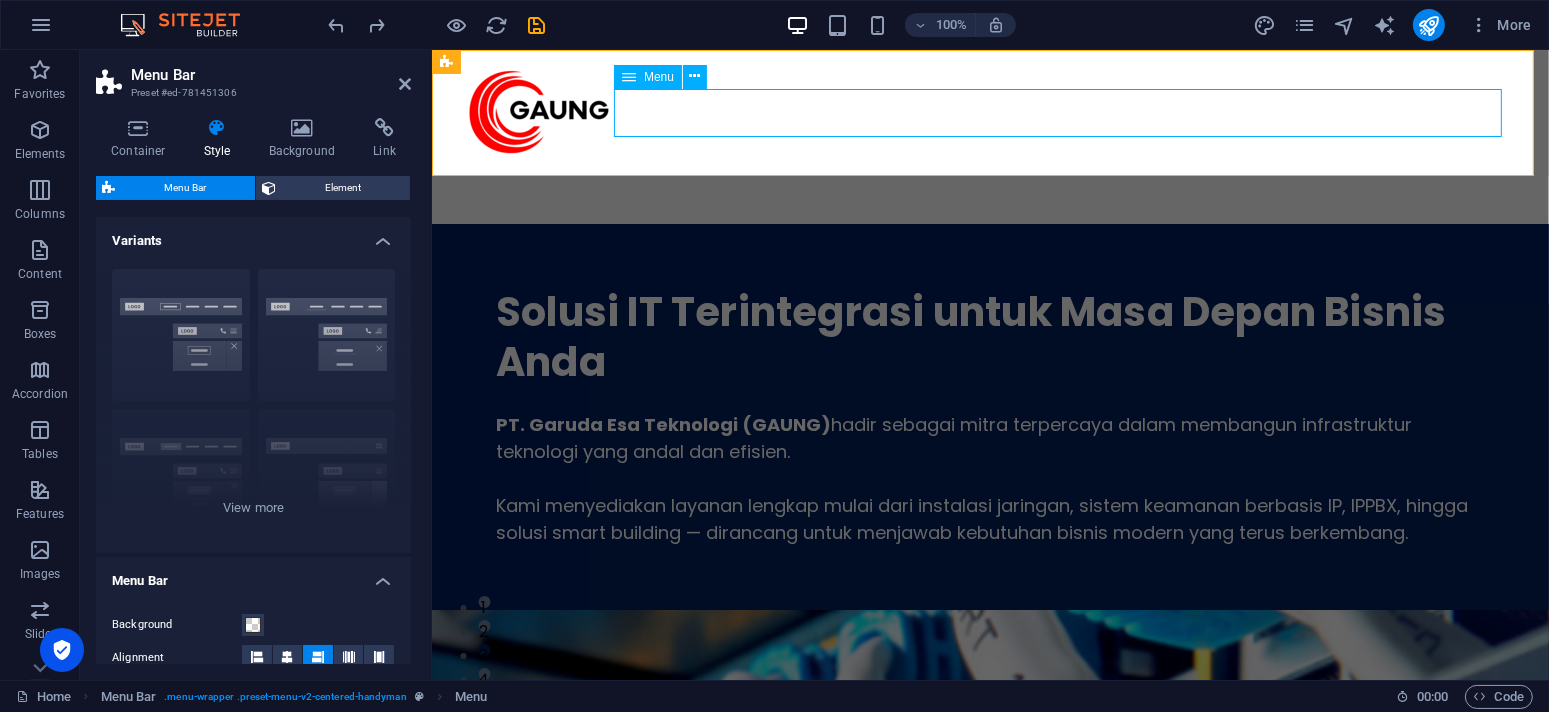 click on "Tentang Kami Servis & Layanan Projects Hubungi Kami" at bounding box center [989, 184] 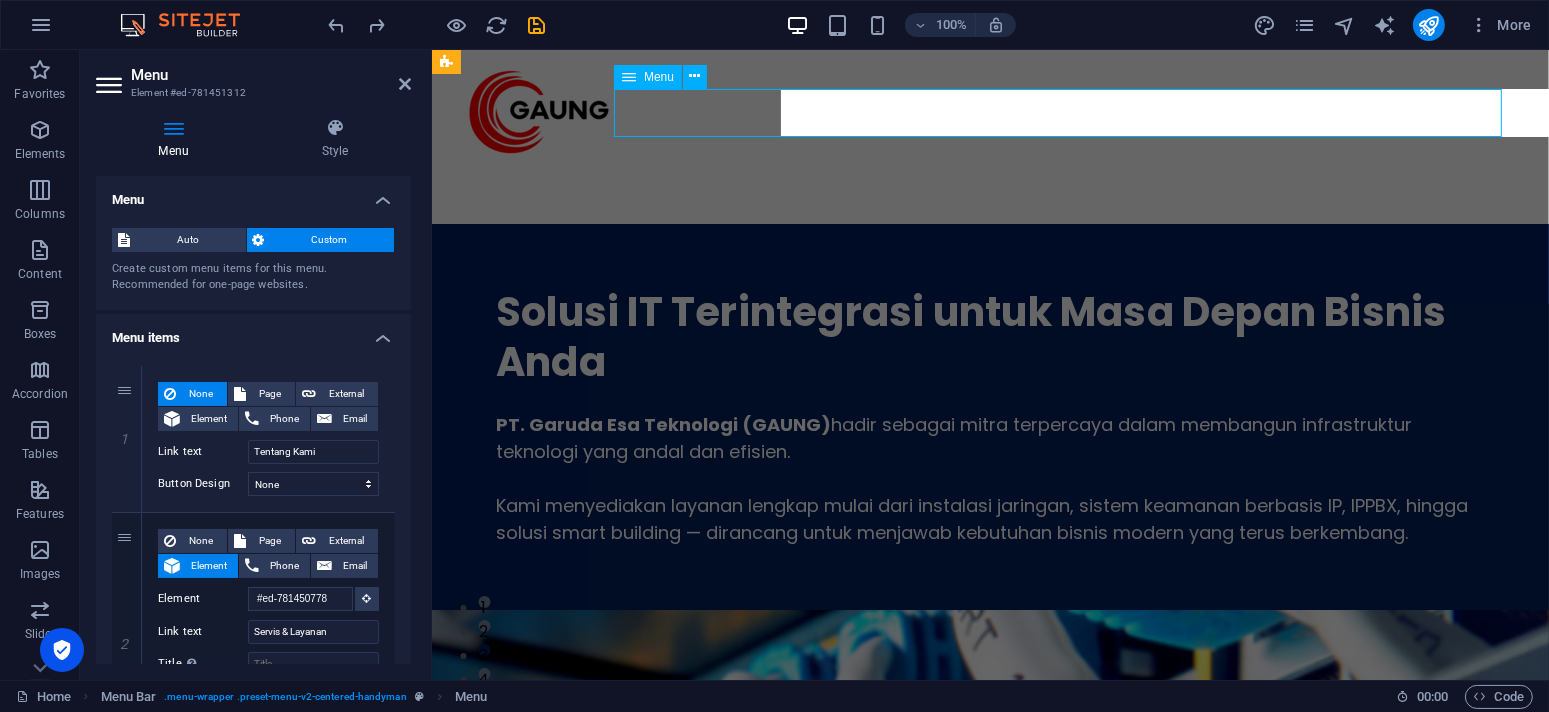 click on "Tentang Kami Servis & Layanan Projects Hubungi Kami" at bounding box center (989, 184) 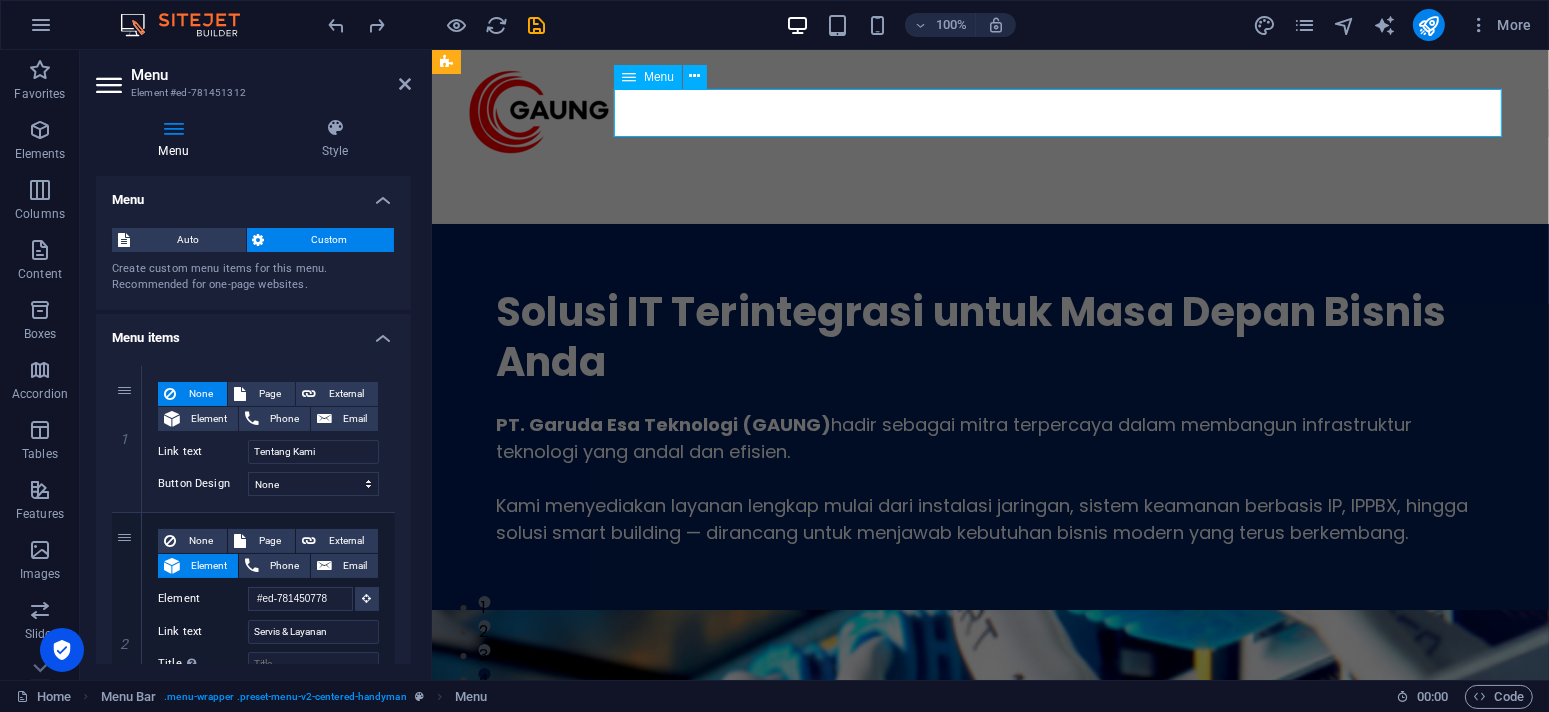 click on "Tentang Kami Servis & Layanan Projects Hubungi Kami" at bounding box center [989, 184] 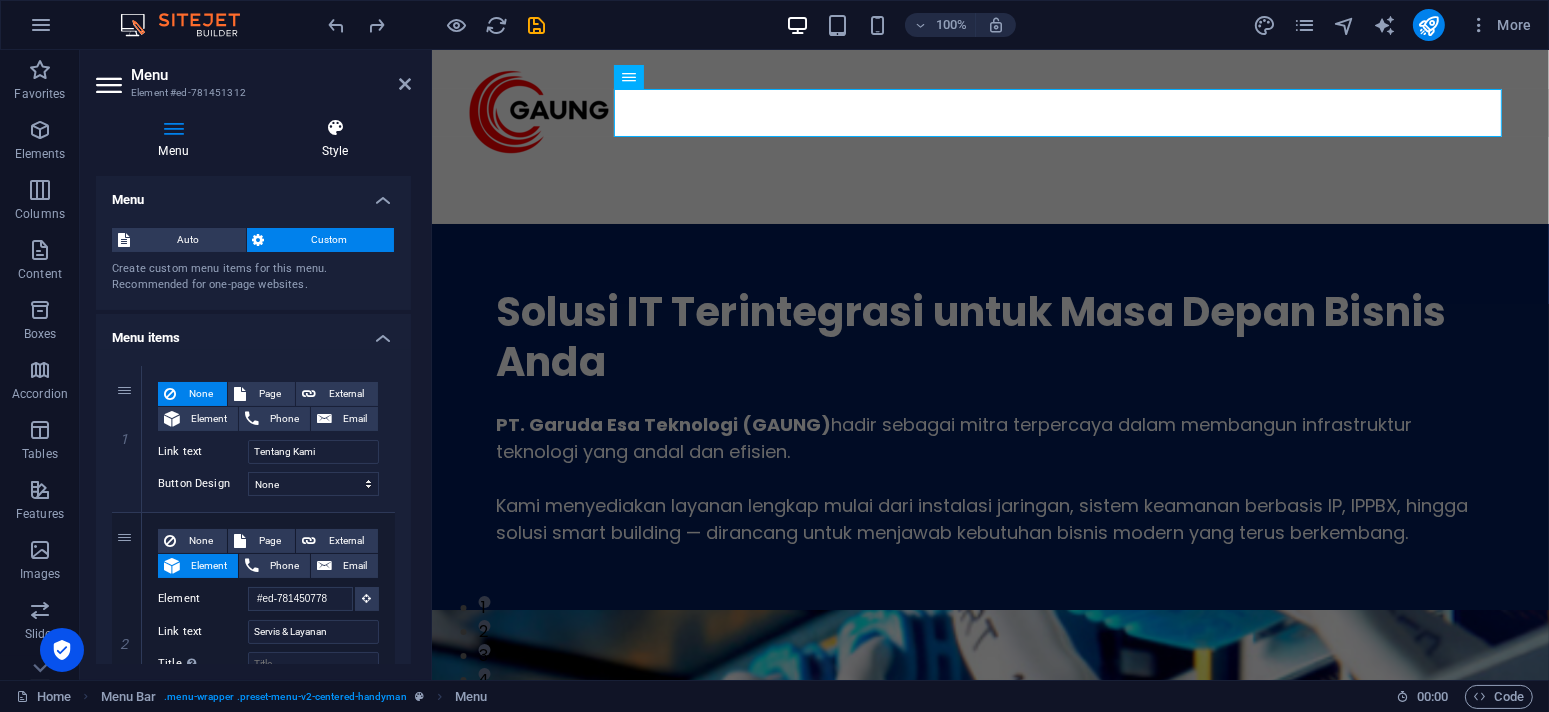 click at bounding box center [335, 128] 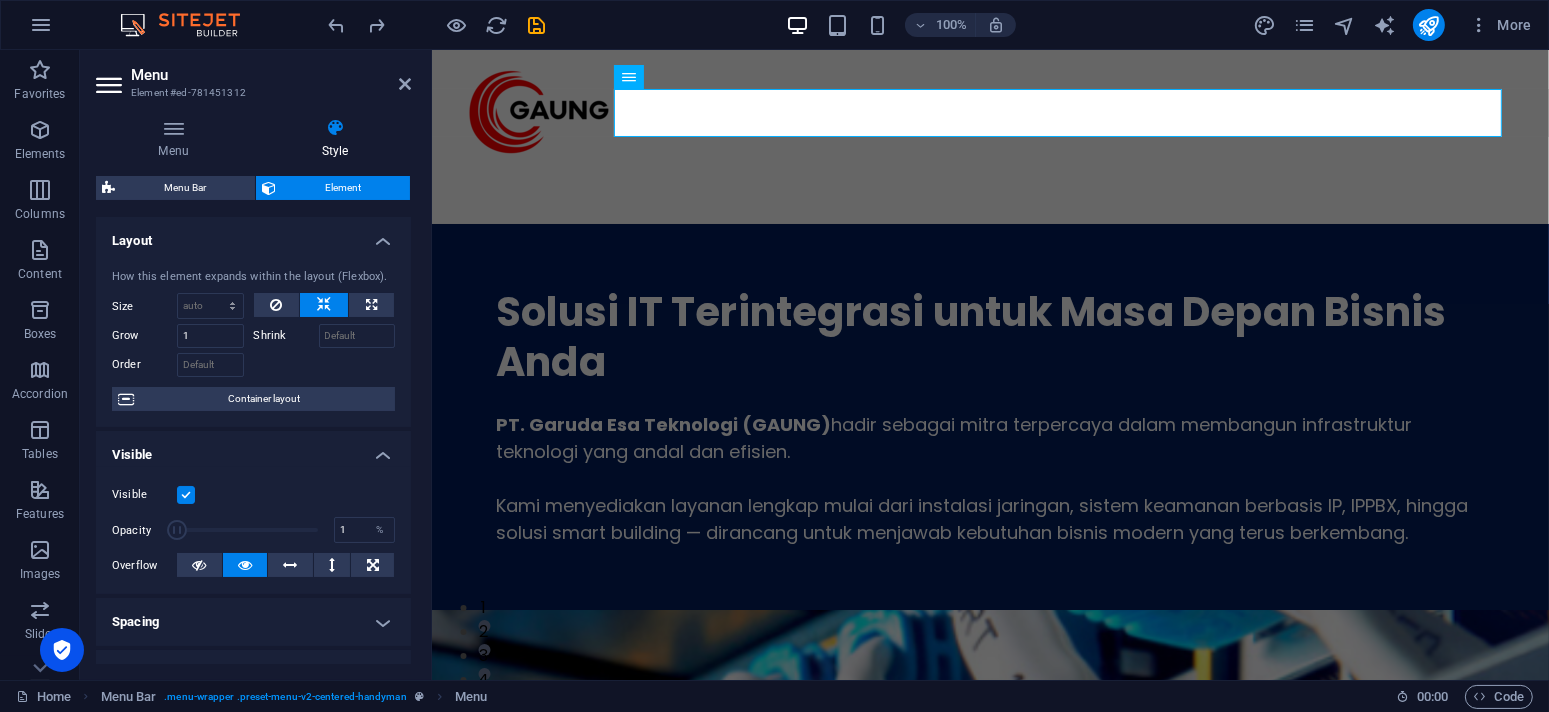 drag, startPoint x: 312, startPoint y: 525, endPoint x: 121, endPoint y: 522, distance: 191.02356 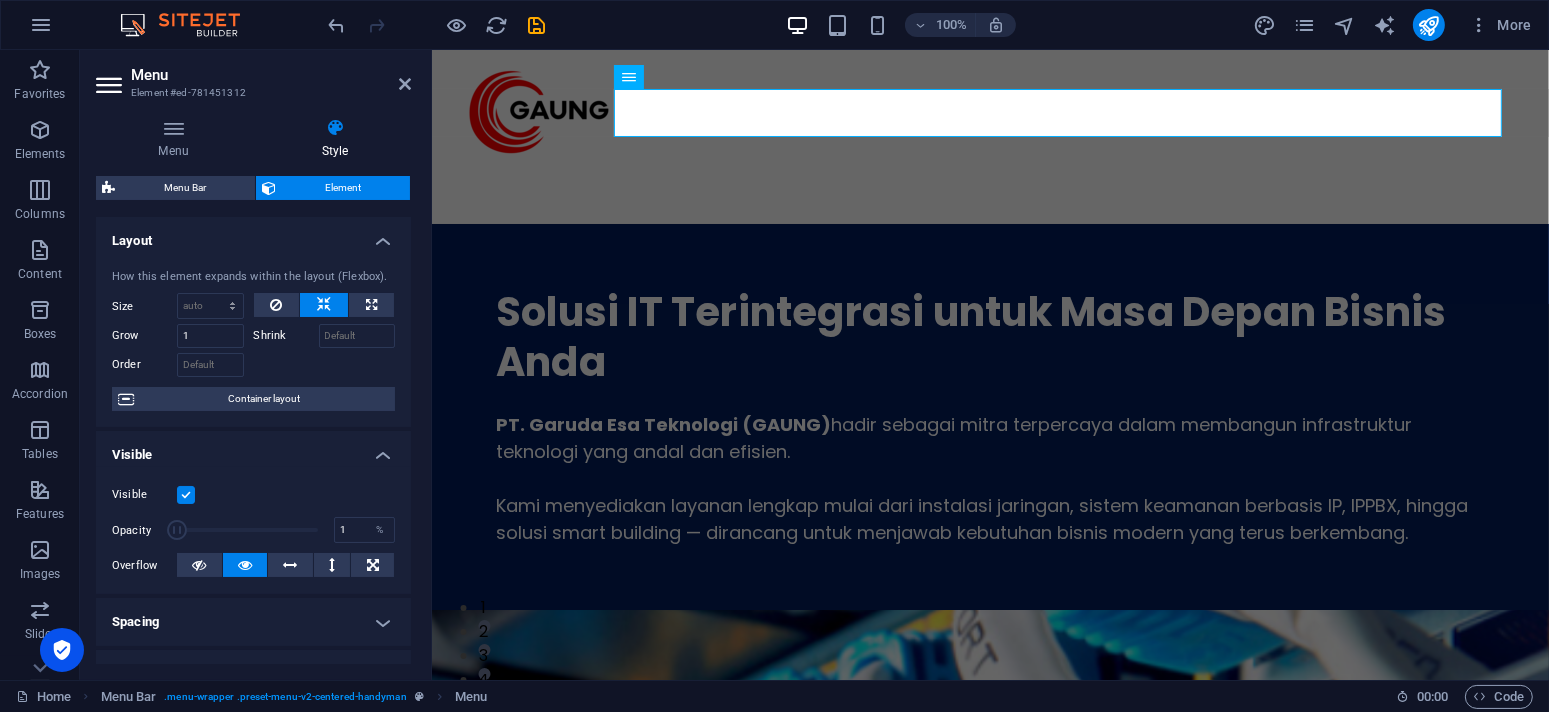 type on "100" 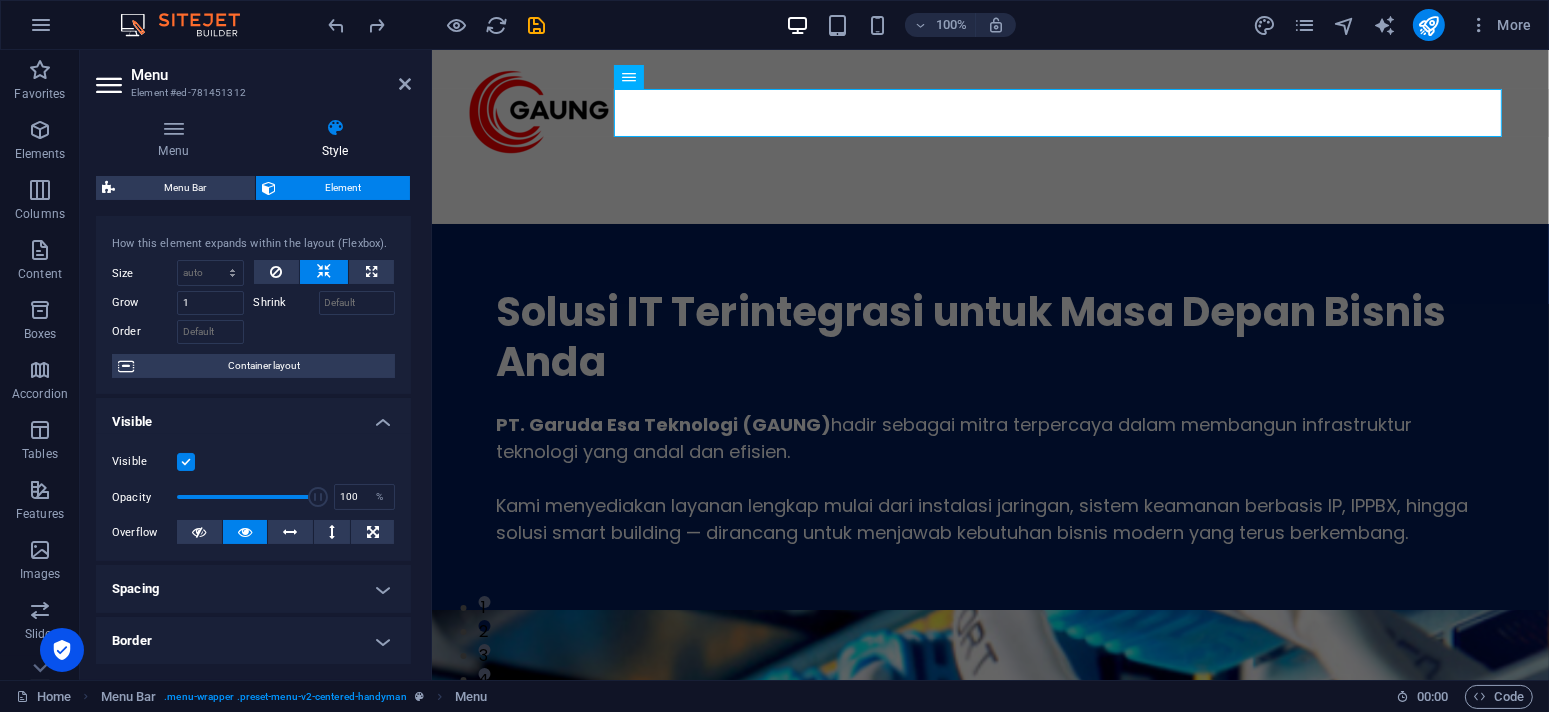 scroll, scrollTop: 0, scrollLeft: 0, axis: both 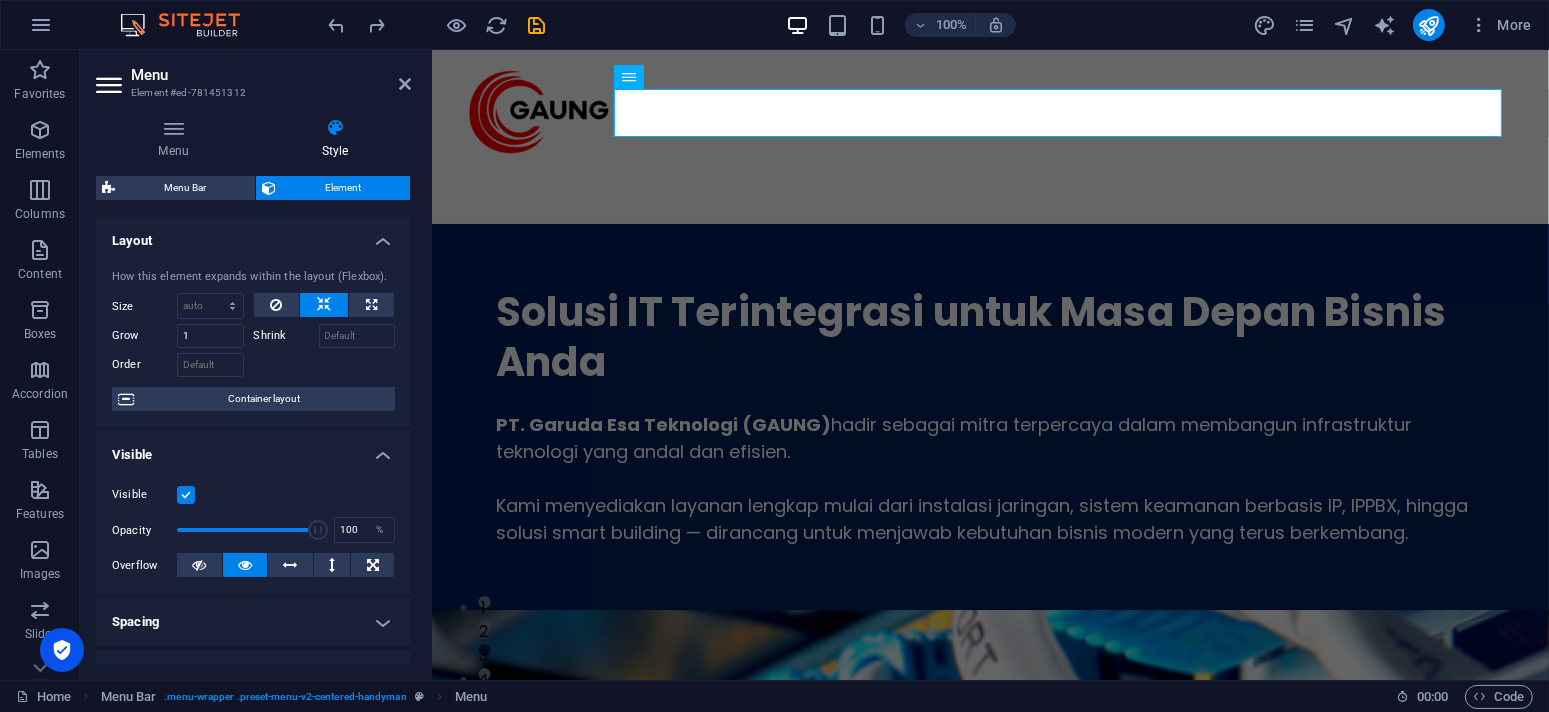 click on "Element" at bounding box center [343, 188] 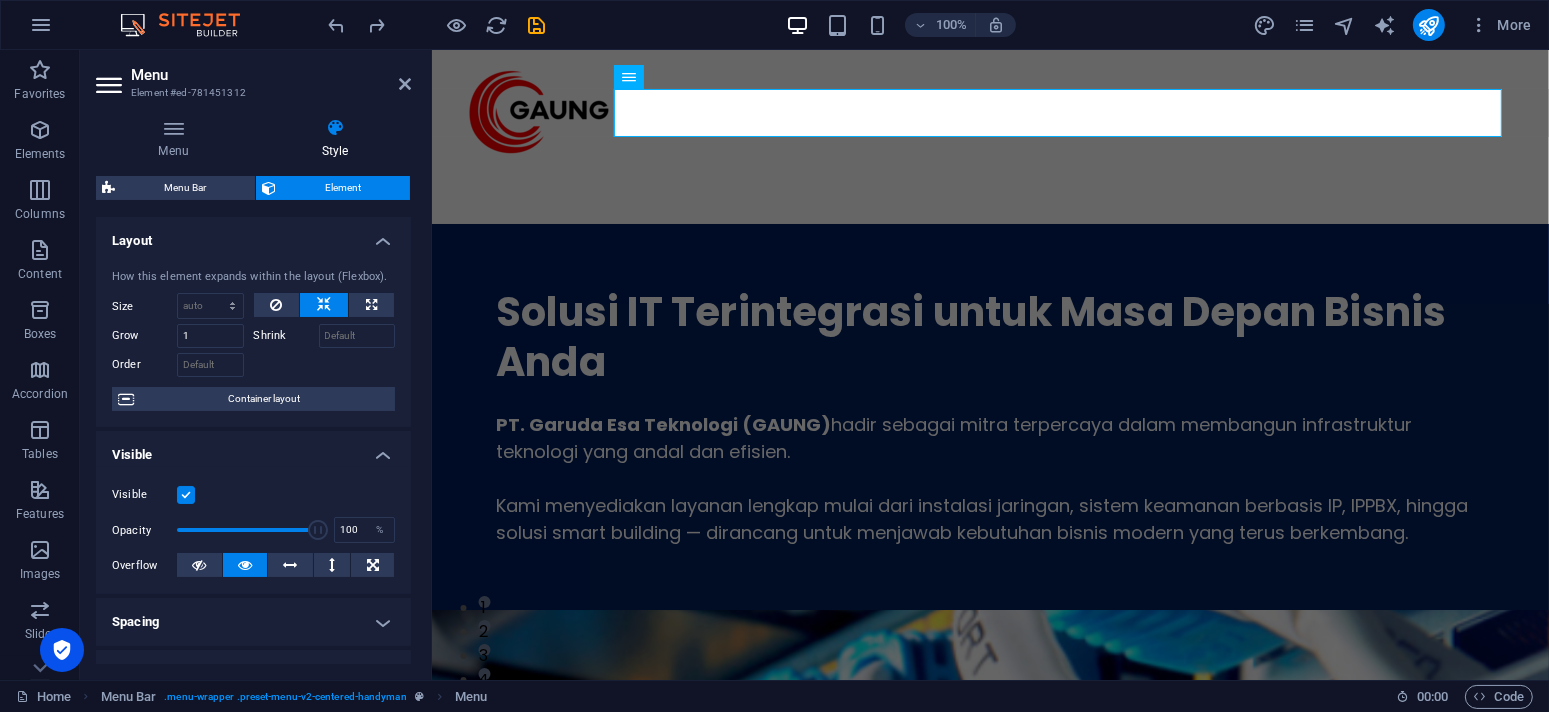 click on "Element" at bounding box center (343, 188) 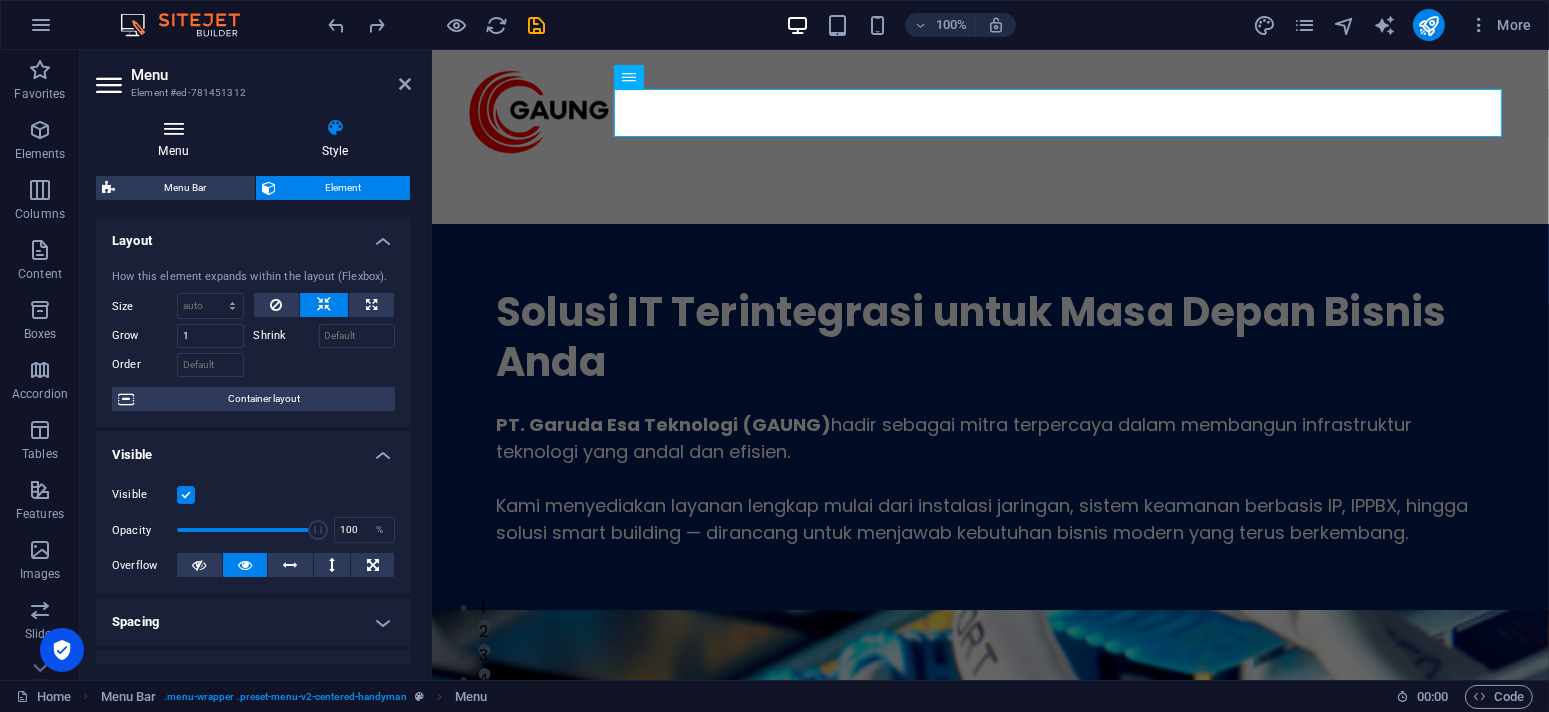 click on "Menu" at bounding box center [177, 139] 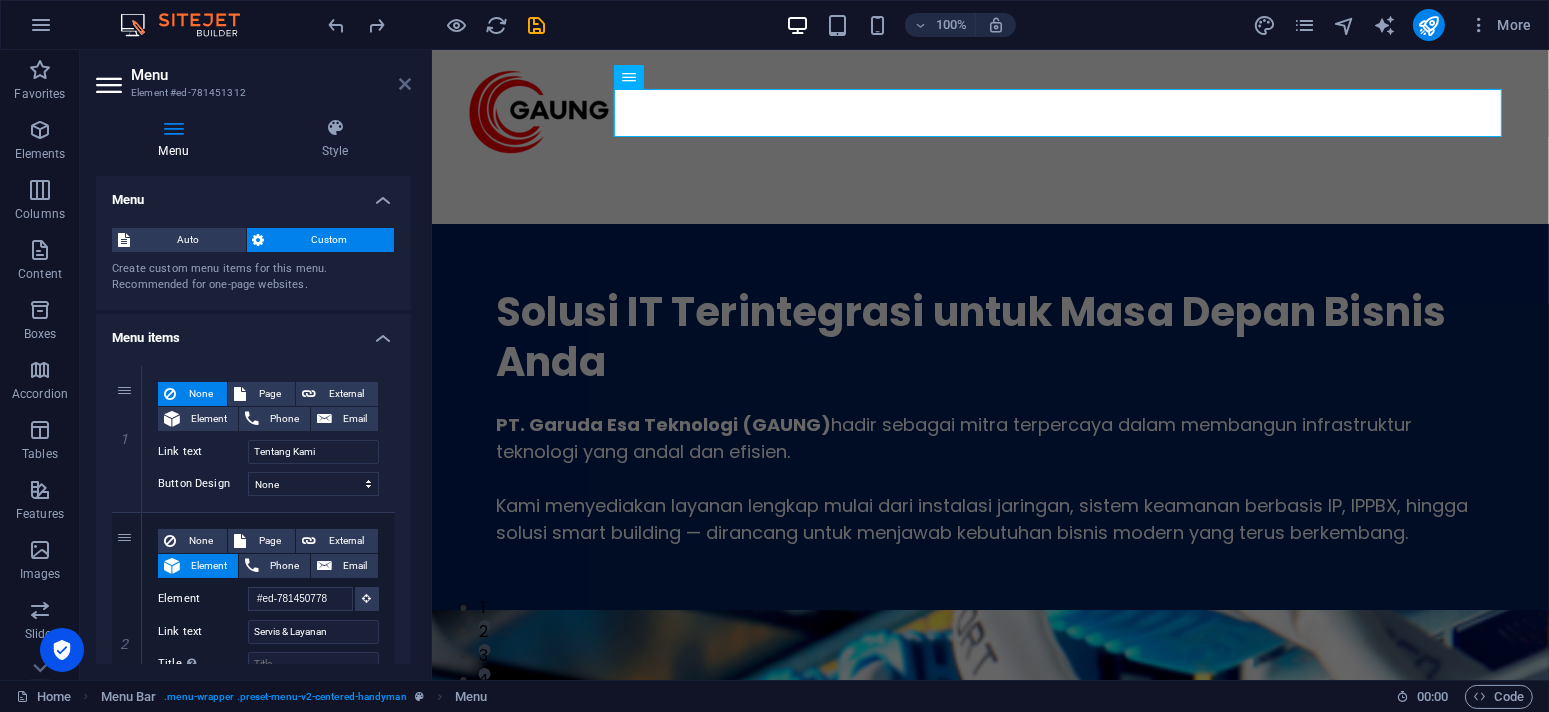 click at bounding box center [405, 84] 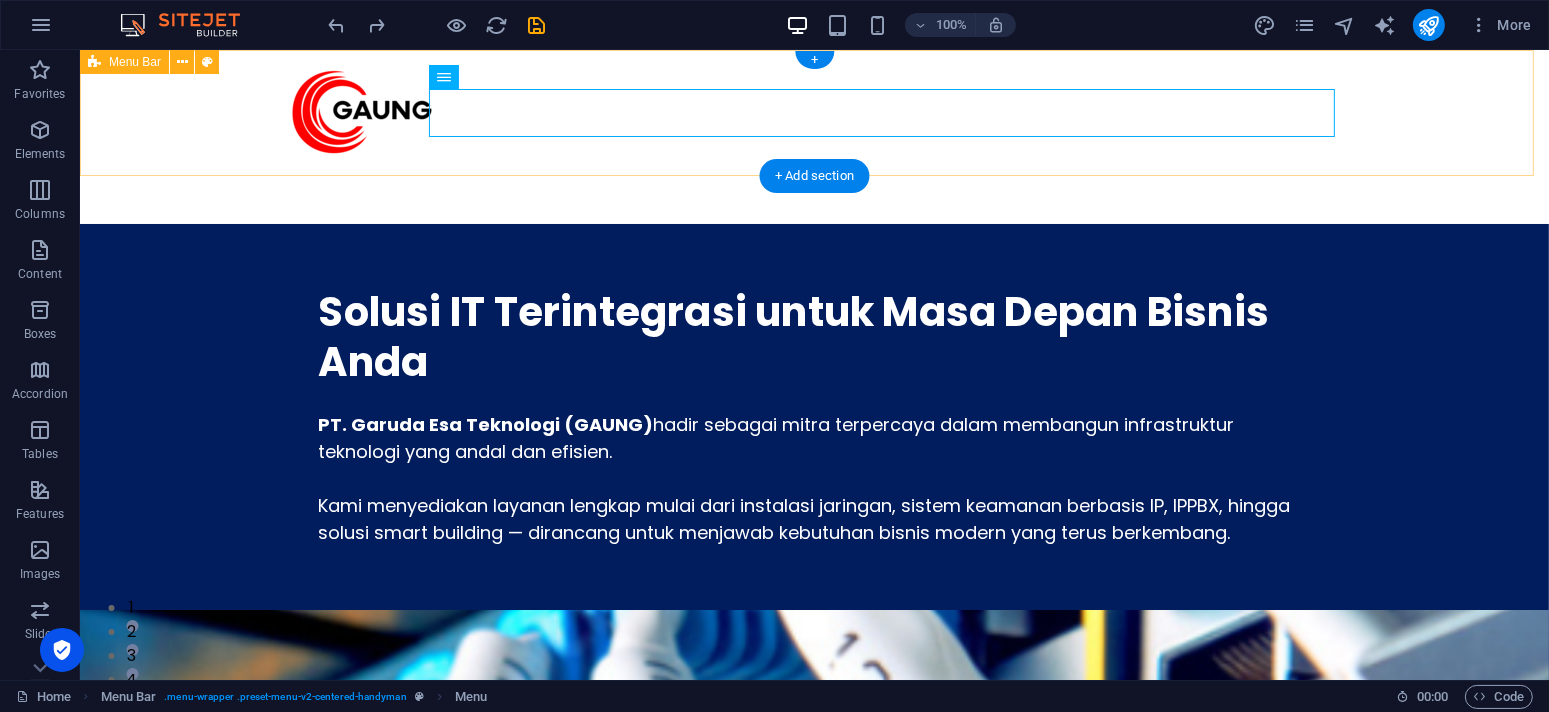 click on "Tentang Kami Servis & Layanan Projects Hubungi Kami" at bounding box center (813, 137) 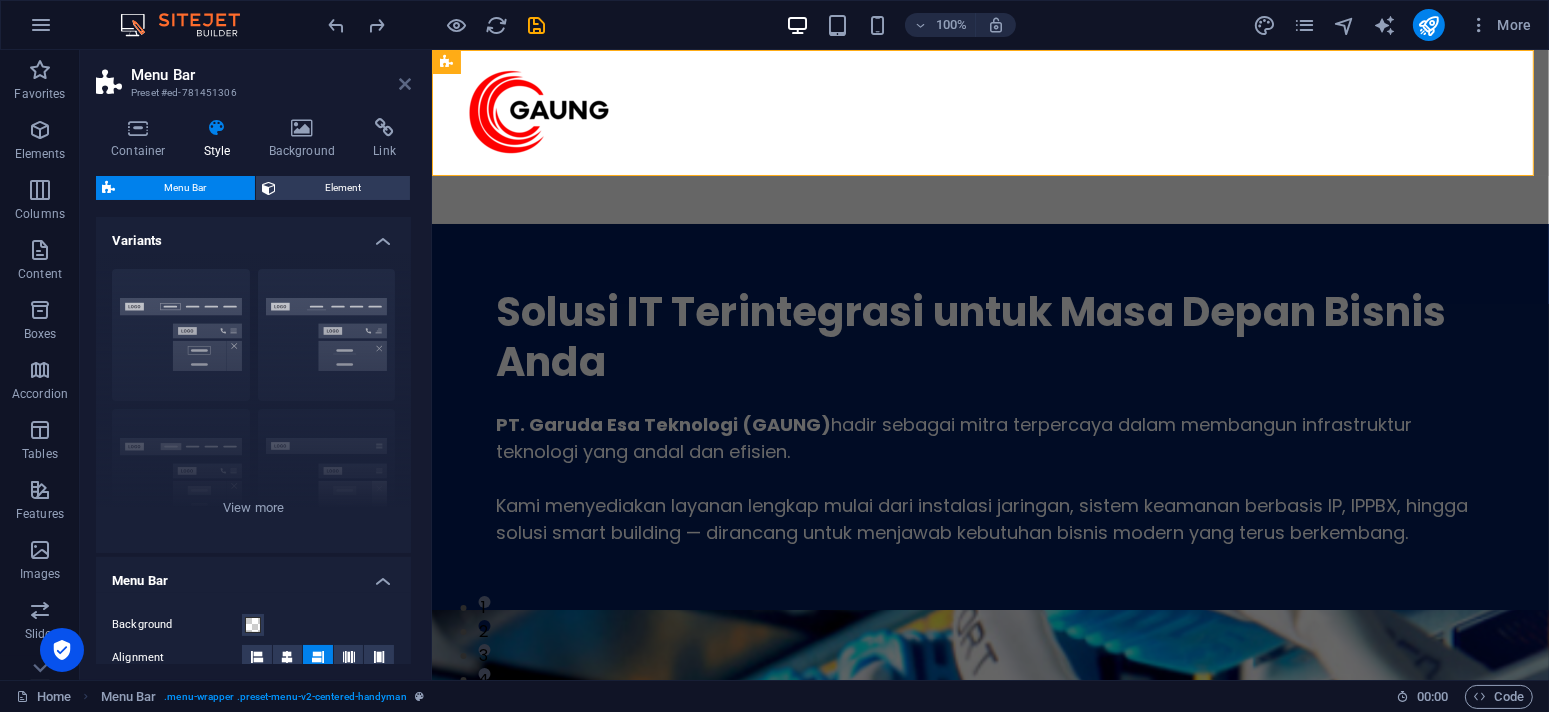 drag, startPoint x: 401, startPoint y: 80, endPoint x: 314, endPoint y: 32, distance: 99.36297 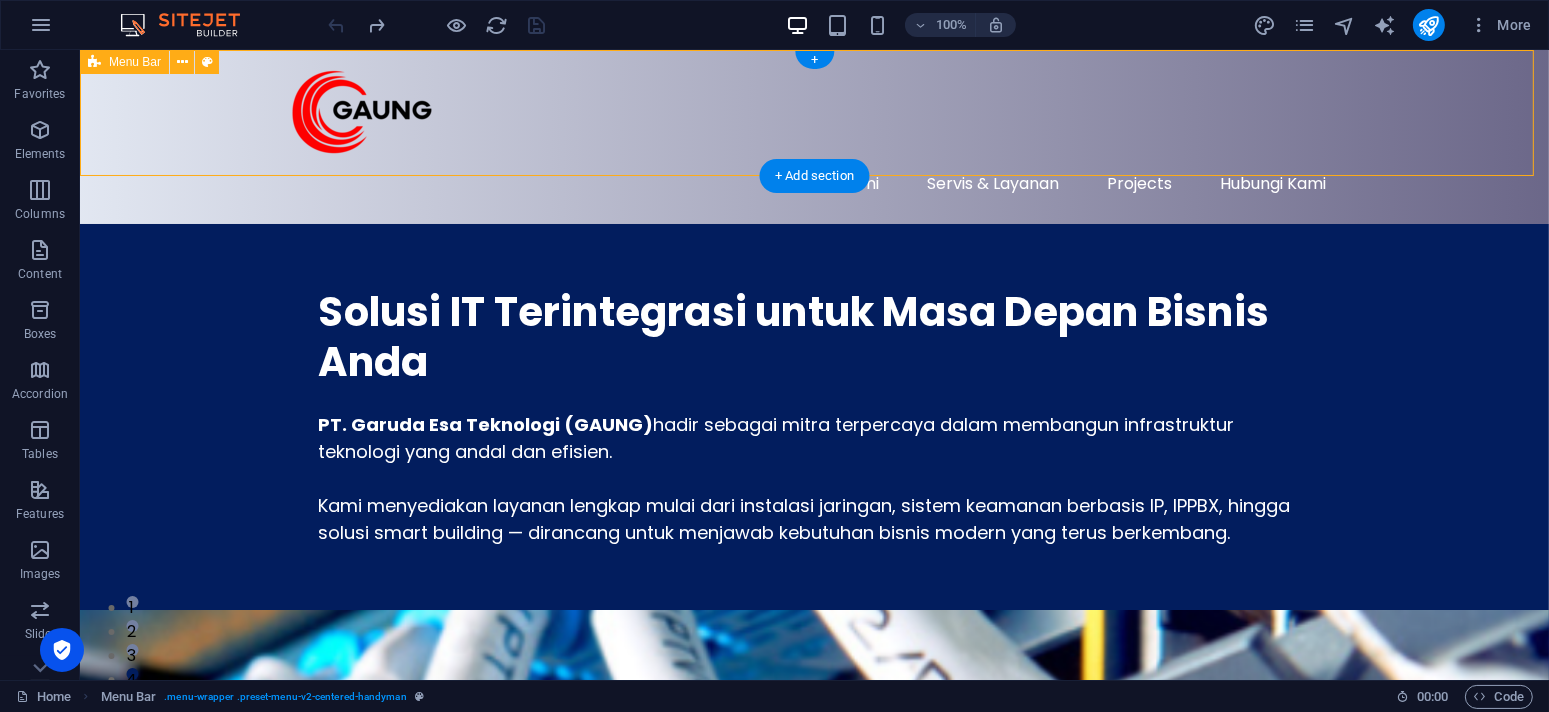 click on "Tentang Kami Servis & Layanan Projects Hubungi Kami" at bounding box center [813, 137] 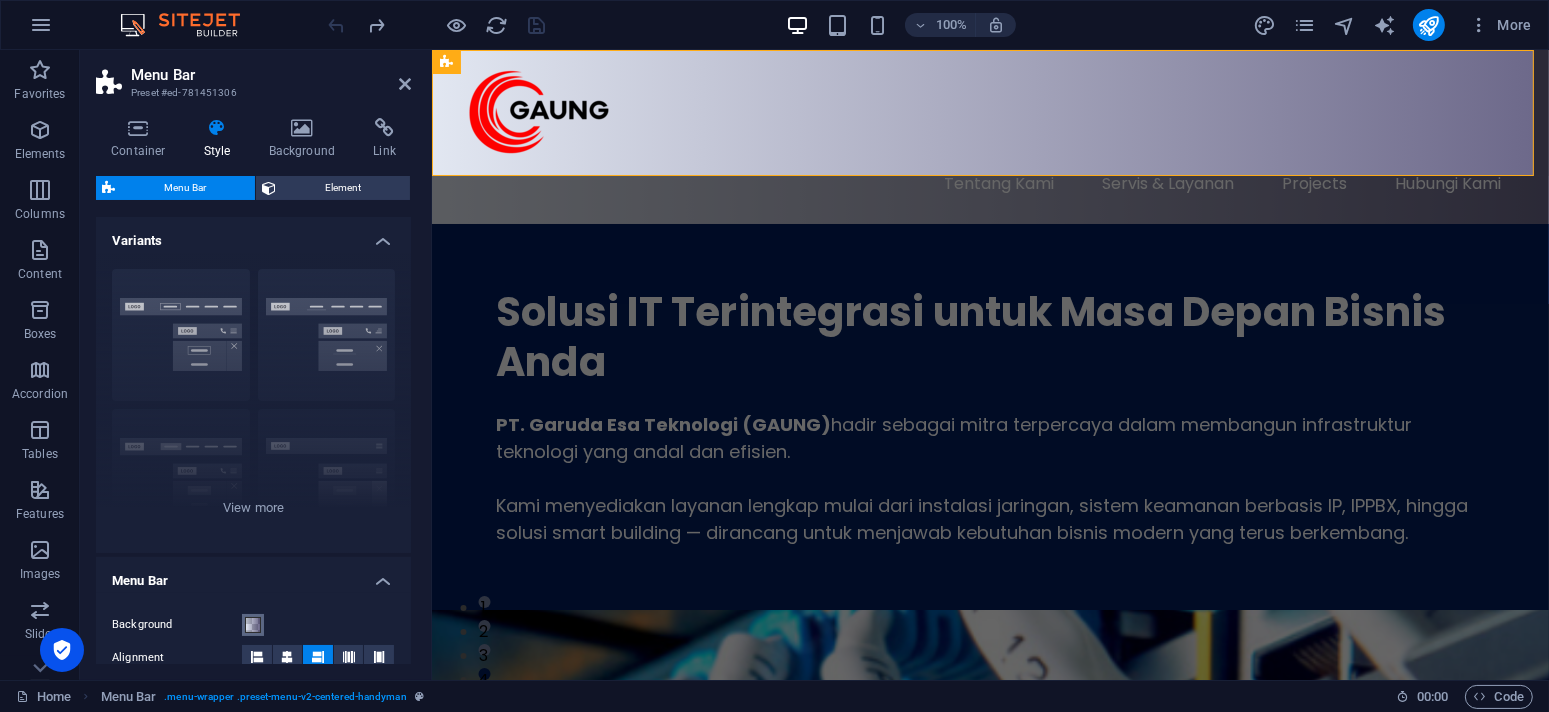 click on "Background" at bounding box center (253, 625) 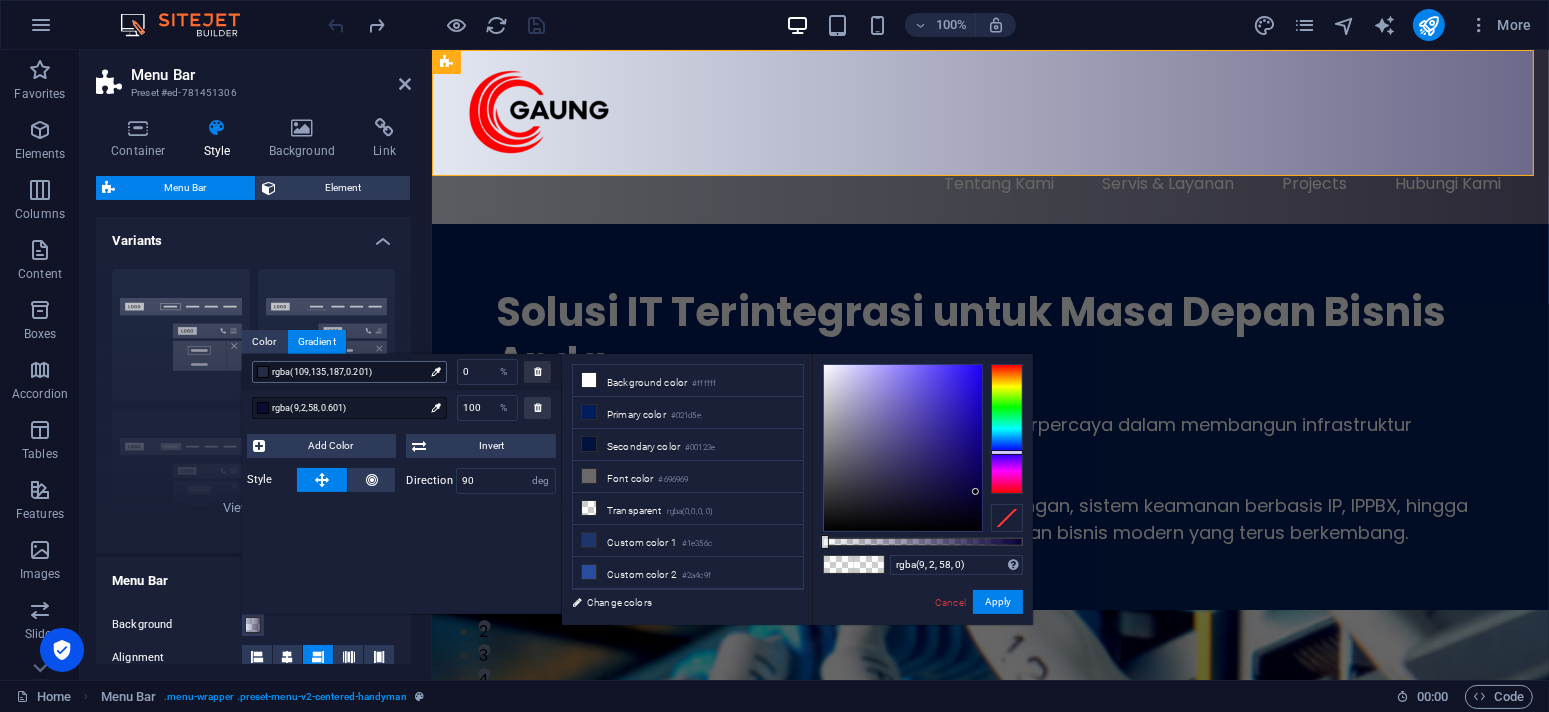 click on "rgba(109,135,187,0.201)" at bounding box center (348, 372) 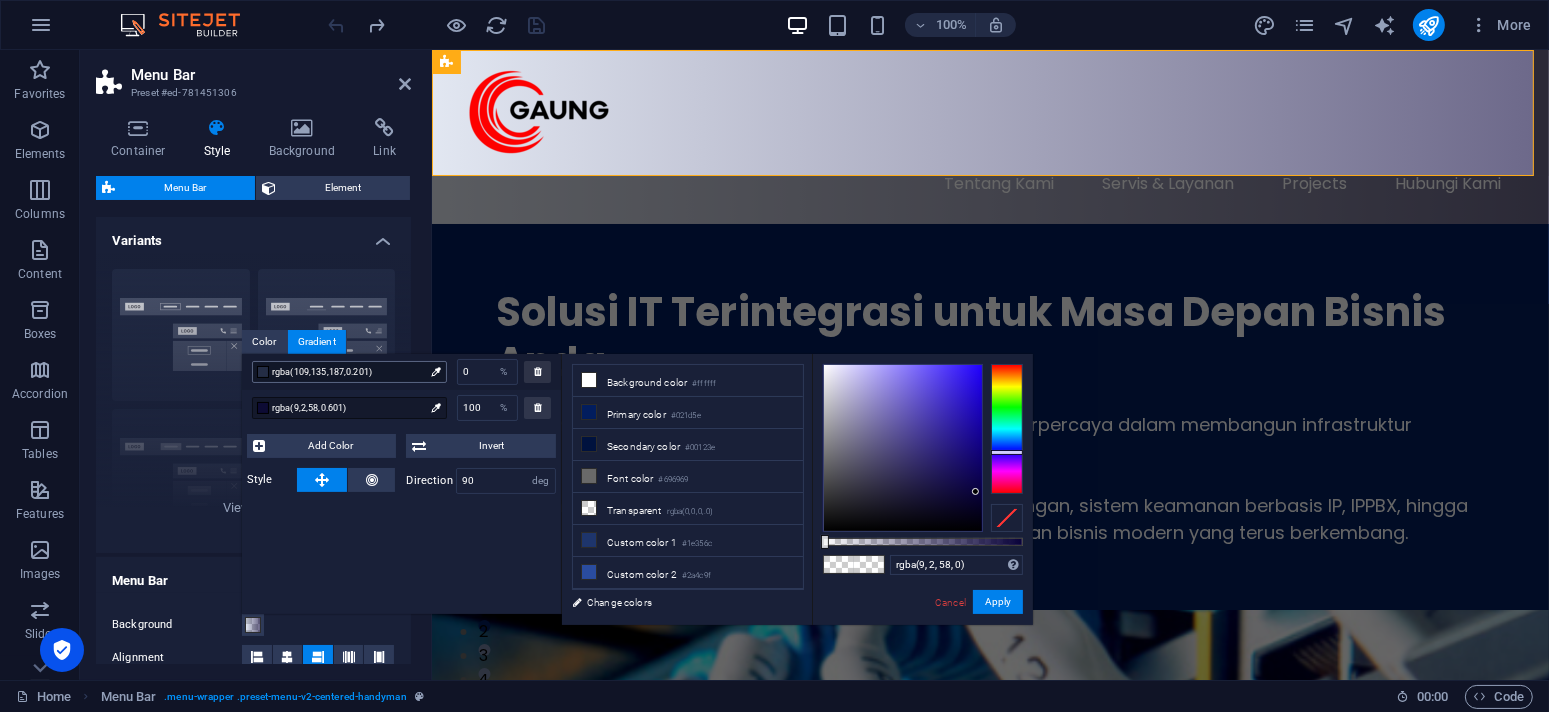click on "rgba(109,135,187,0.201)" at bounding box center [348, 372] 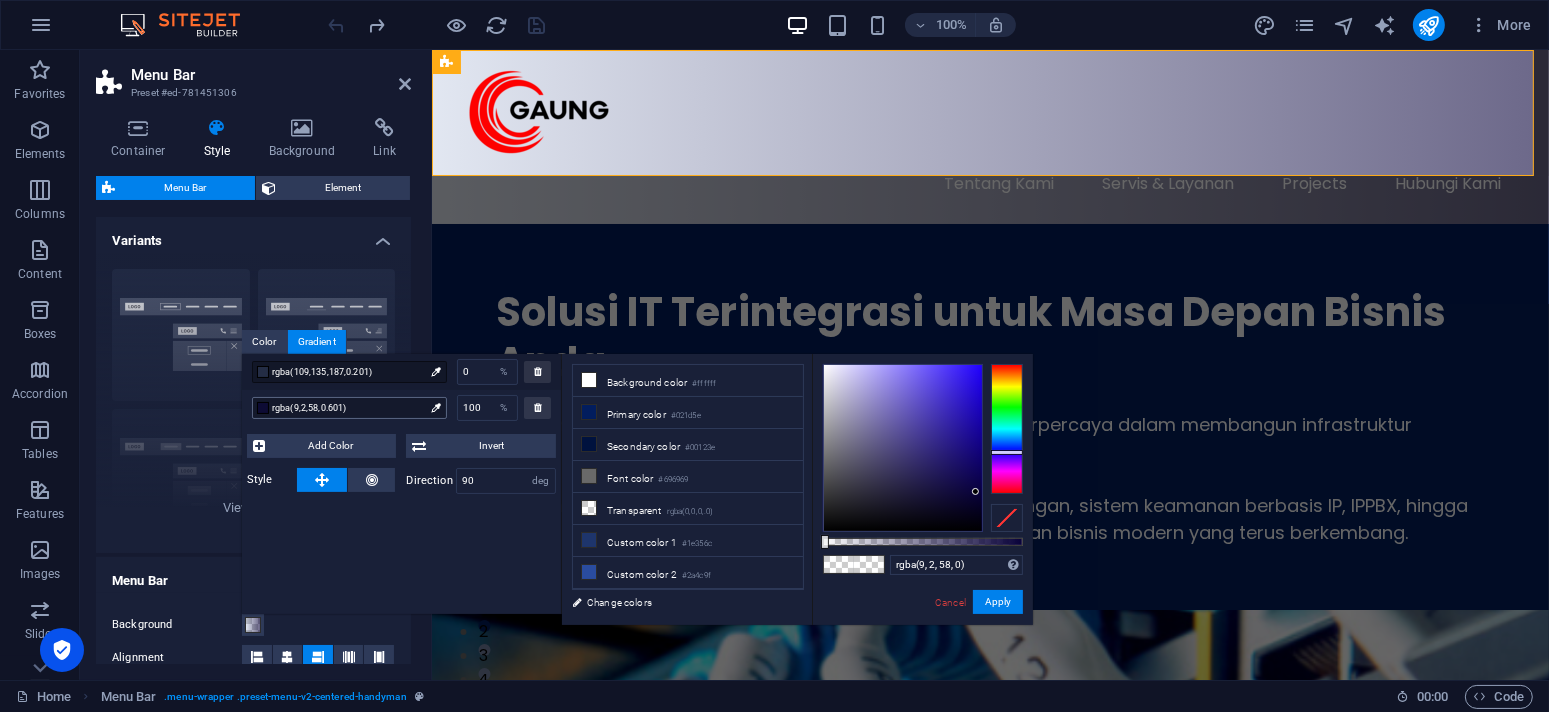 click on "rgba(9,2,58,0.601)" at bounding box center (348, 408) 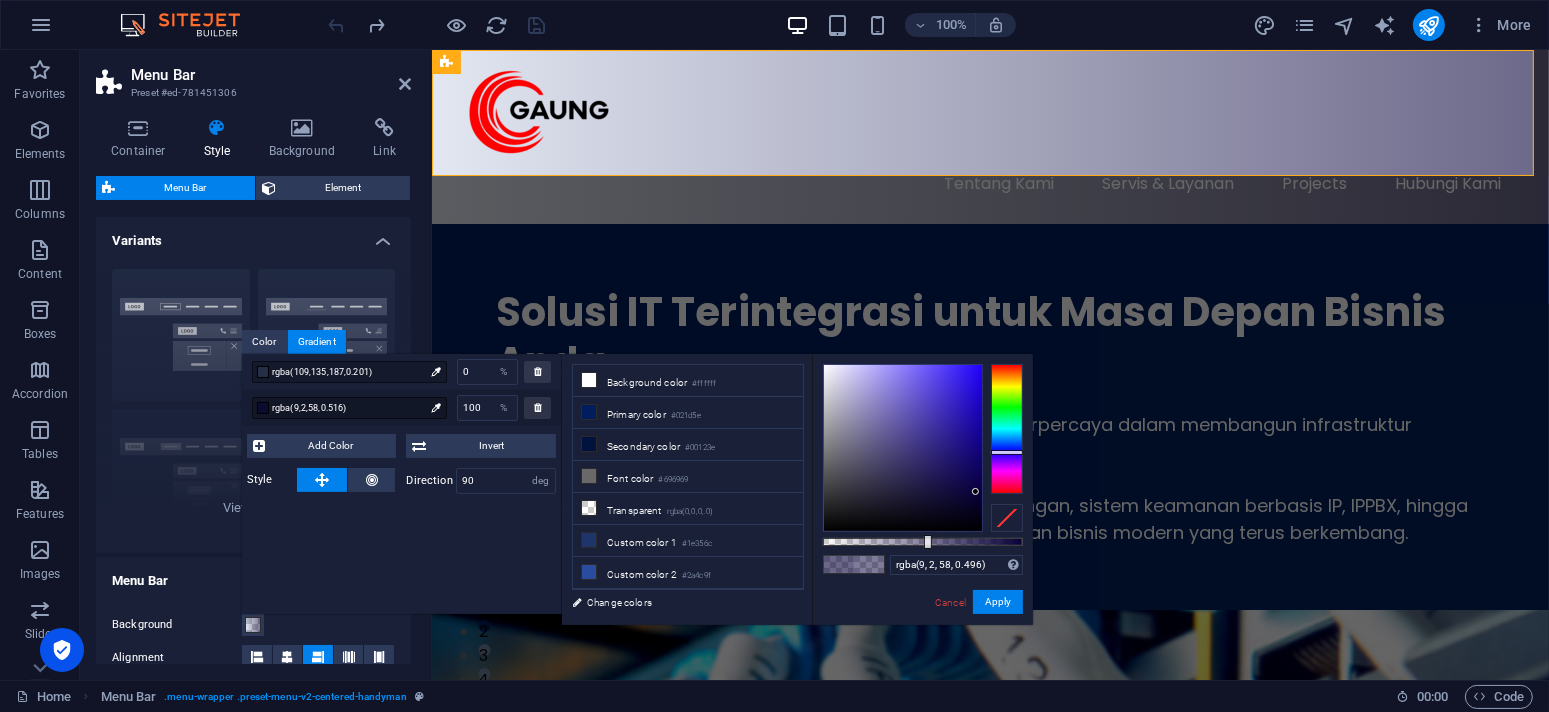 type on "rgba(9, 2, 58, 0.491)" 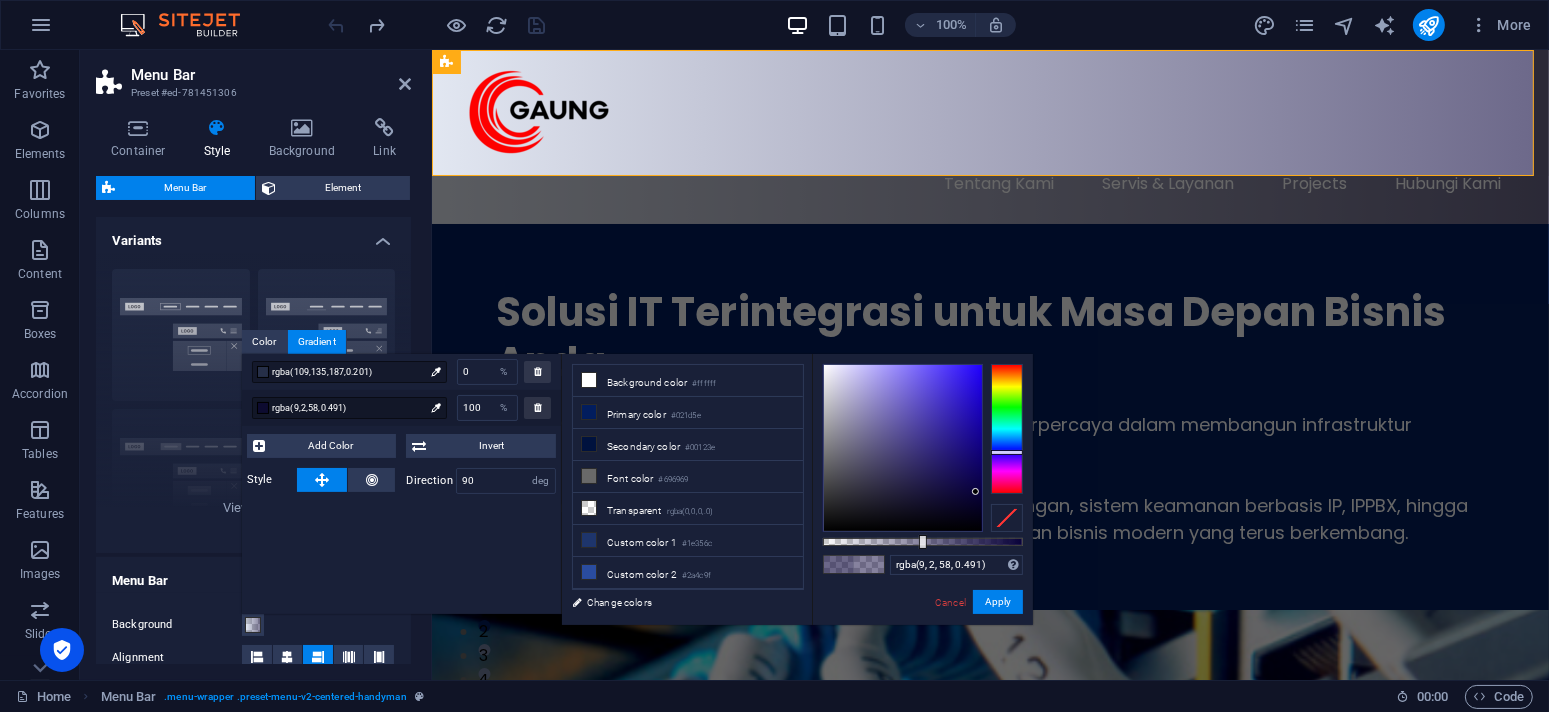 drag, startPoint x: 945, startPoint y: 546, endPoint x: 921, endPoint y: 545, distance: 24.020824 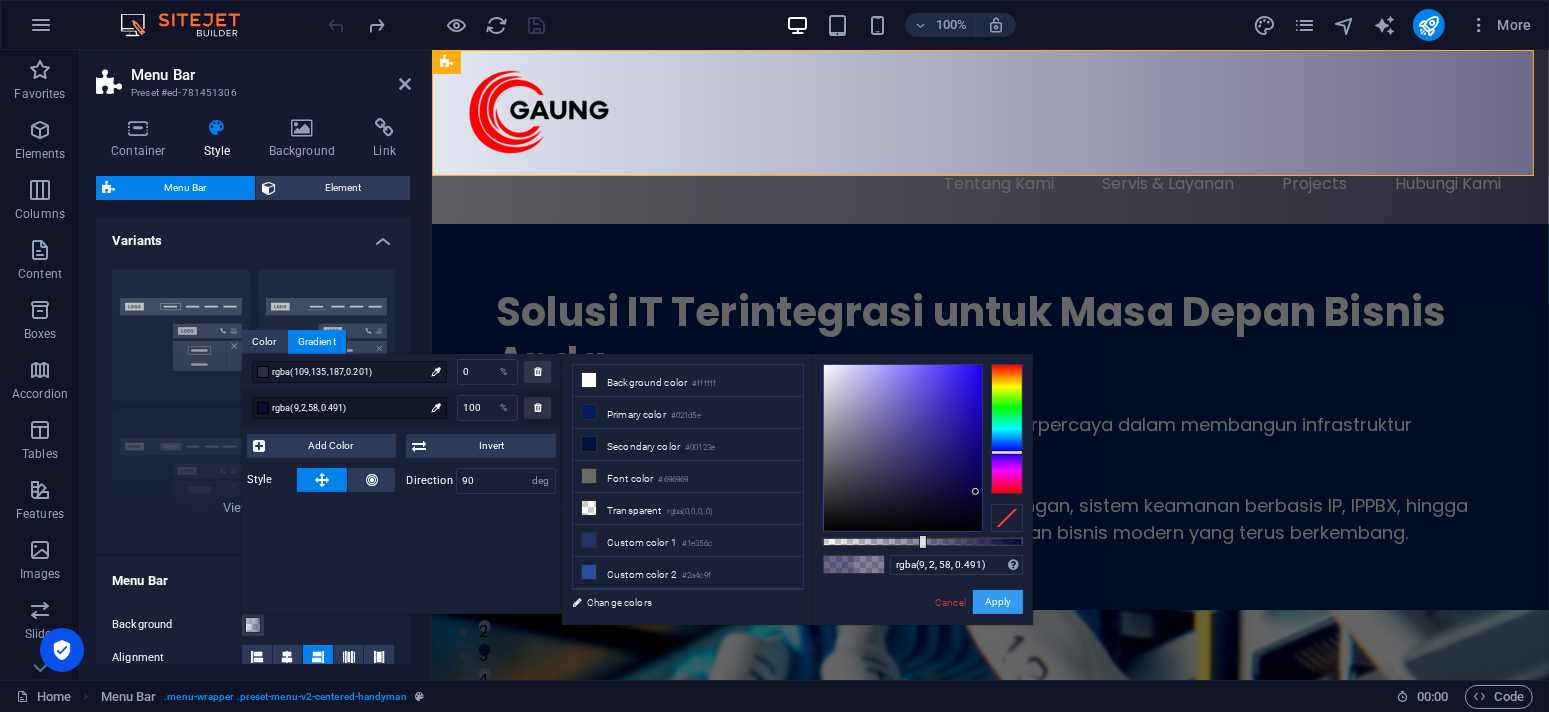 click on "Apply" at bounding box center (998, 602) 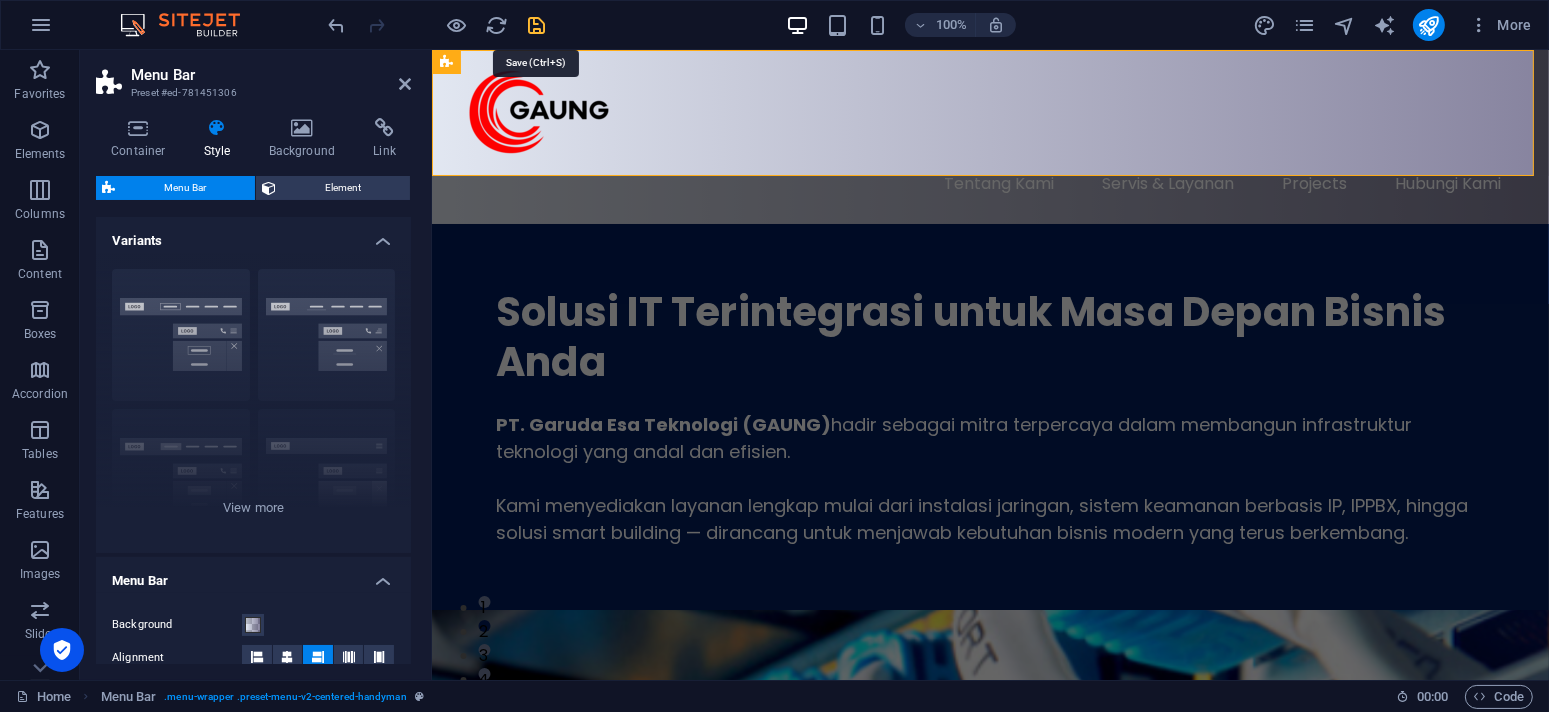 click at bounding box center (537, 25) 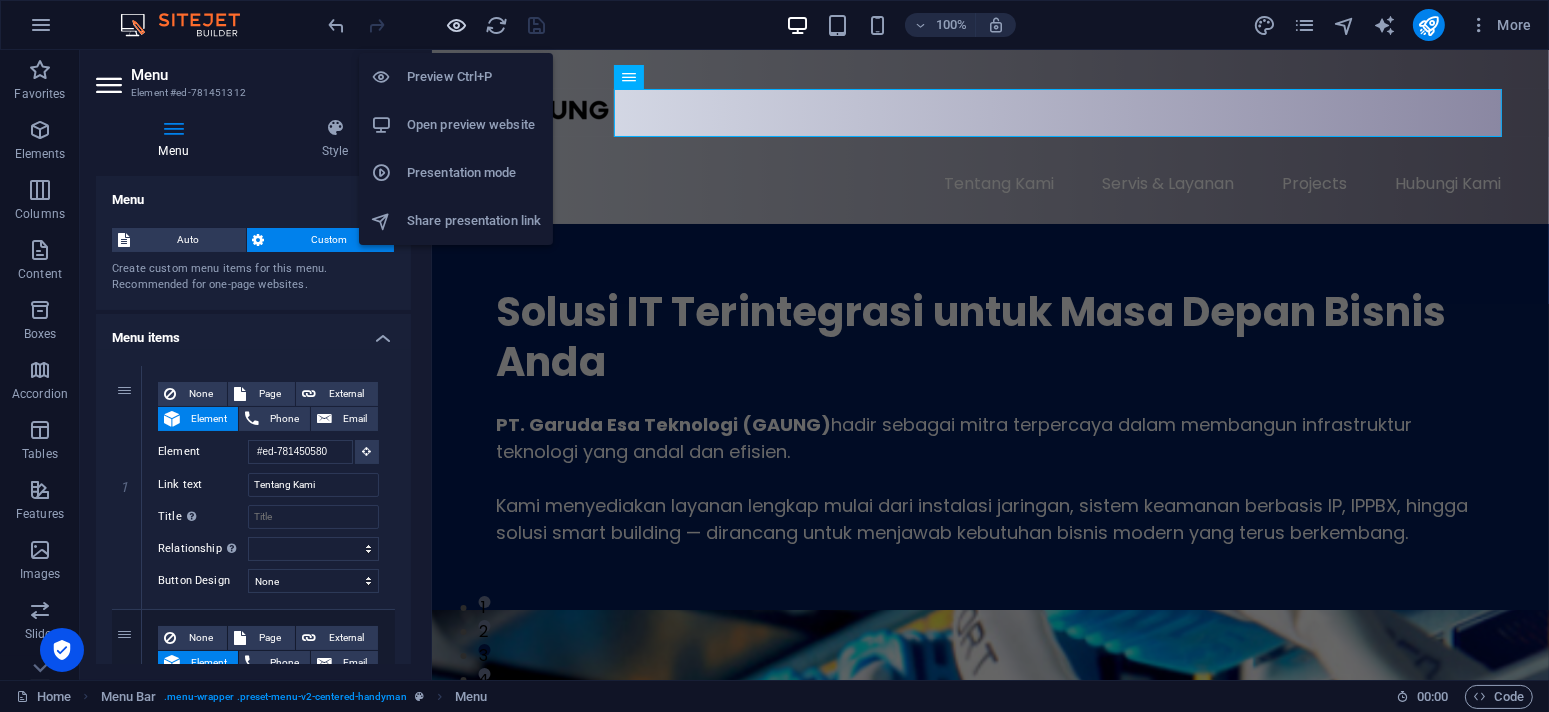 click at bounding box center (457, 25) 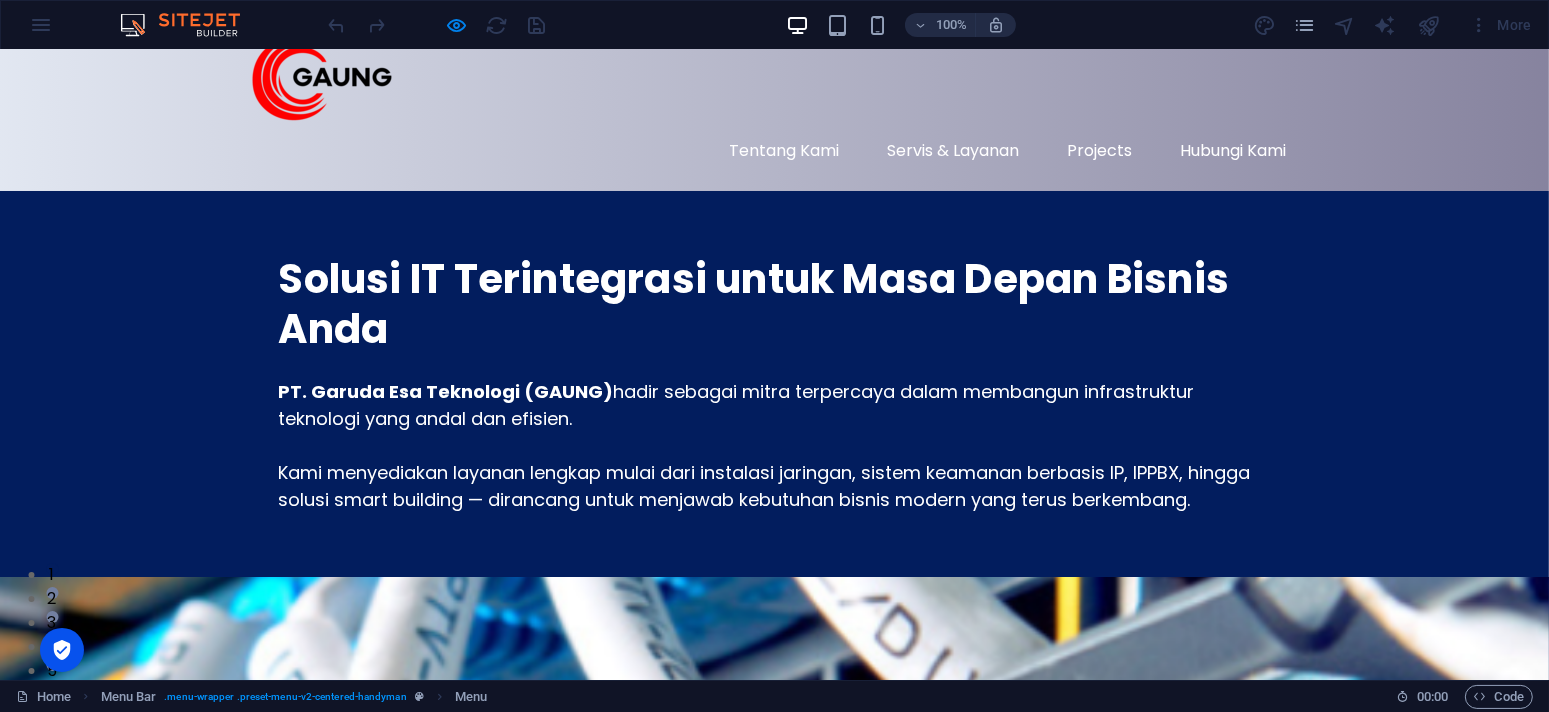scroll, scrollTop: 0, scrollLeft: 0, axis: both 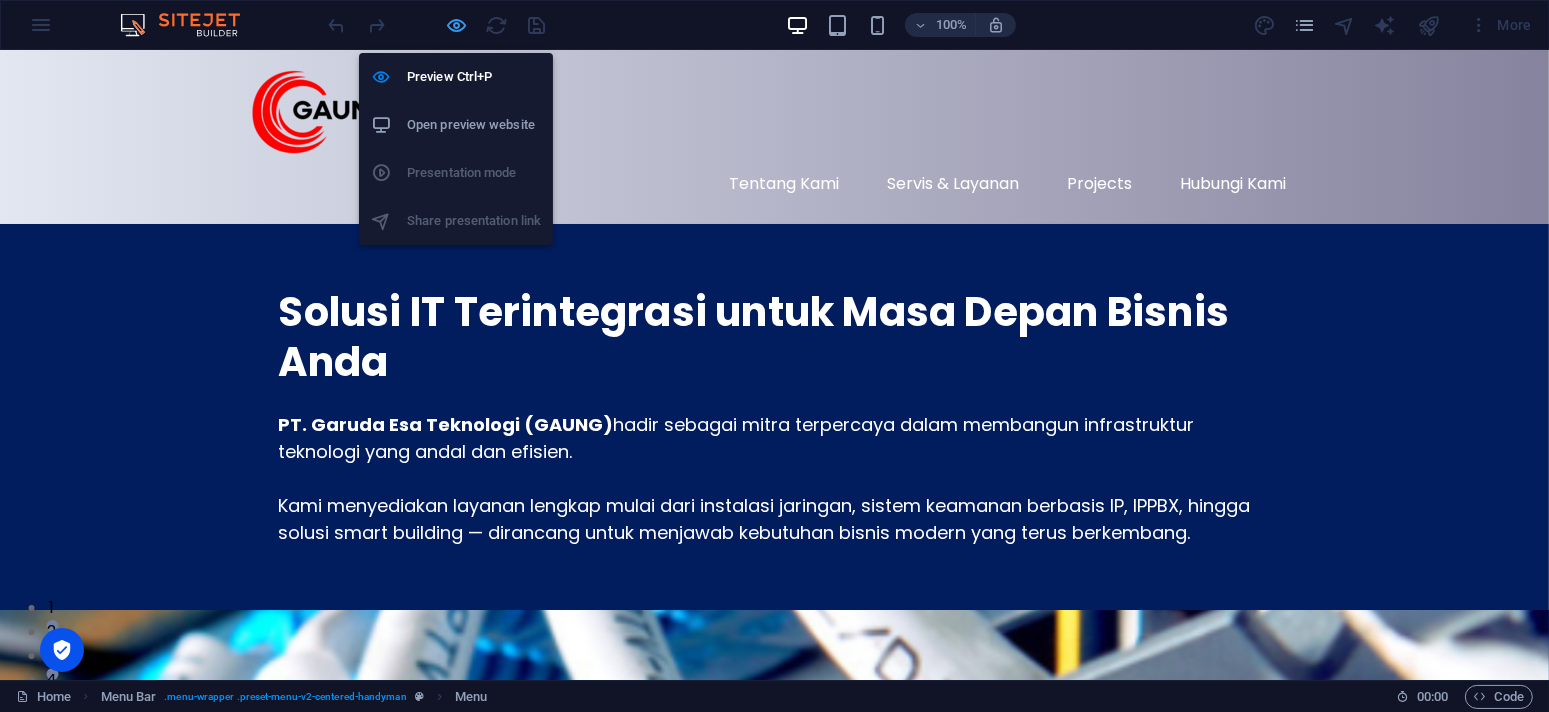 click at bounding box center [457, 25] 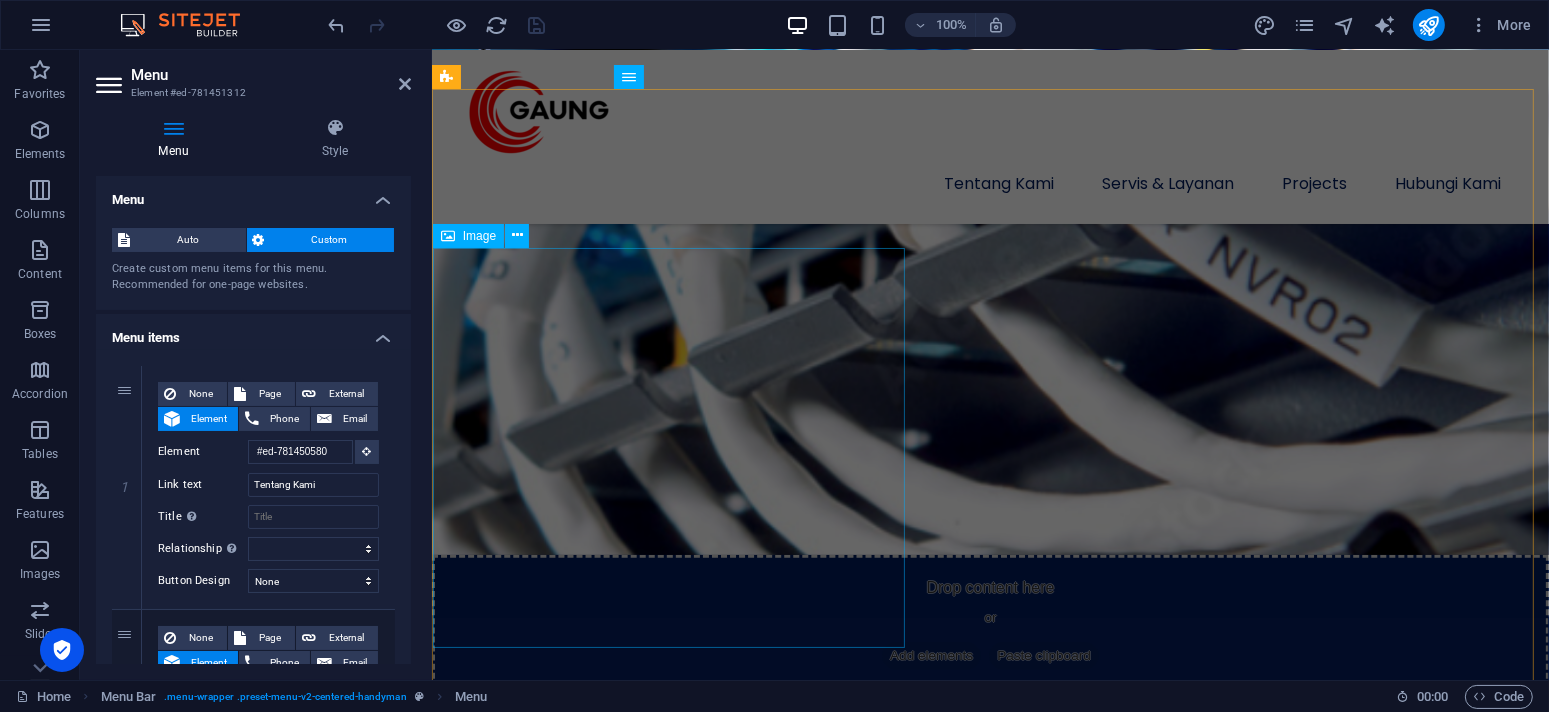 click at bounding box center [989, 1219] 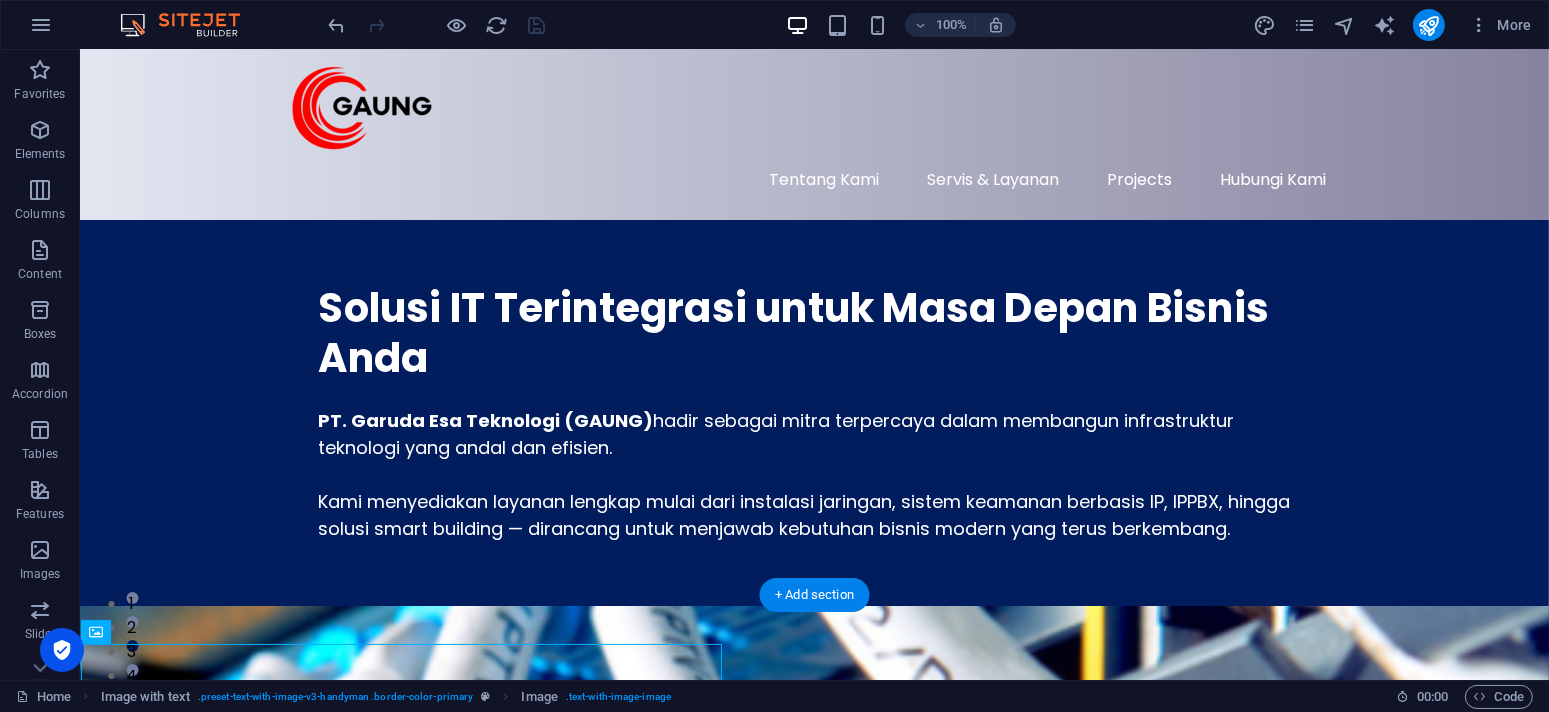 scroll, scrollTop: 0, scrollLeft: 0, axis: both 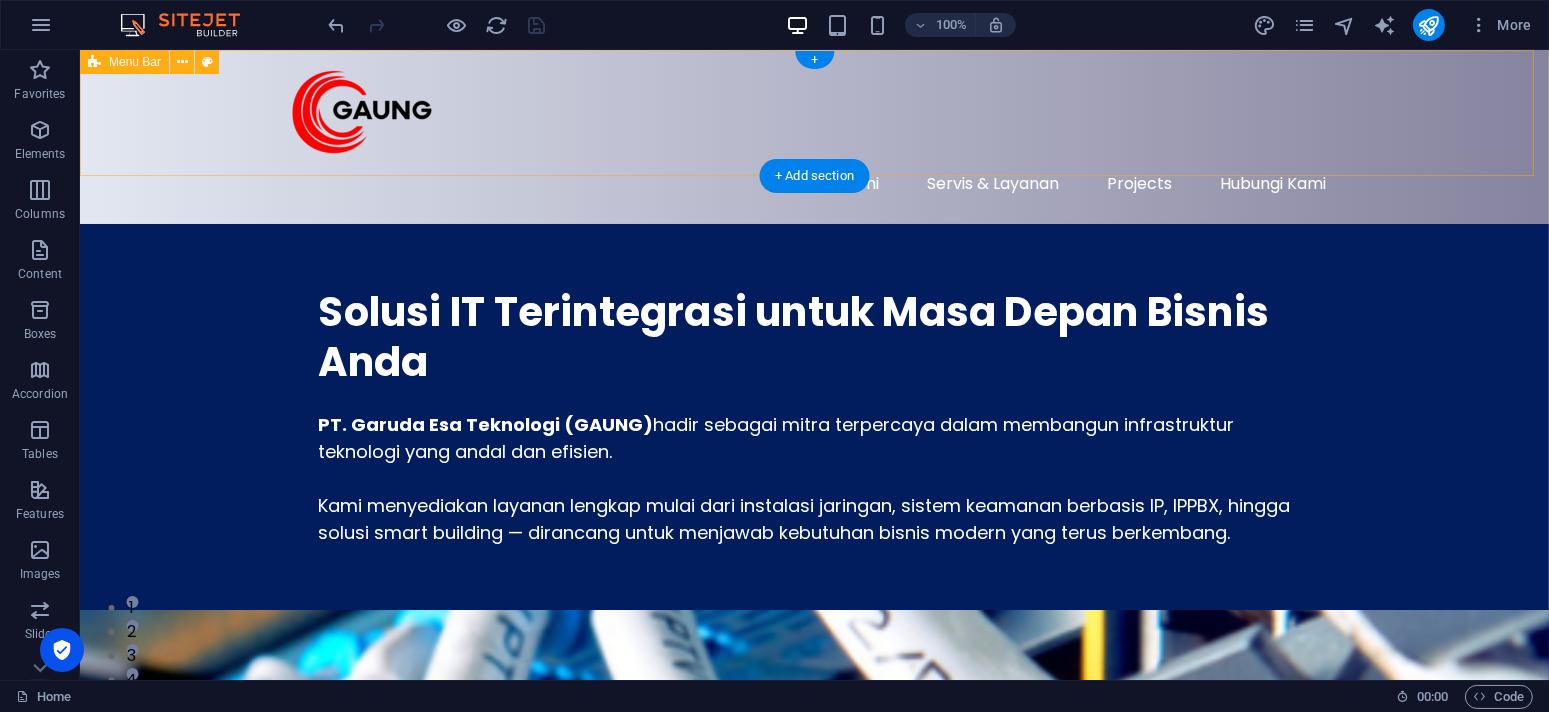 click on "Tentang Kami Servis & Layanan Projects Hubungi Kami" at bounding box center [813, 137] 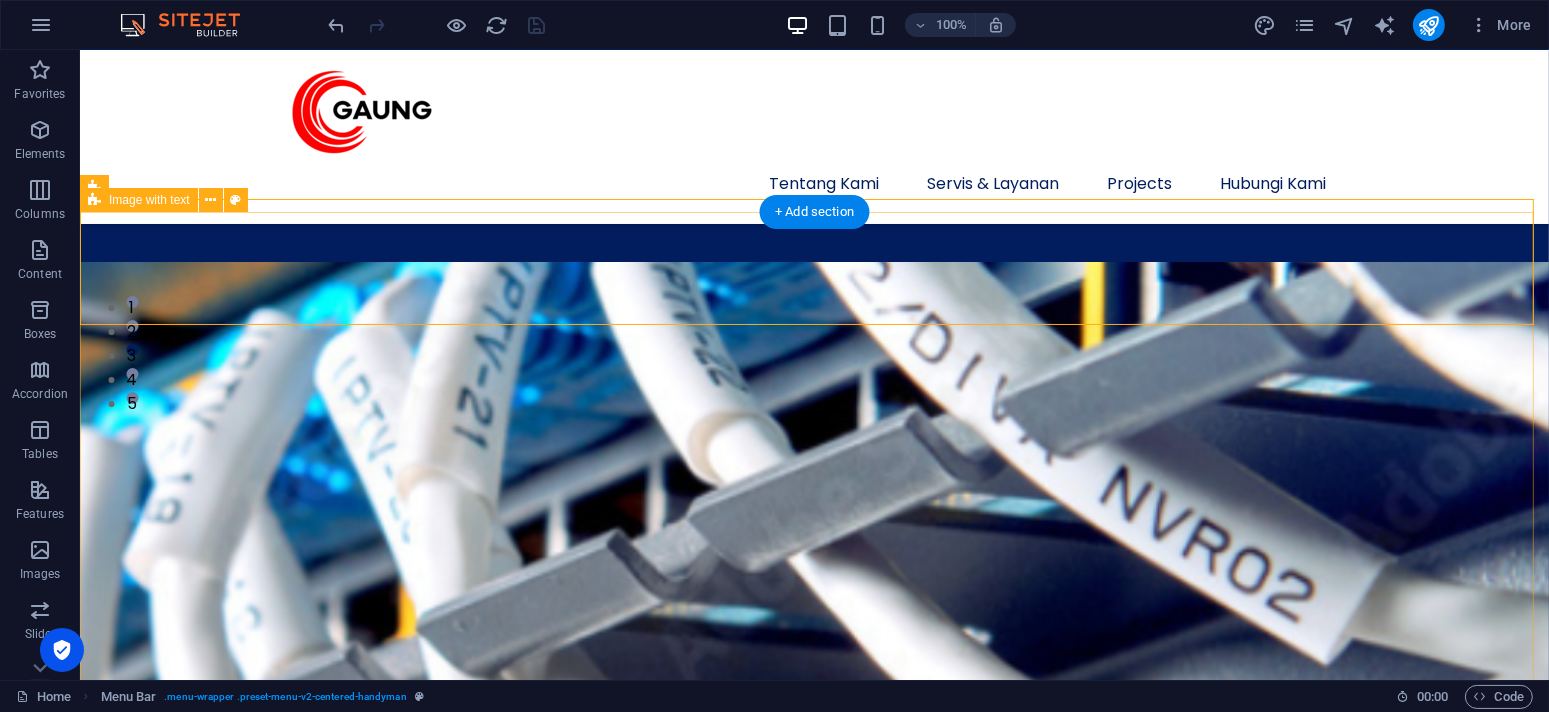 scroll, scrollTop: 0, scrollLeft: 0, axis: both 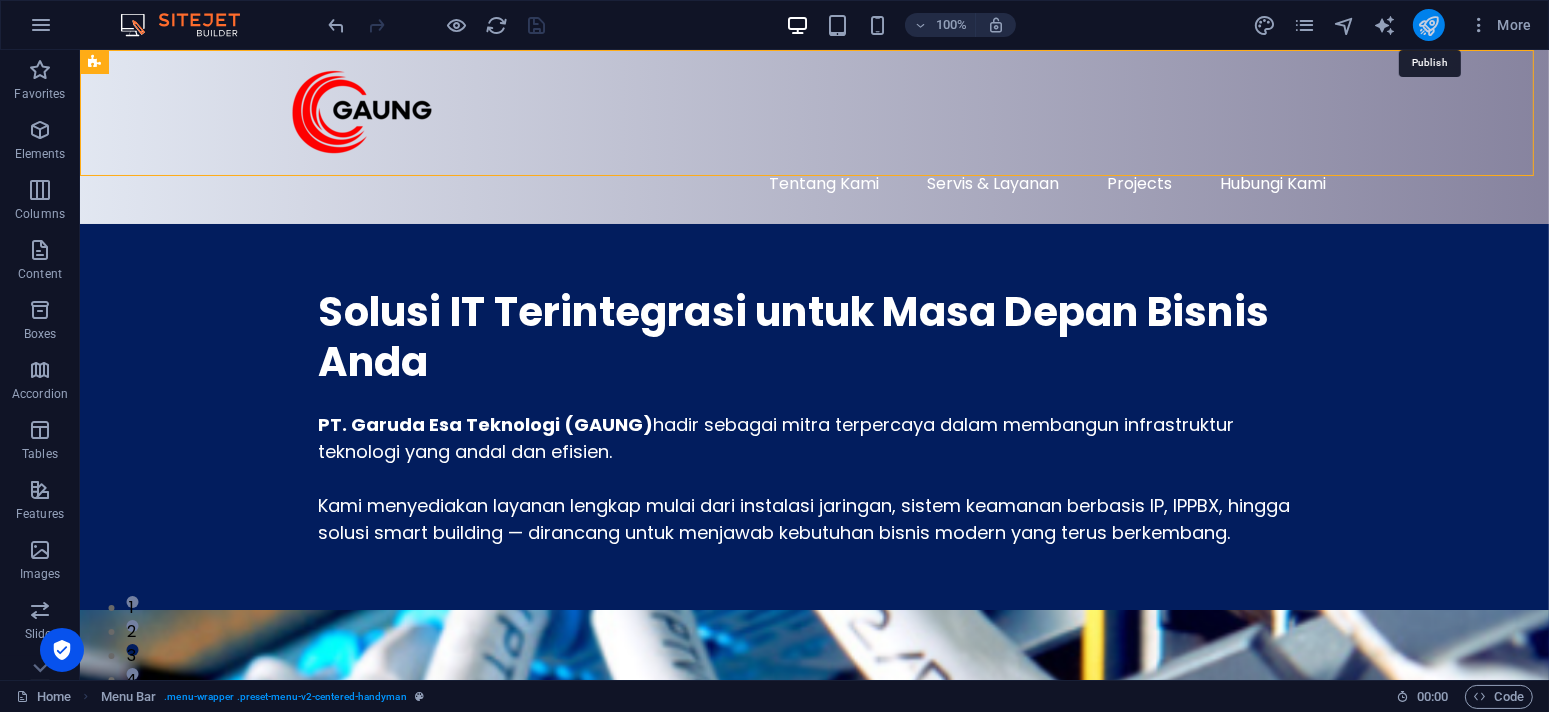 click at bounding box center (1428, 25) 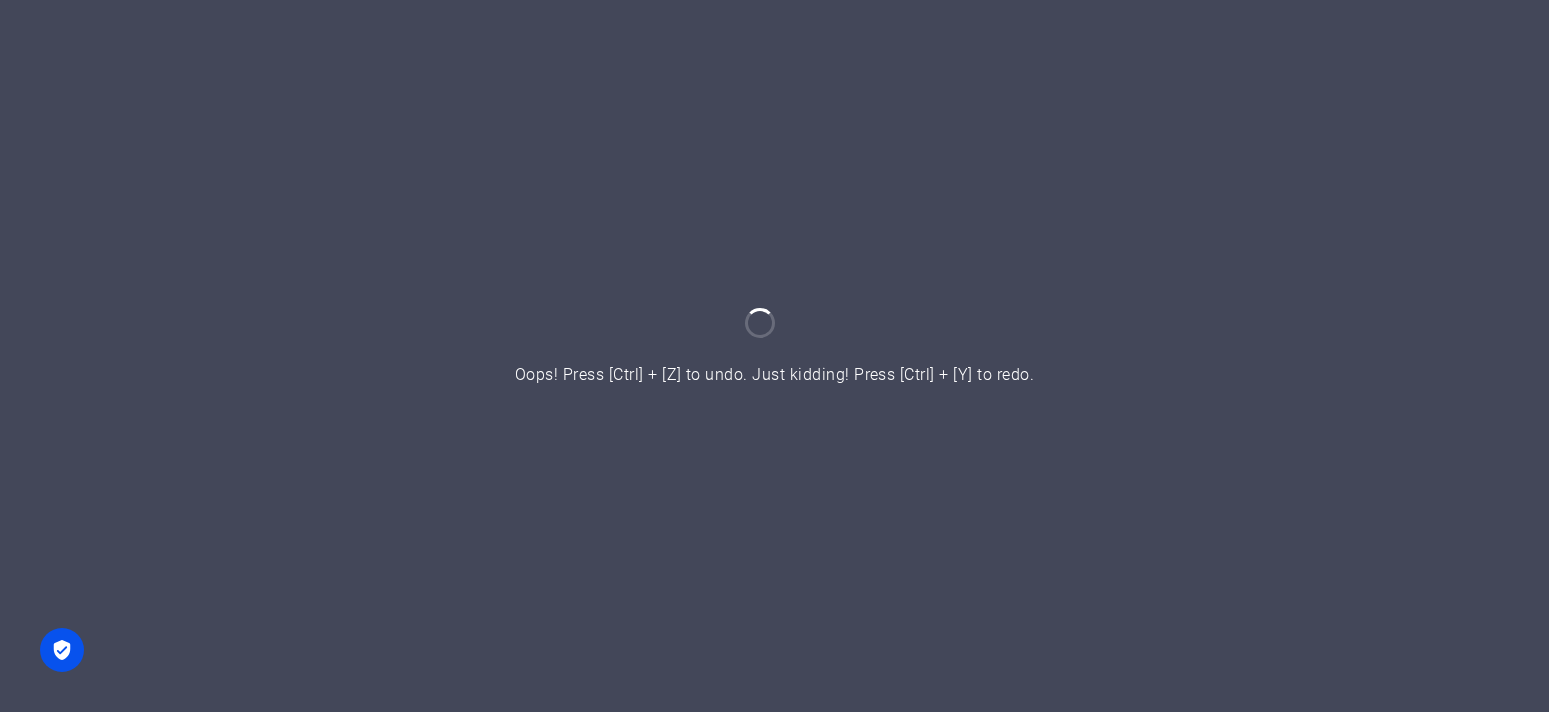scroll, scrollTop: 0, scrollLeft: 0, axis: both 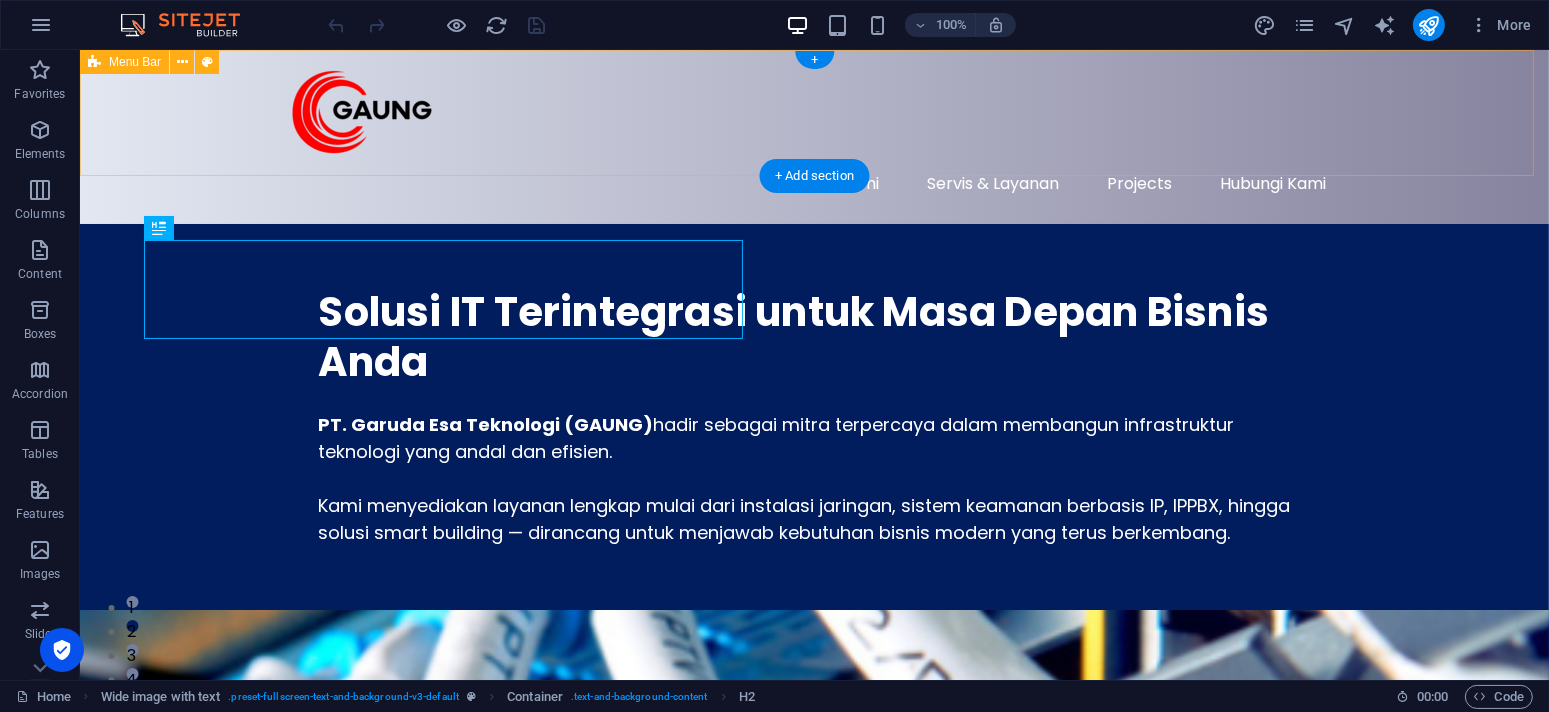 click on "Tentang Kami Servis & Layanan Projects Hubungi Kami" at bounding box center (813, 137) 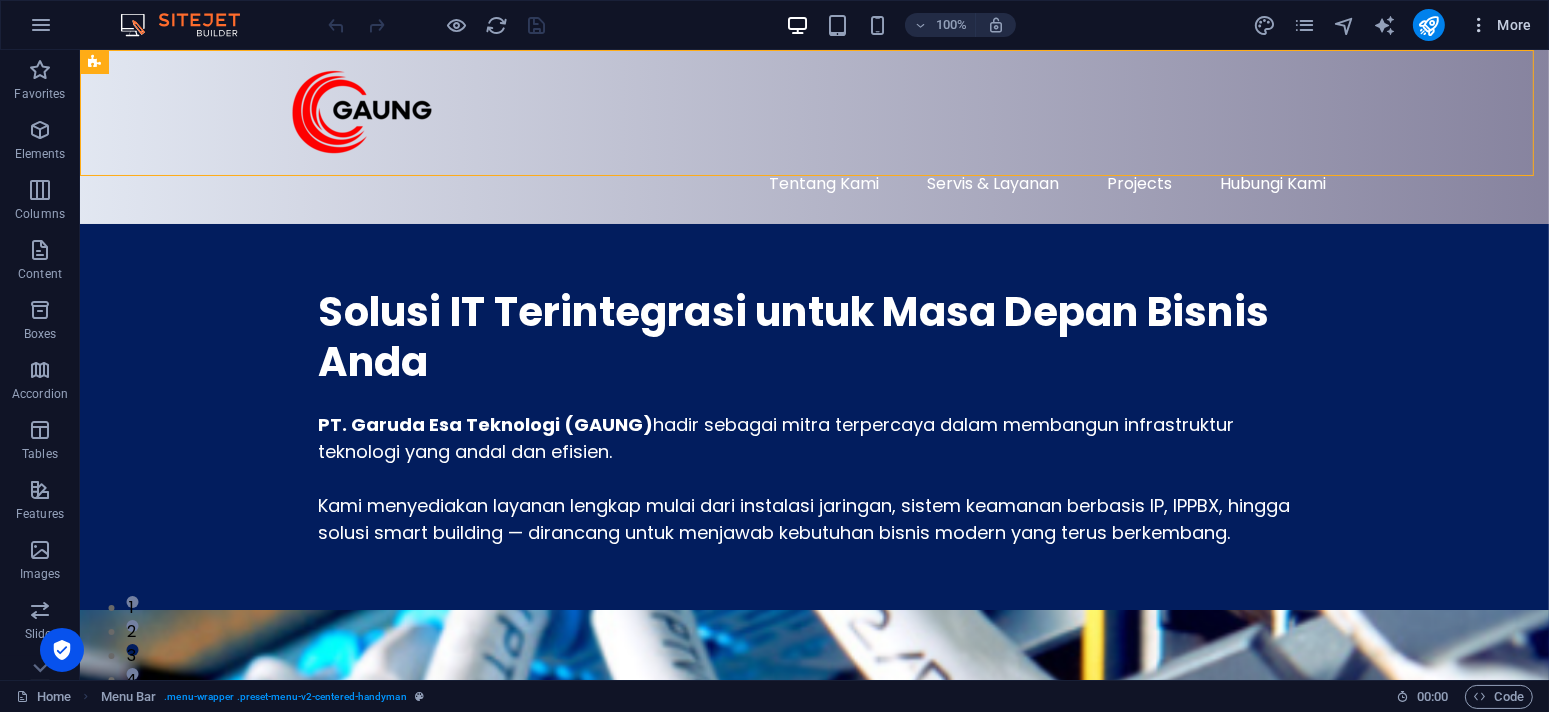 click on "More" at bounding box center [1500, 25] 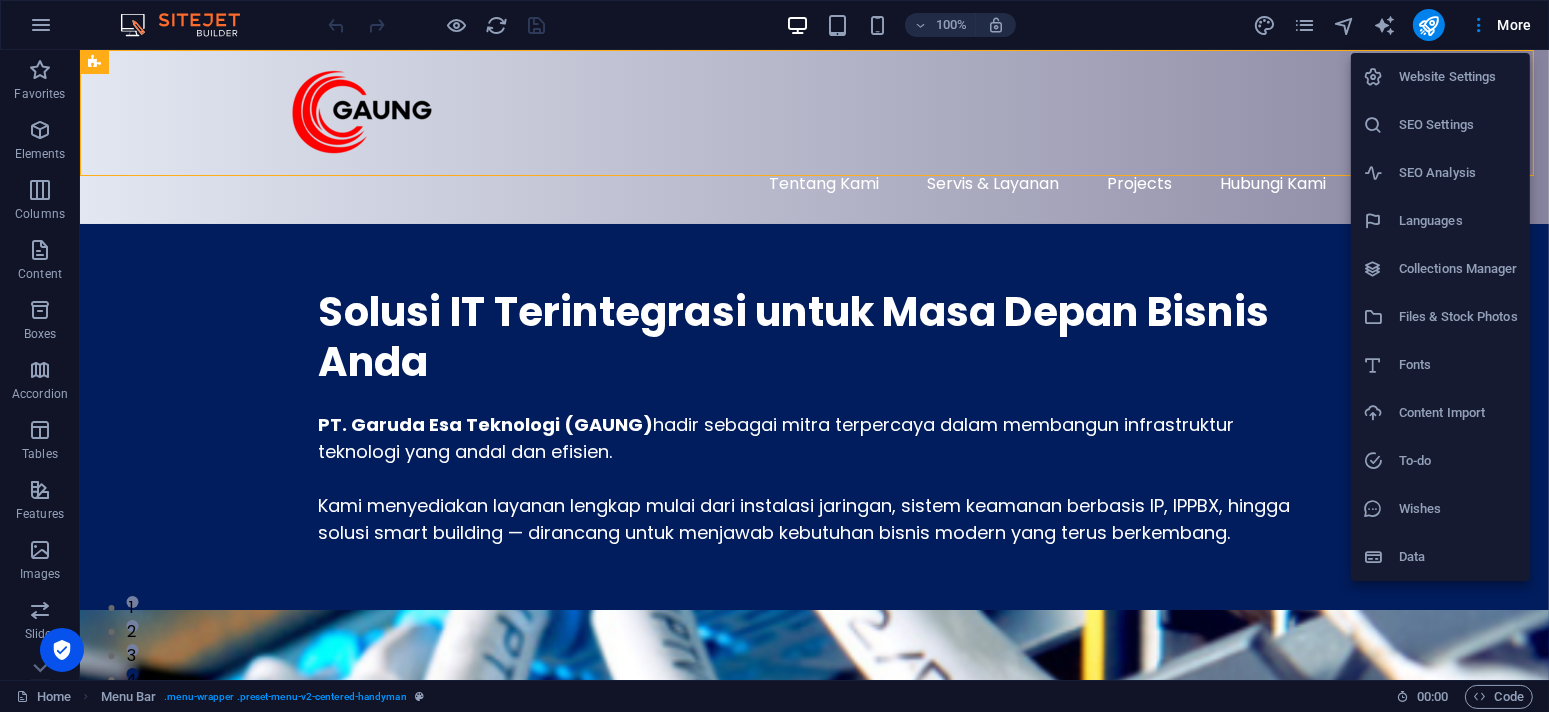 click on "Website Settings" at bounding box center [1458, 77] 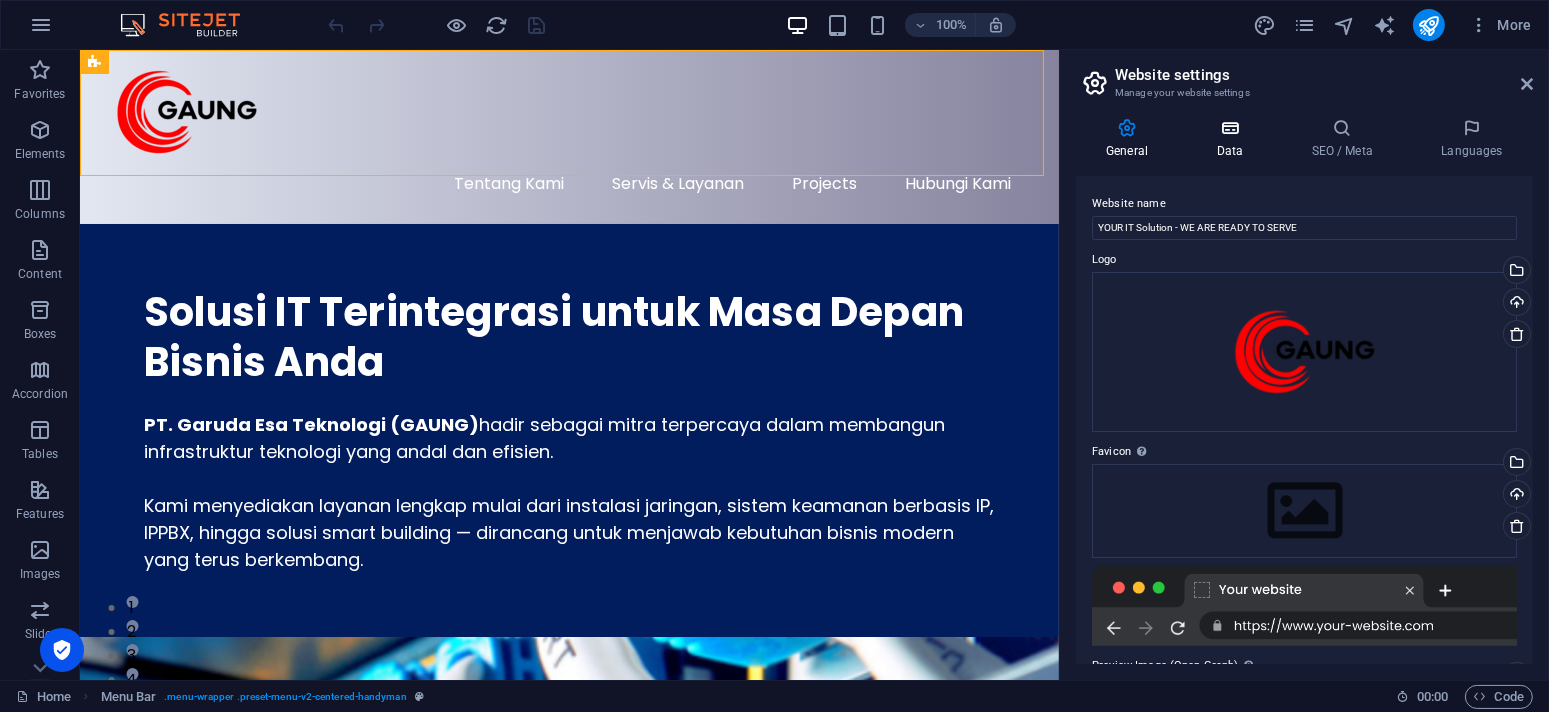 click at bounding box center [1229, 128] 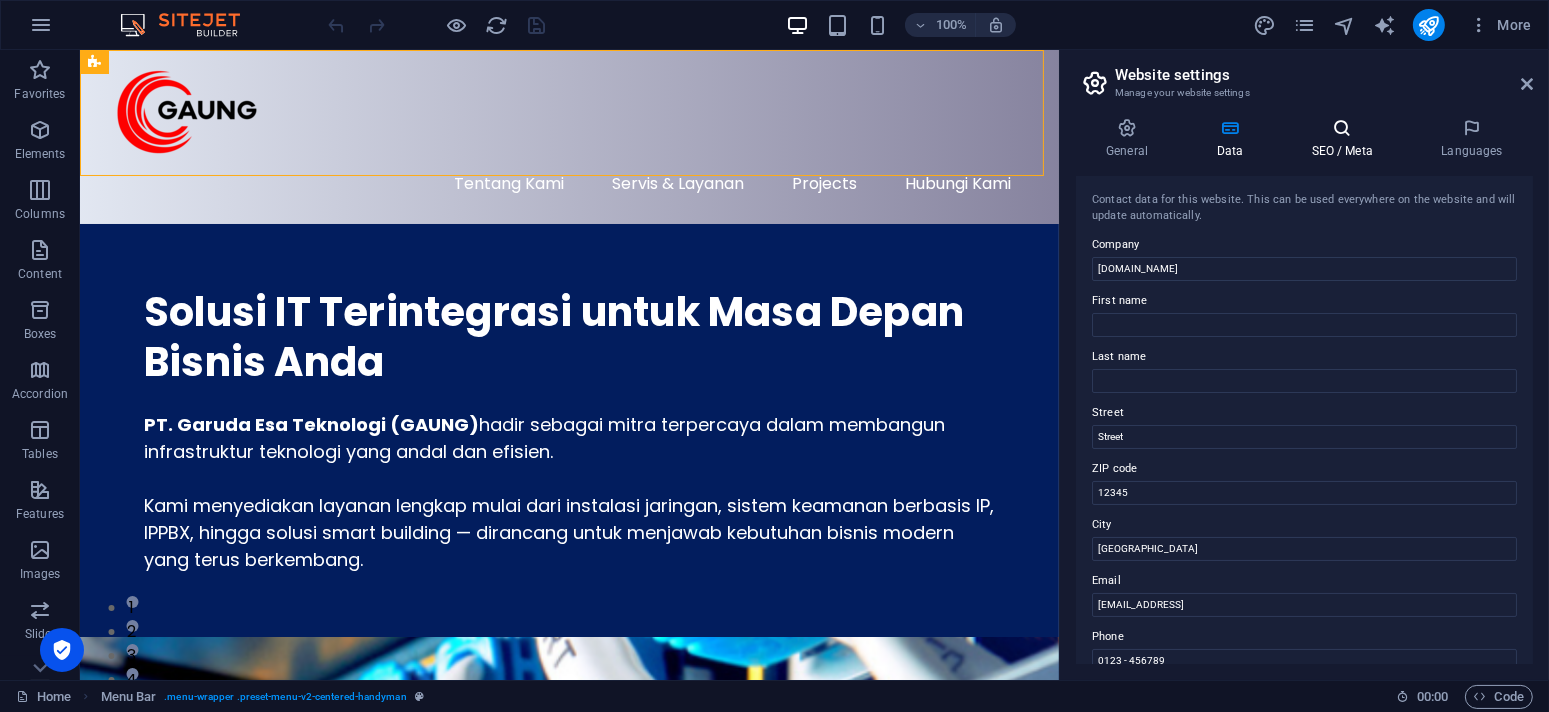 click at bounding box center (1342, 128) 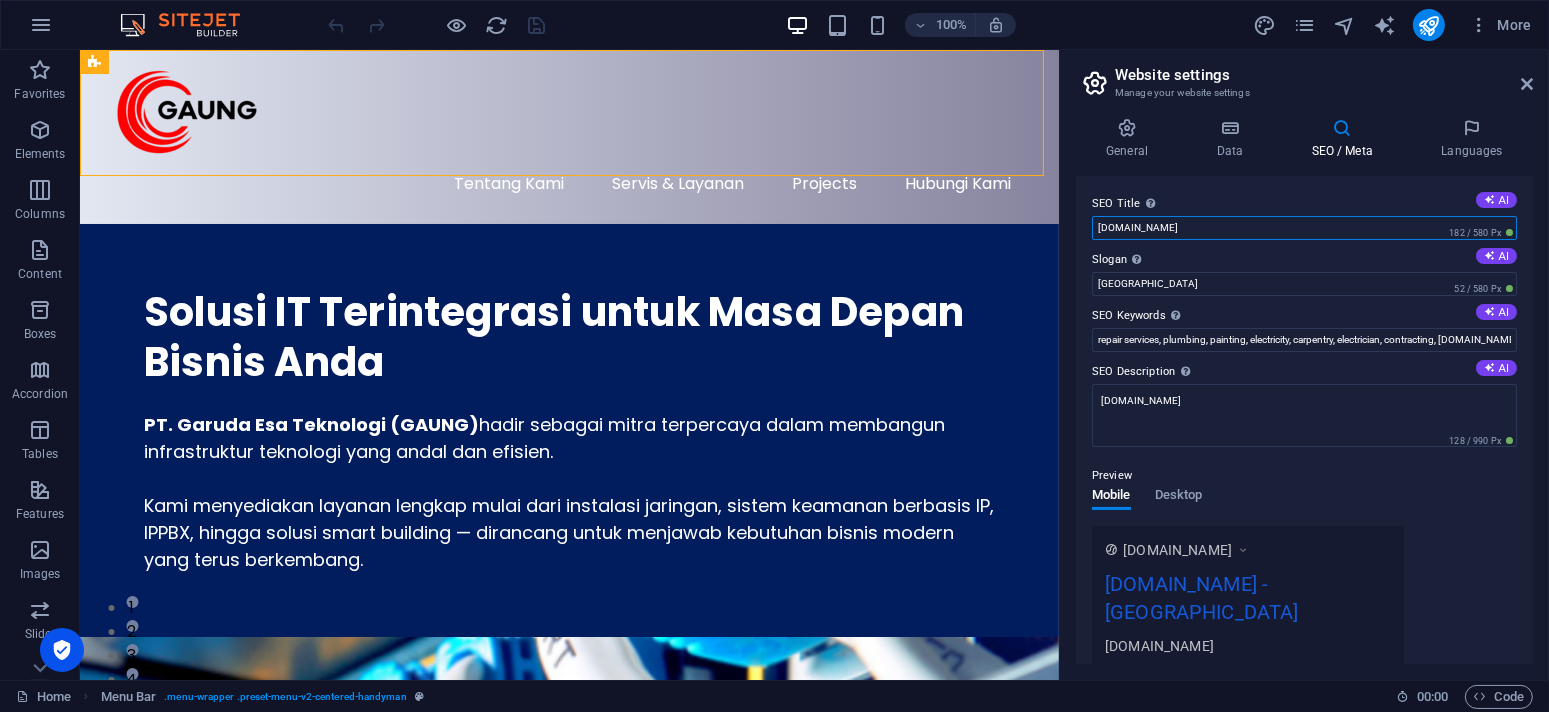 click on "[DOMAIN_NAME]" at bounding box center (1304, 228) 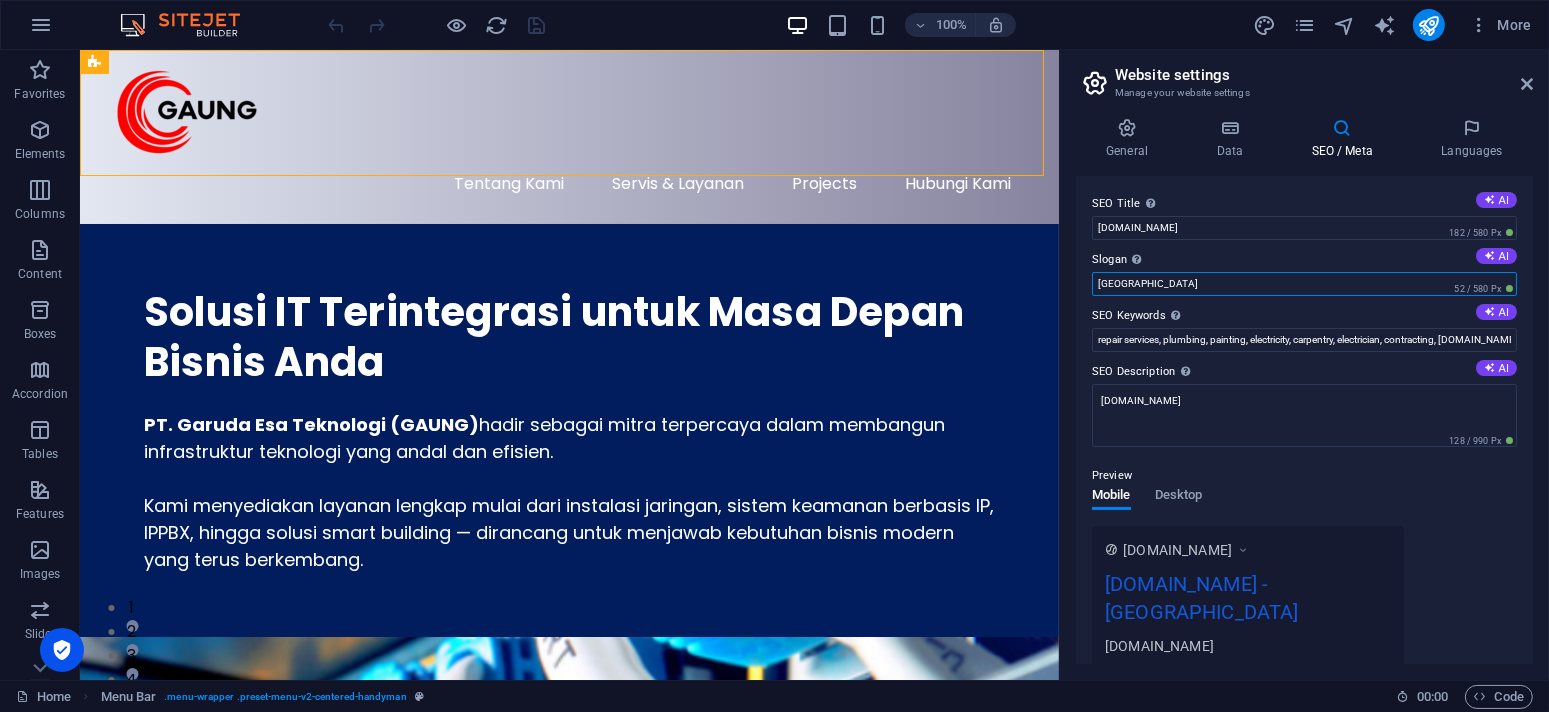click on "[GEOGRAPHIC_DATA]" at bounding box center (1304, 284) 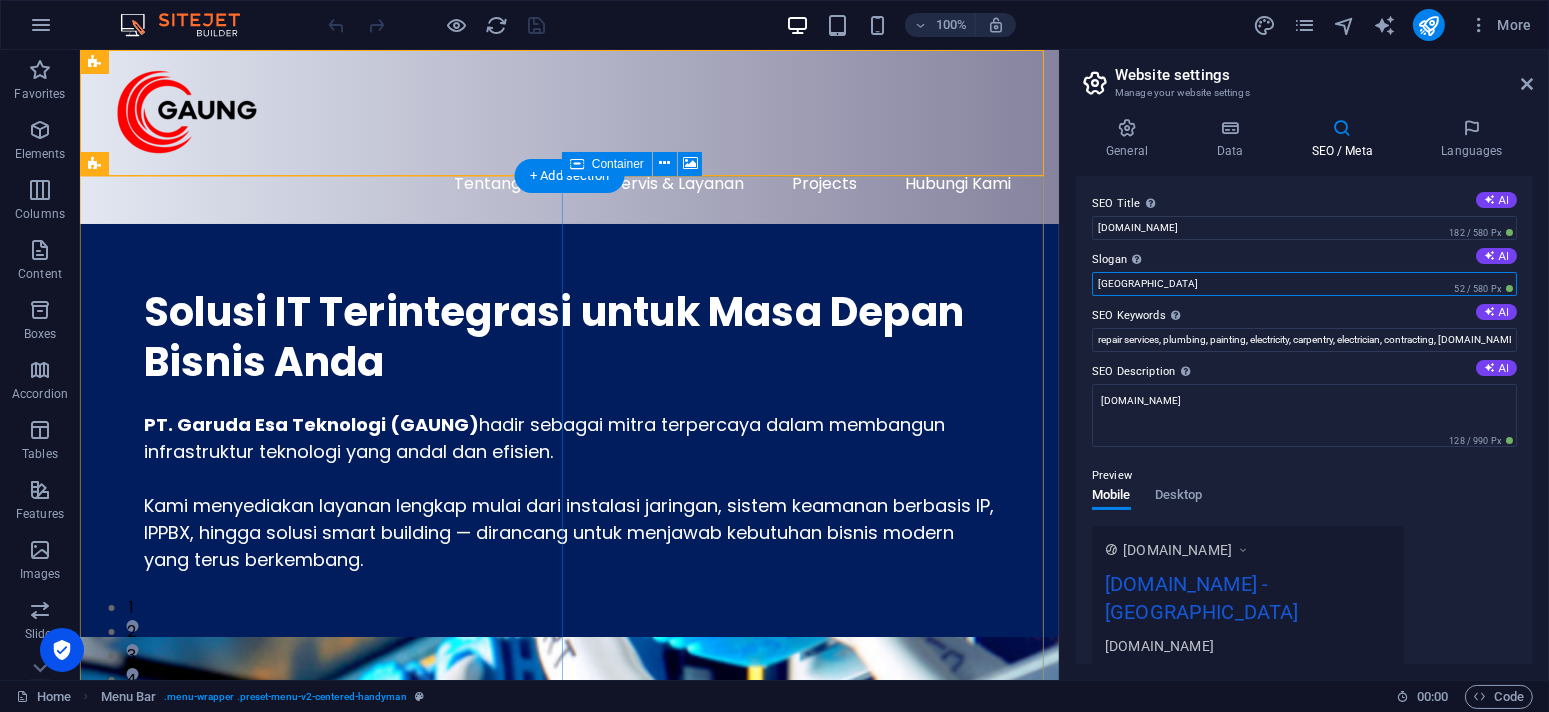 drag, startPoint x: 1253, startPoint y: 330, endPoint x: 1028, endPoint y: 570, distance: 328.97568 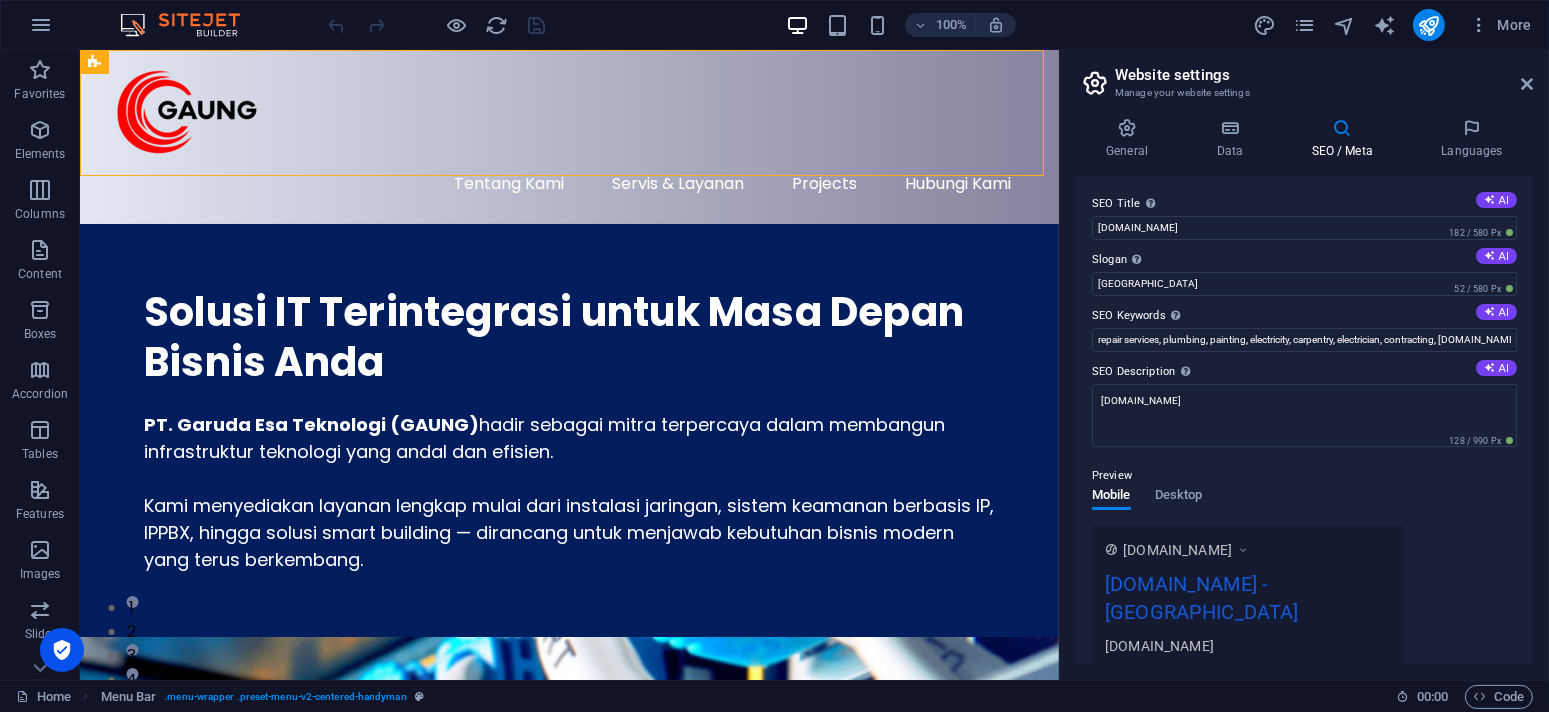 click on "SEO Title The title of your website - make it something that stands out in search engine results. AI gaungteknologi.com 182 / 580 Px Slogan The slogan of your website. AI Berlin 52 / 580 Px SEO Keywords Comma-separated list of keywords representing your website. AI repair services, plumbing, painting, electricity, carpentry, electrician, contracting, gaungteknologi.com, Berlin SEO Description Describe the contents of your website - this is crucial for search engines and SEO! AI gaungteknologi.com 128 / 990 Px Preview Mobile Desktop www.example.com gaungteknologi.com - Berlin gaungteknologi.com Settings Noindex Instruct search engines to exclude this website from search results. Responsive Determine whether the website should be responsive based on screen resolution. Meta tags Enter HTML code here that will be placed inside the  tags of your website. Please note that your website may not function if you include code with errors. Google Analytics ID Google Maps API key" at bounding box center [1304, 420] 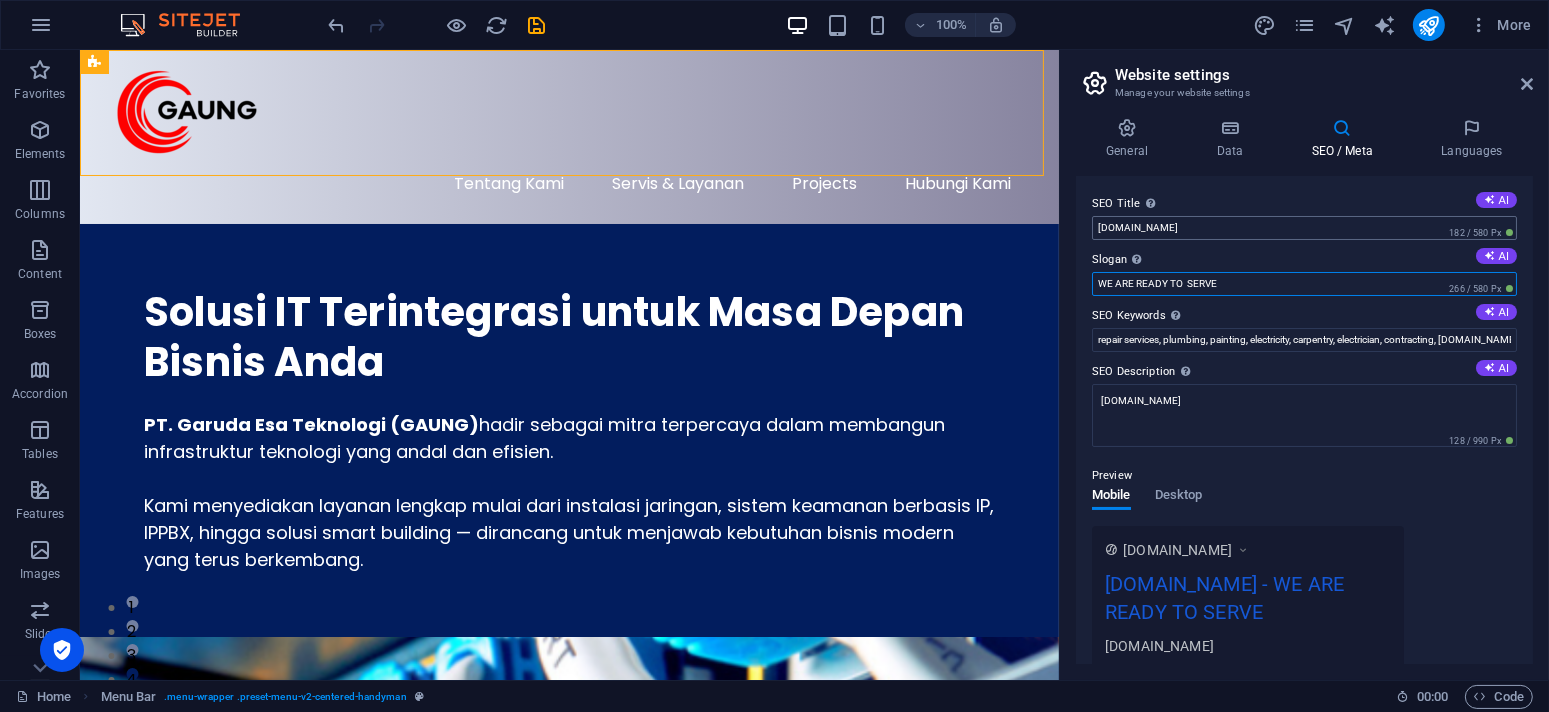 type on "WE ARE READY TO  SERVE" 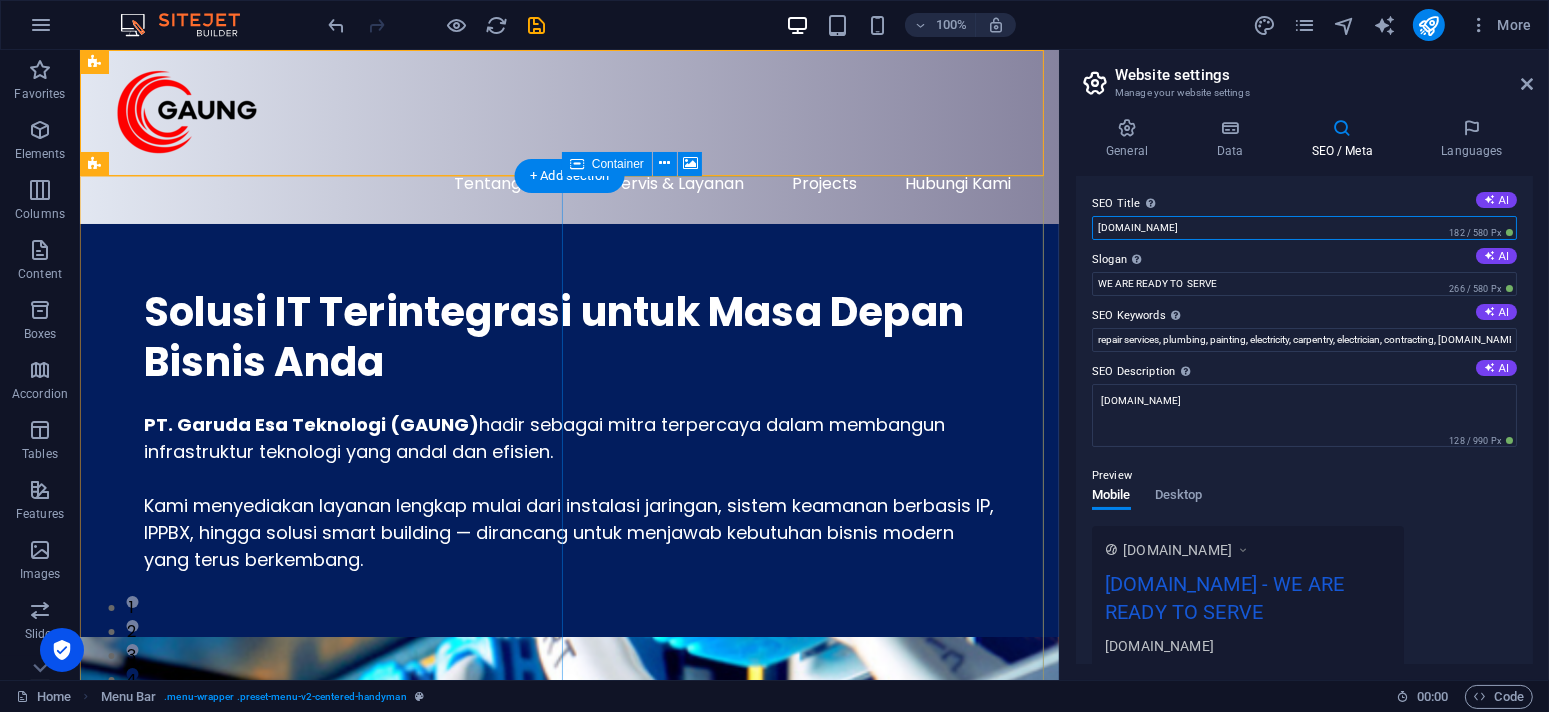 drag, startPoint x: 1276, startPoint y: 274, endPoint x: 958, endPoint y: 217, distance: 323.0681 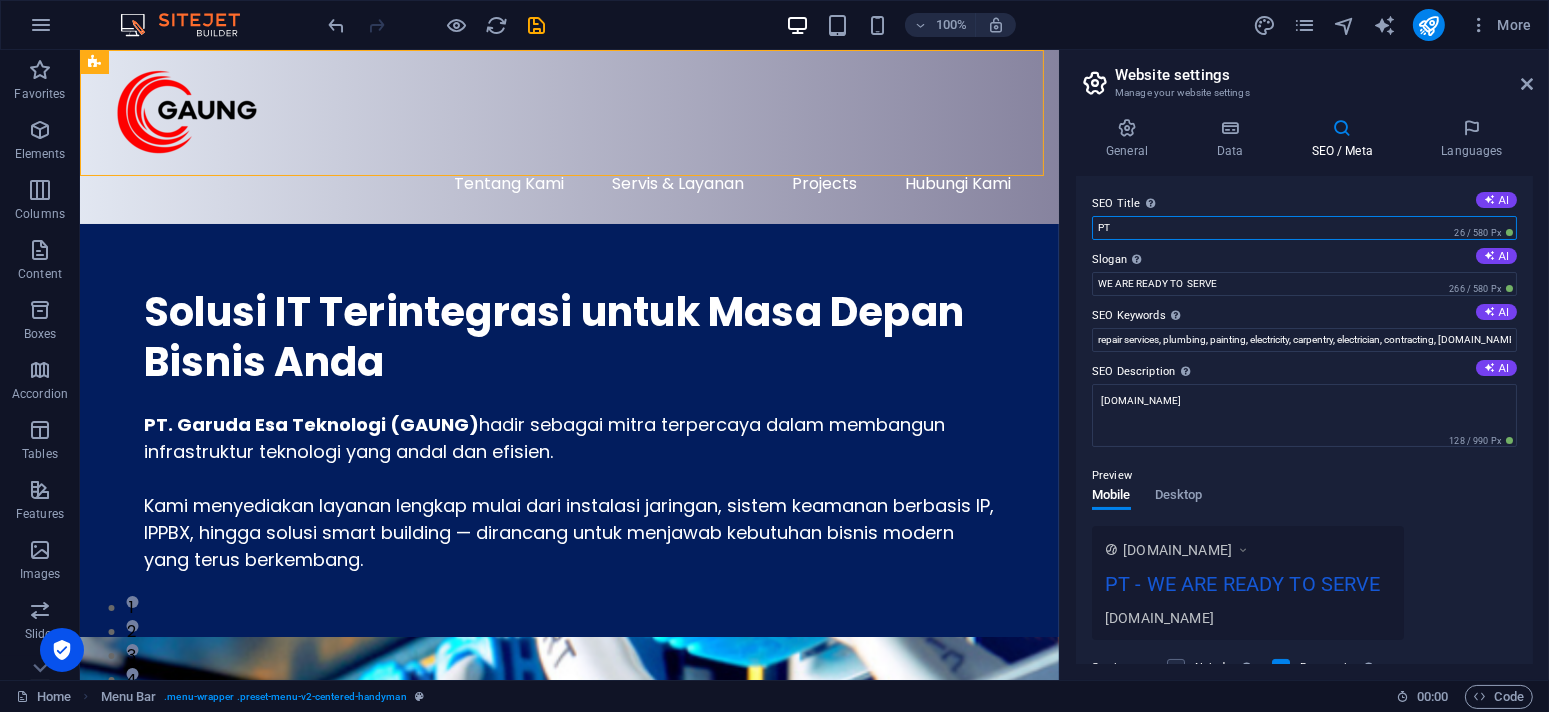 type on "P" 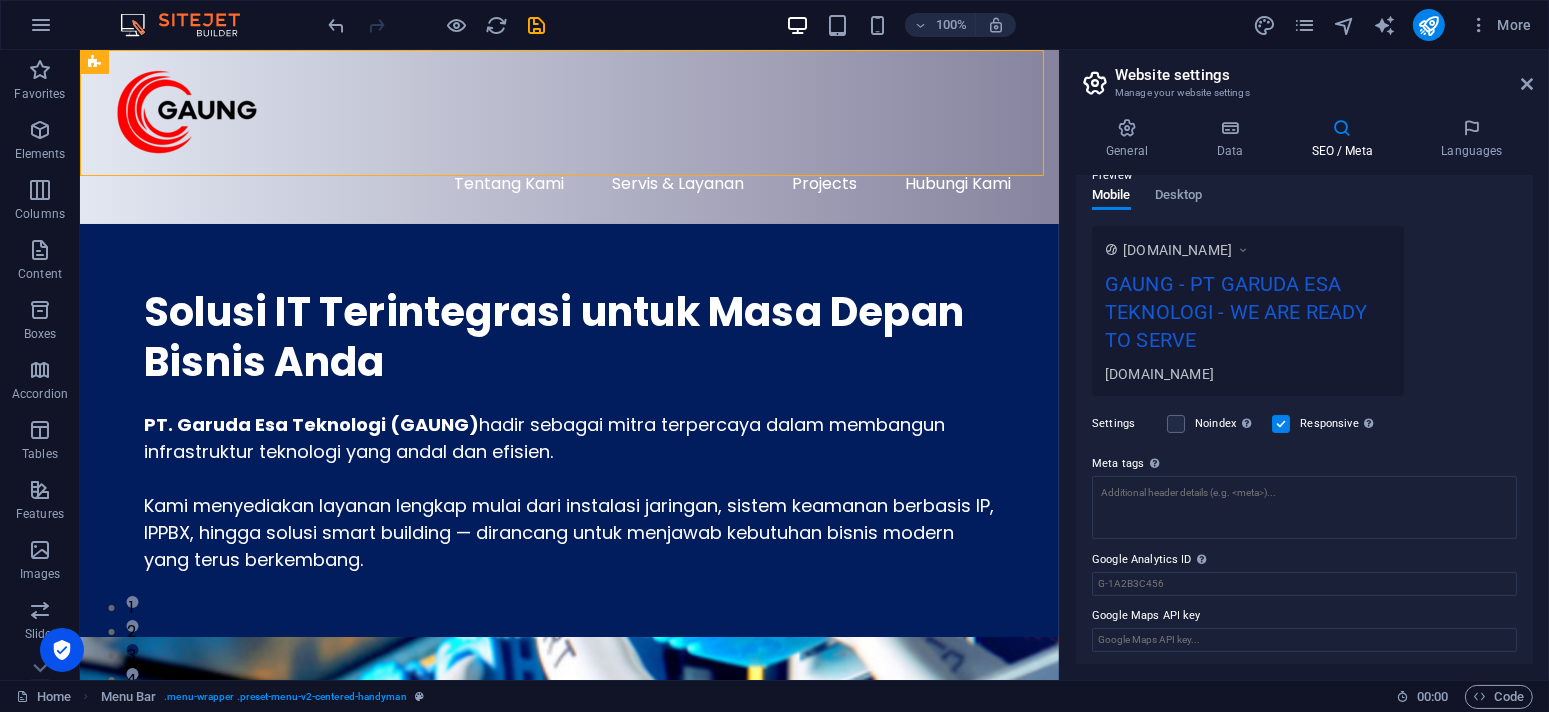 scroll, scrollTop: 0, scrollLeft: 0, axis: both 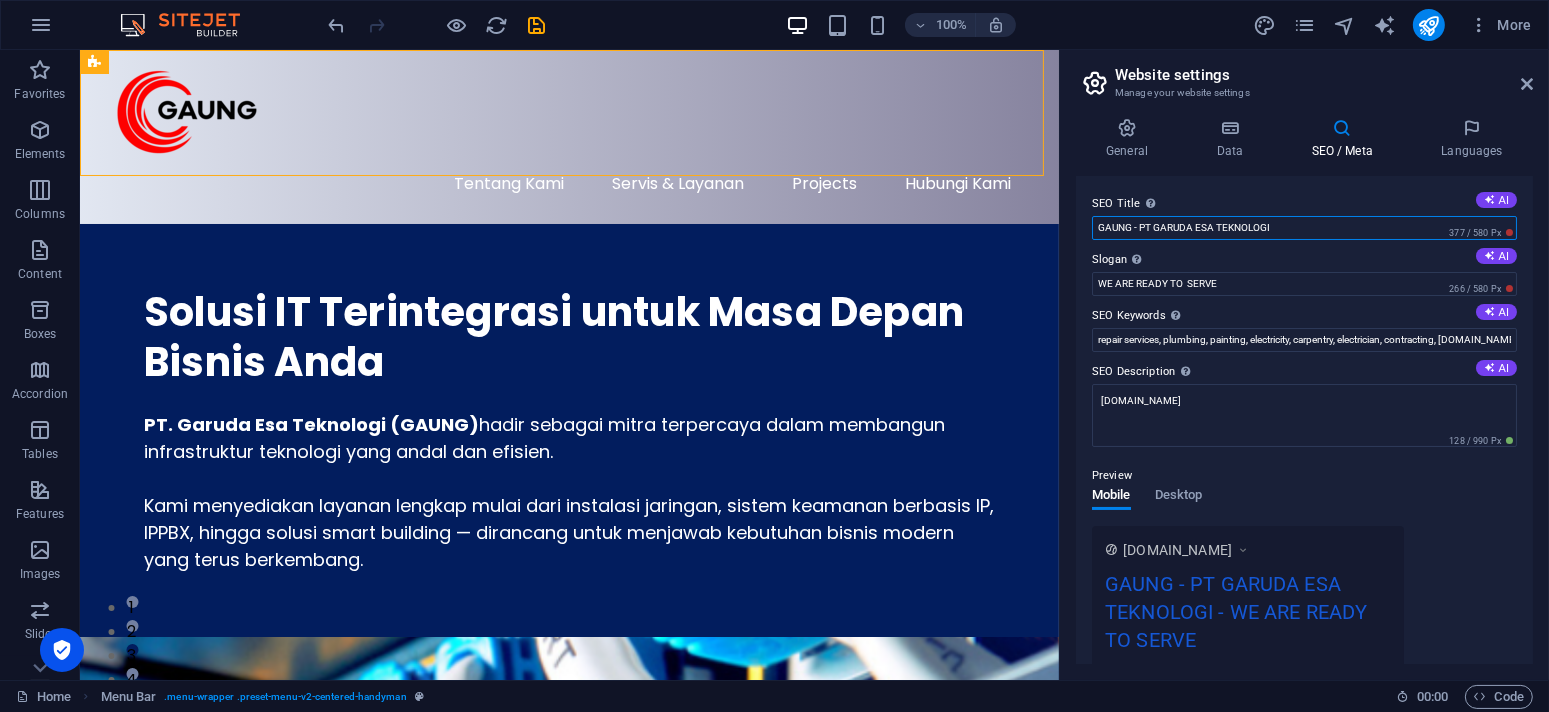type on "GAUNG - PT GARUDA ESA TEKNOLOGI" 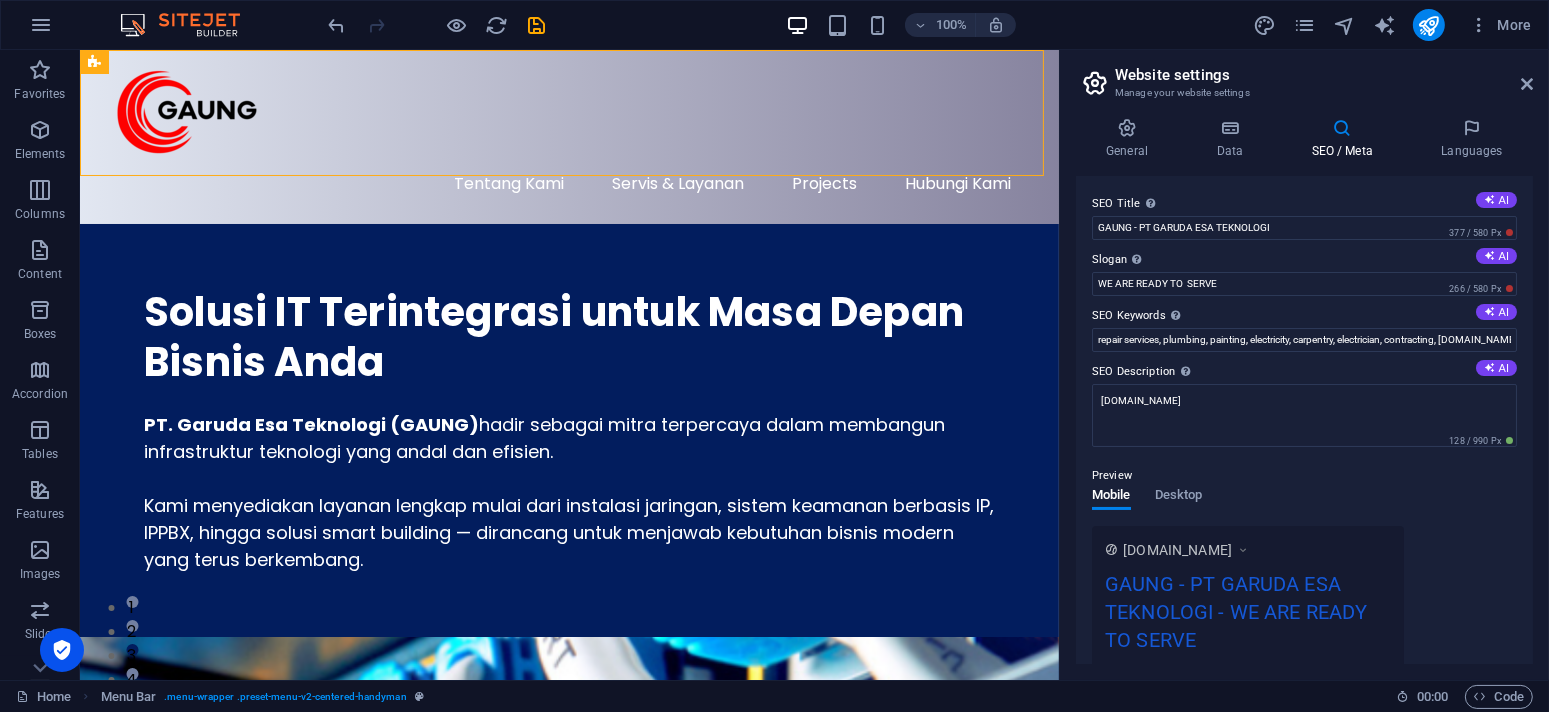 click on "Manage your website settings" at bounding box center (1304, 93) 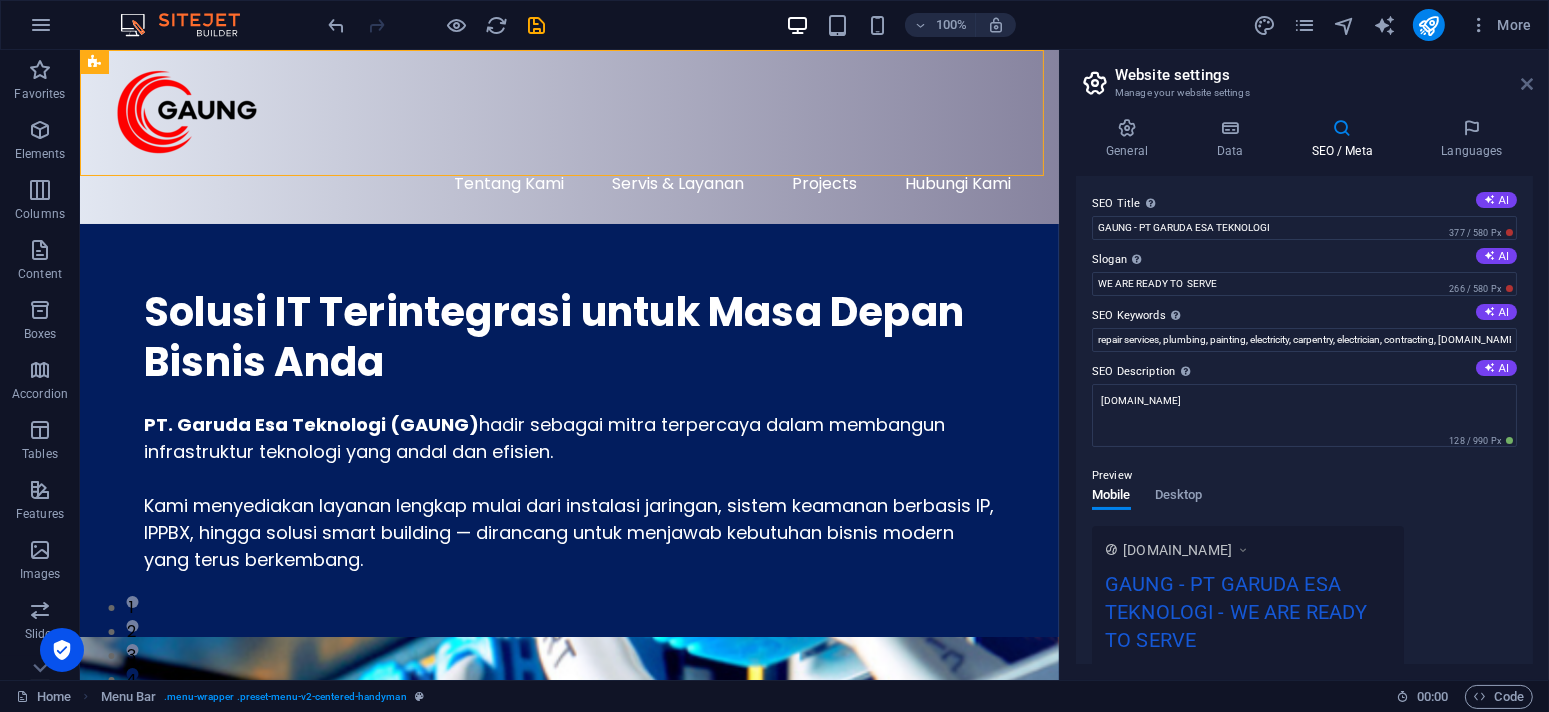 click at bounding box center [1527, 84] 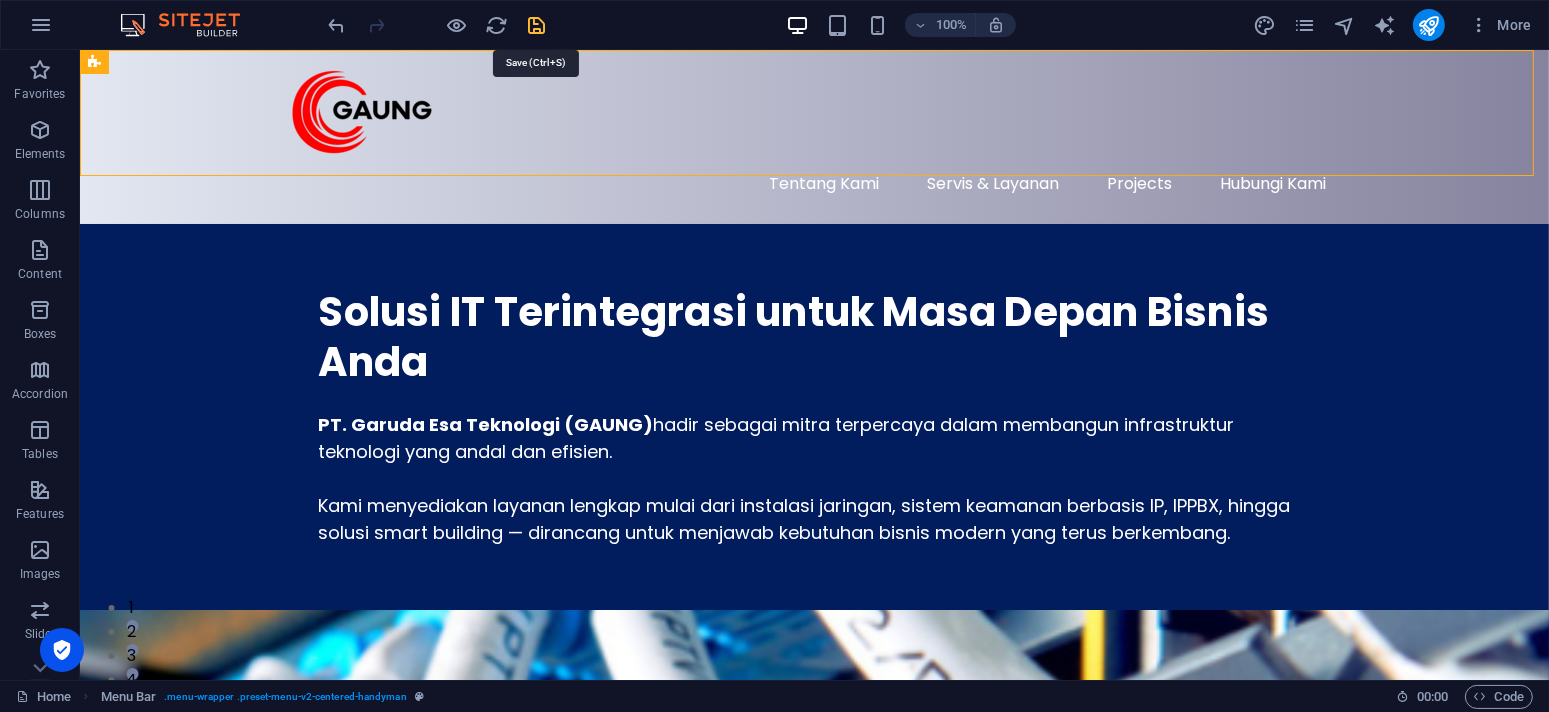 click at bounding box center (537, 25) 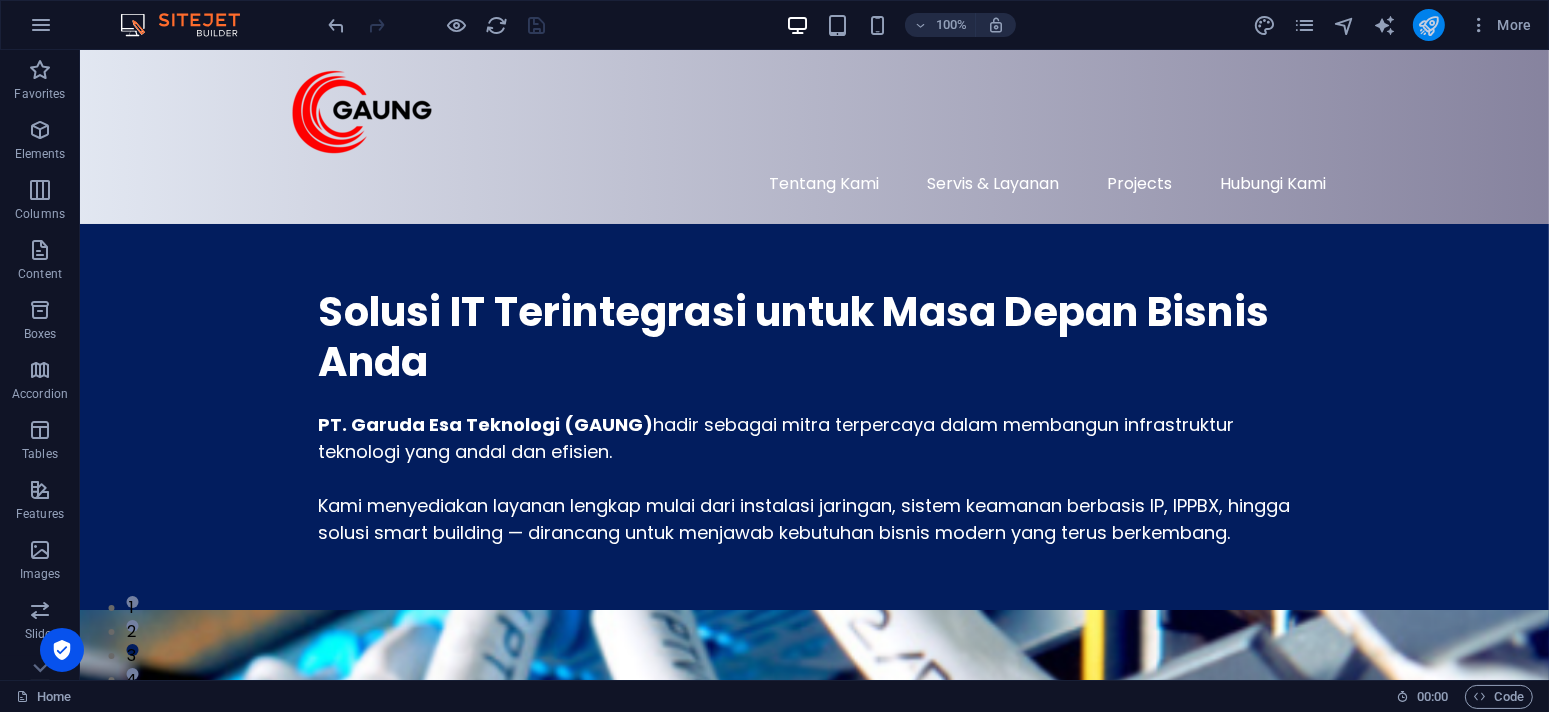 click at bounding box center (1428, 25) 